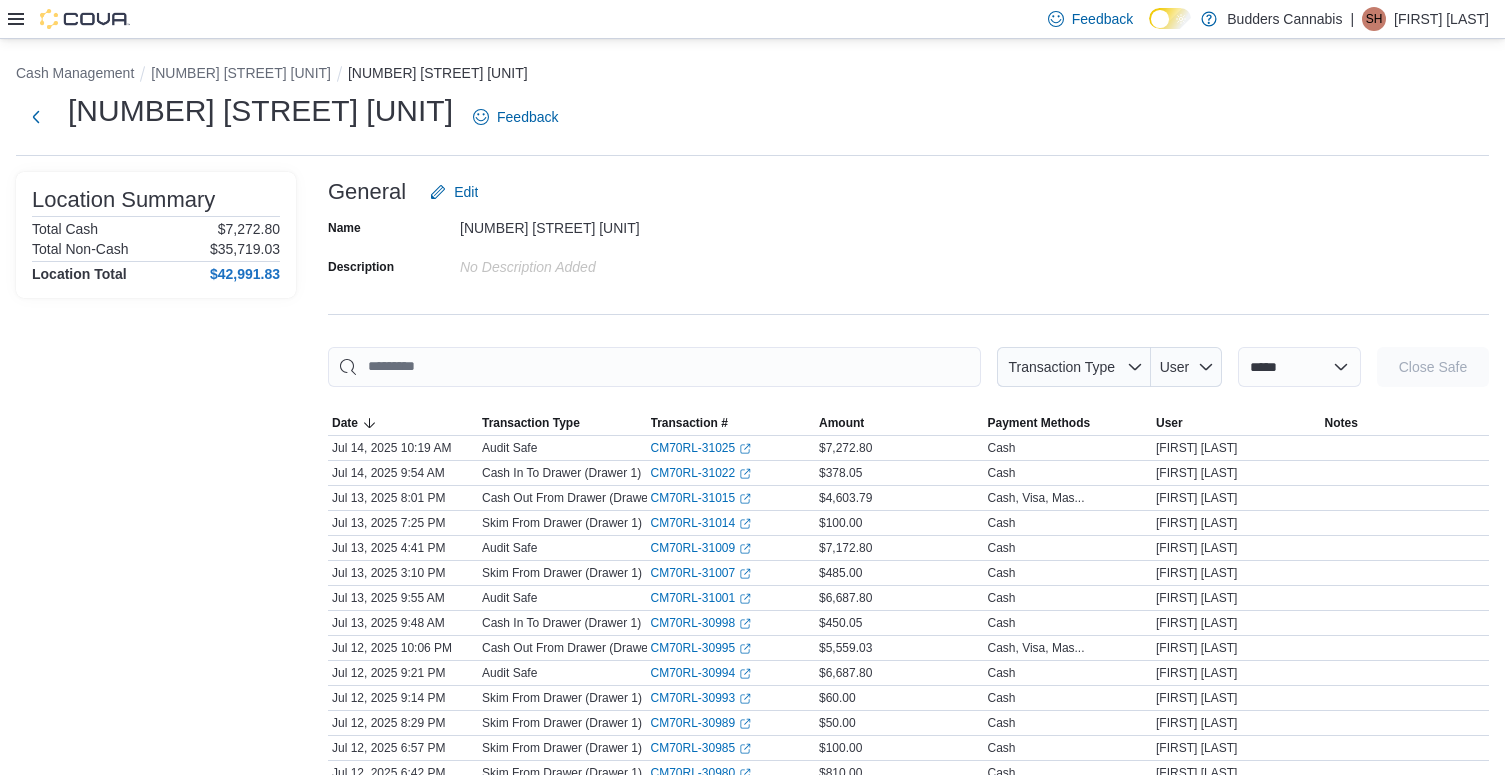 scroll, scrollTop: 0, scrollLeft: 0, axis: both 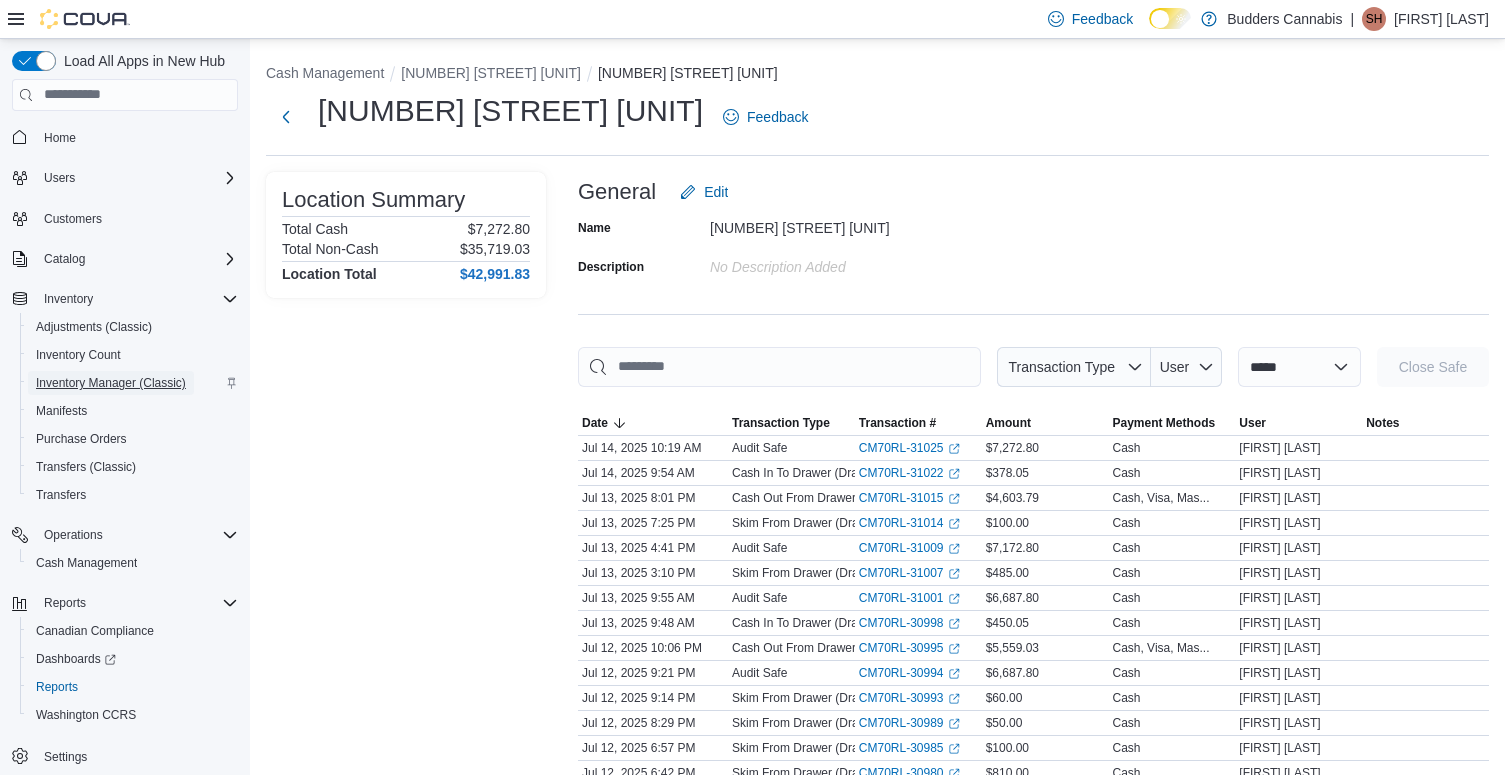 click on "Inventory Manager (Classic)" at bounding box center (111, 383) 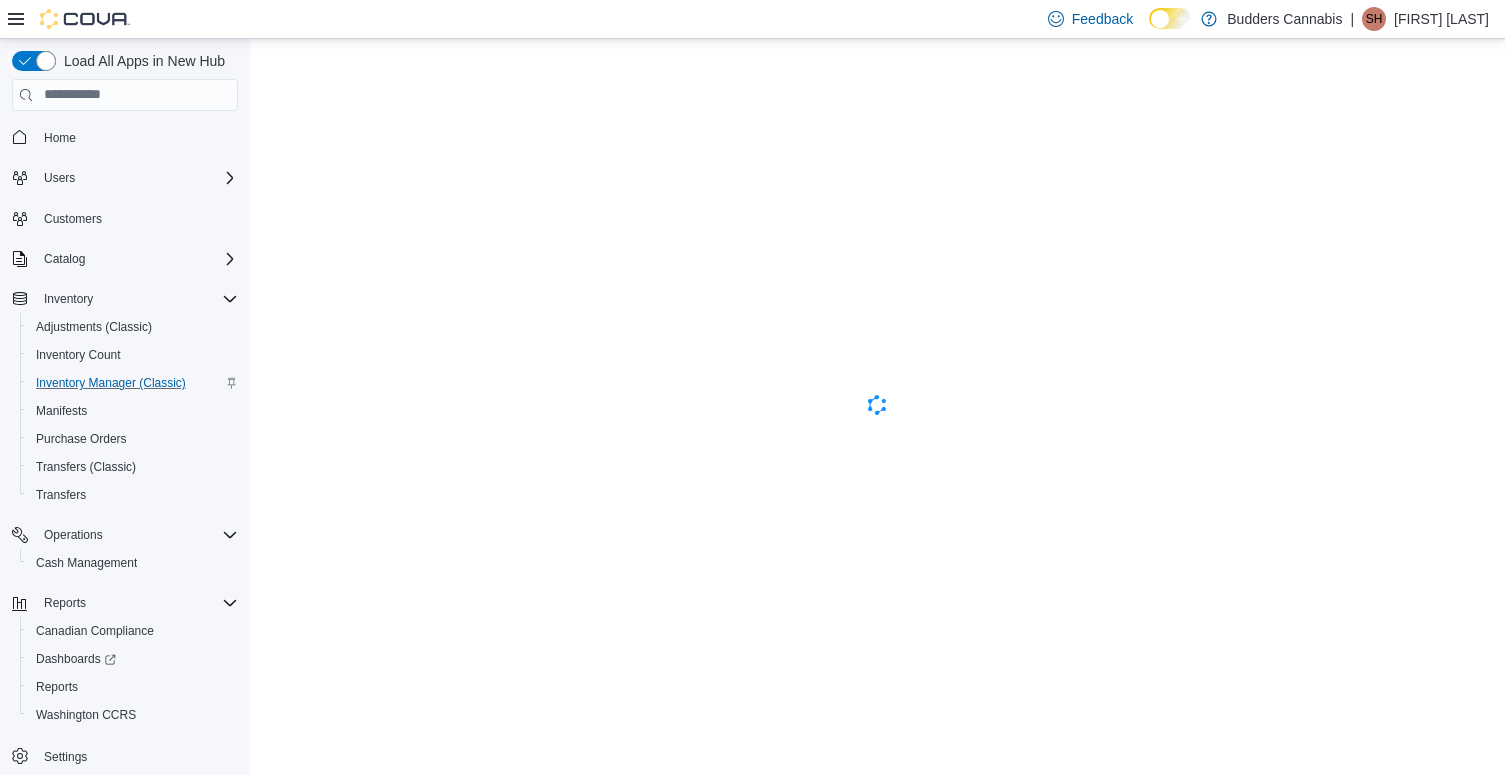 scroll, scrollTop: 0, scrollLeft: 0, axis: both 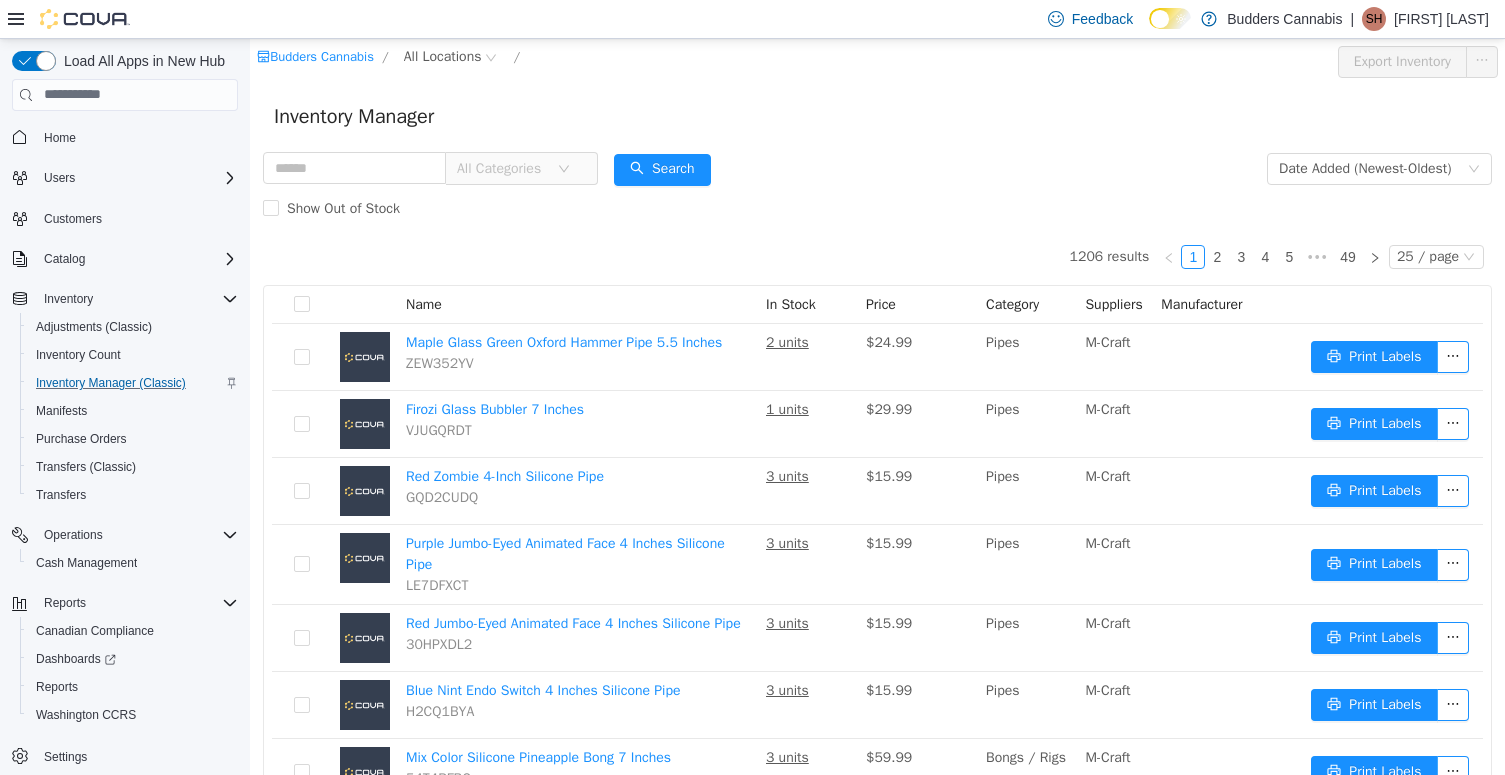 click on "All Categories" at bounding box center [502, 168] 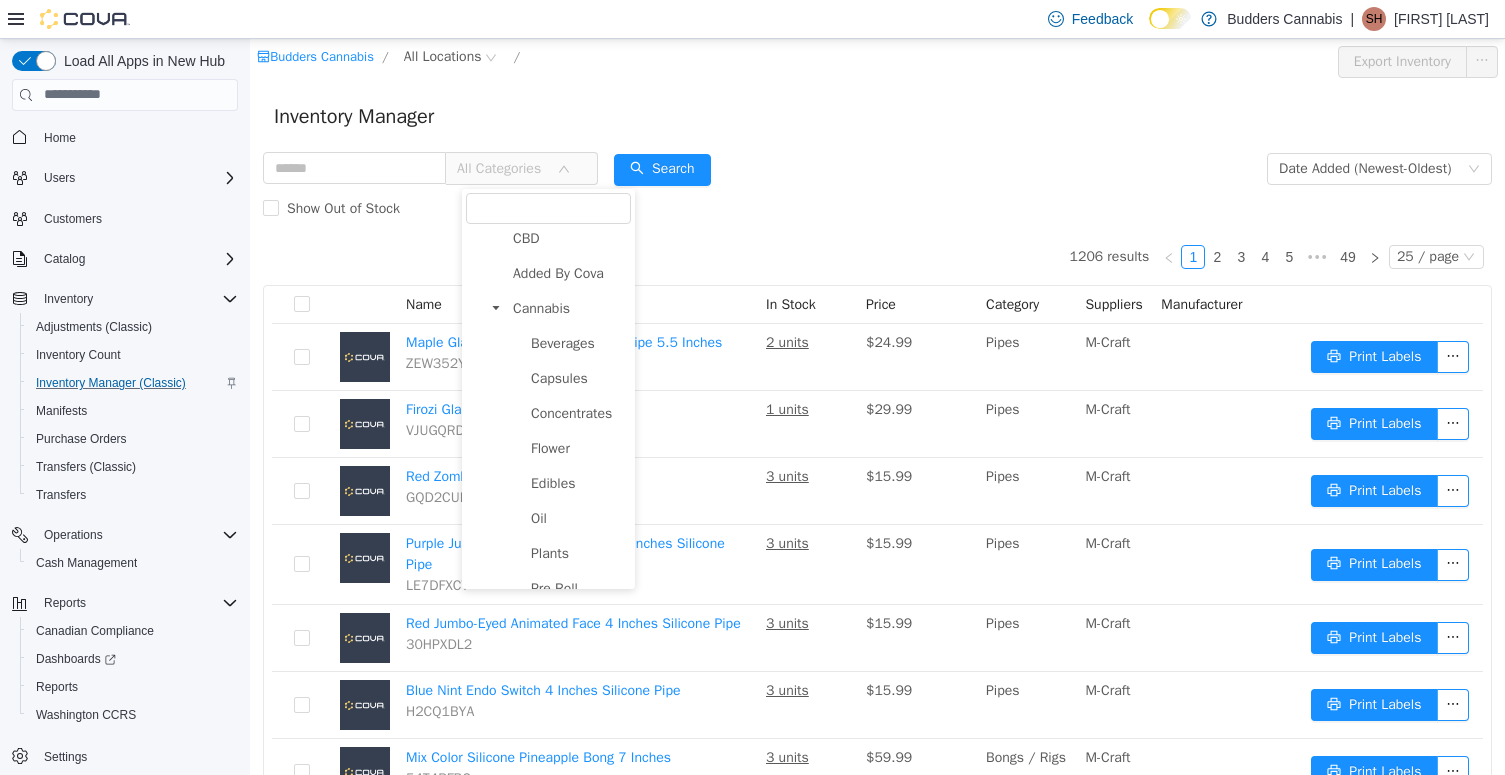 scroll, scrollTop: 518, scrollLeft: 0, axis: vertical 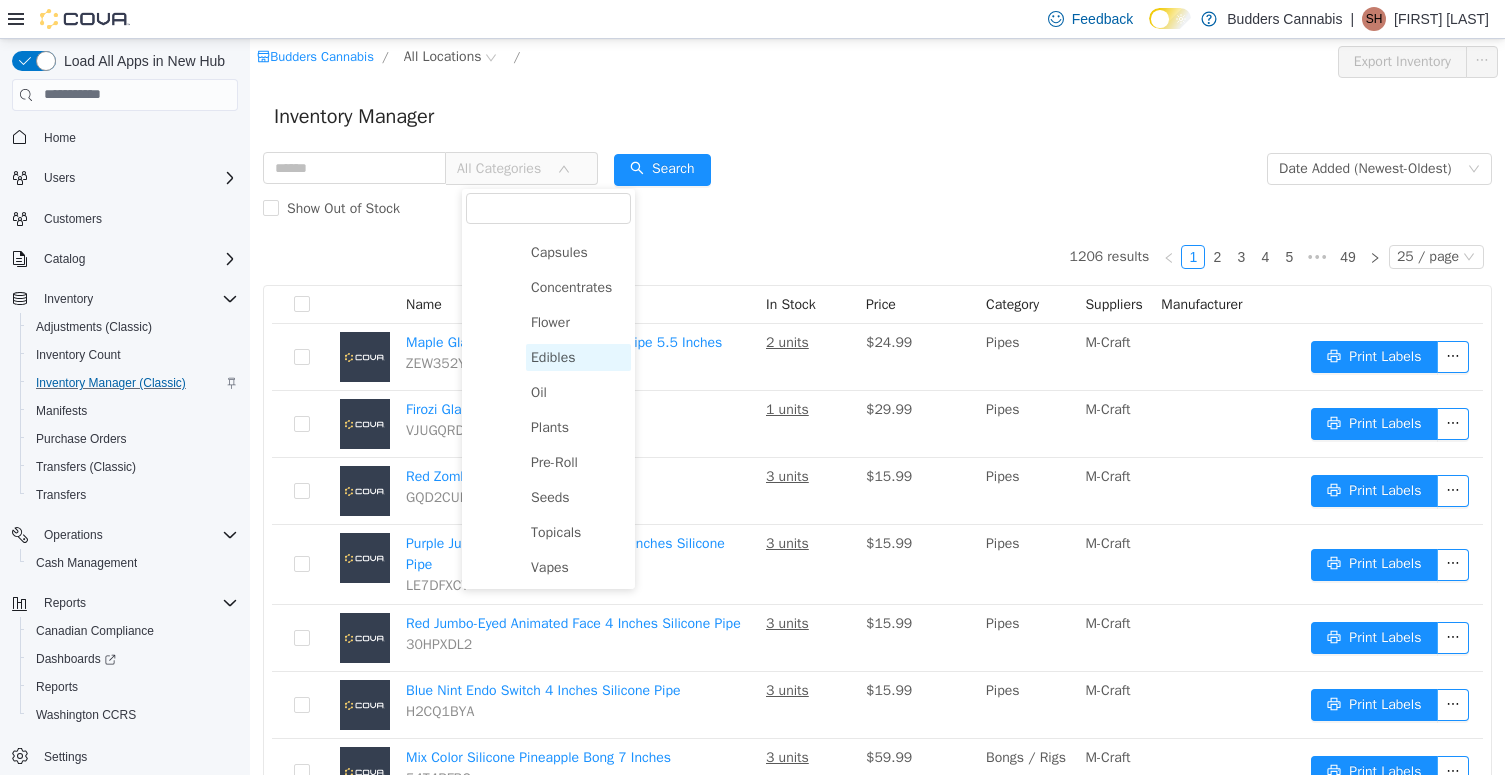 click on "Edibles" at bounding box center [578, 356] 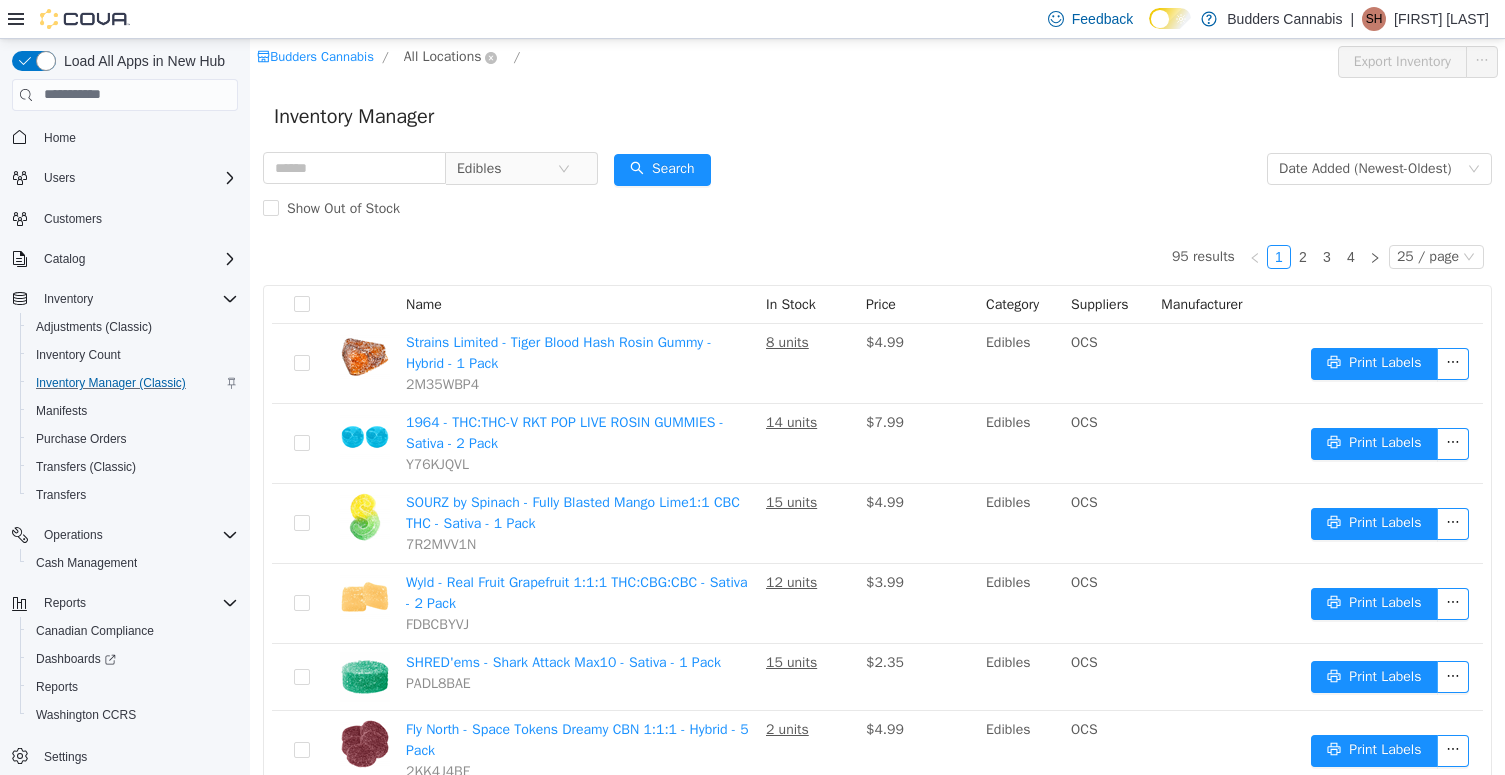 click on "All Locations" at bounding box center (443, 56) 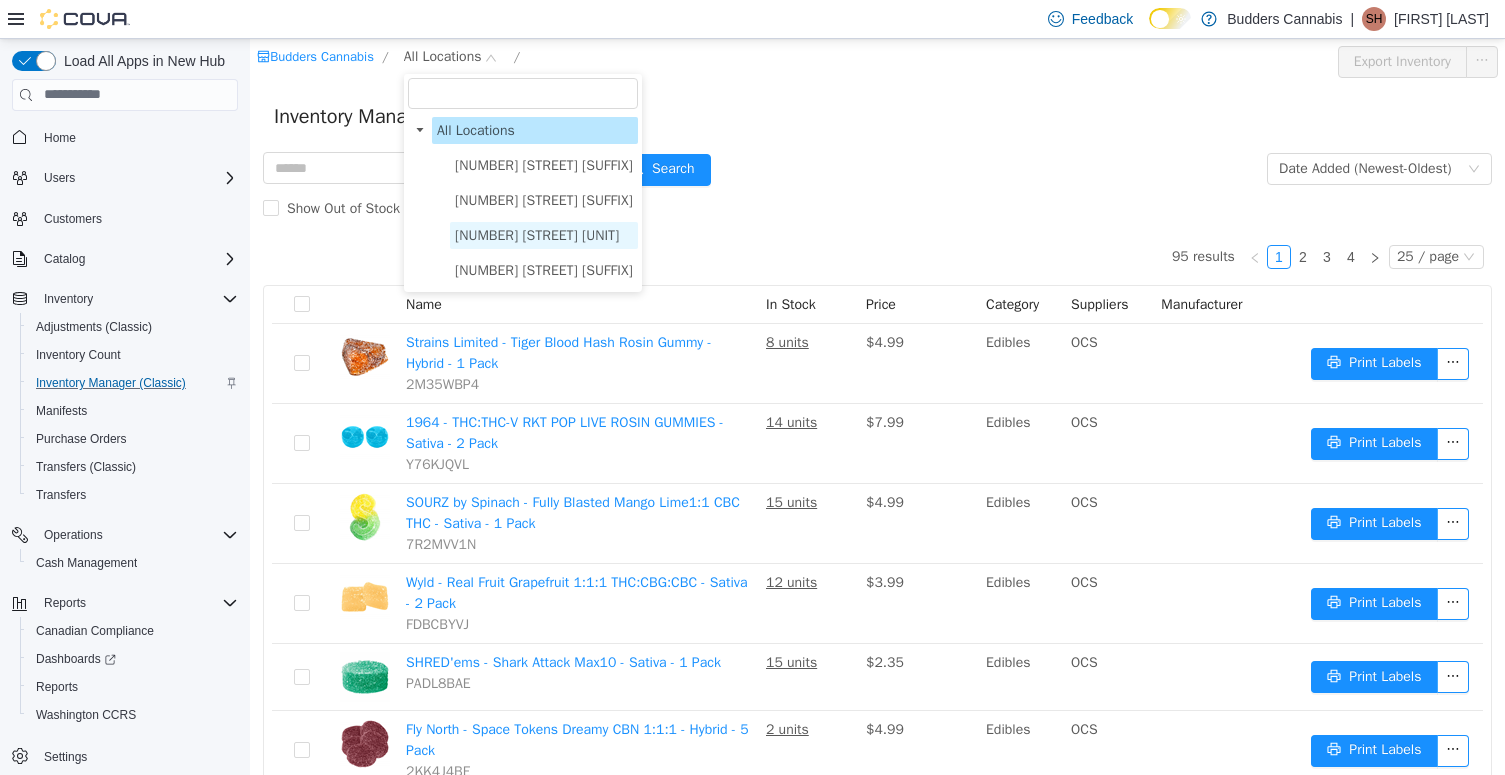 click on "[NUMBER] [STREET] [UNIT]" at bounding box center [537, 234] 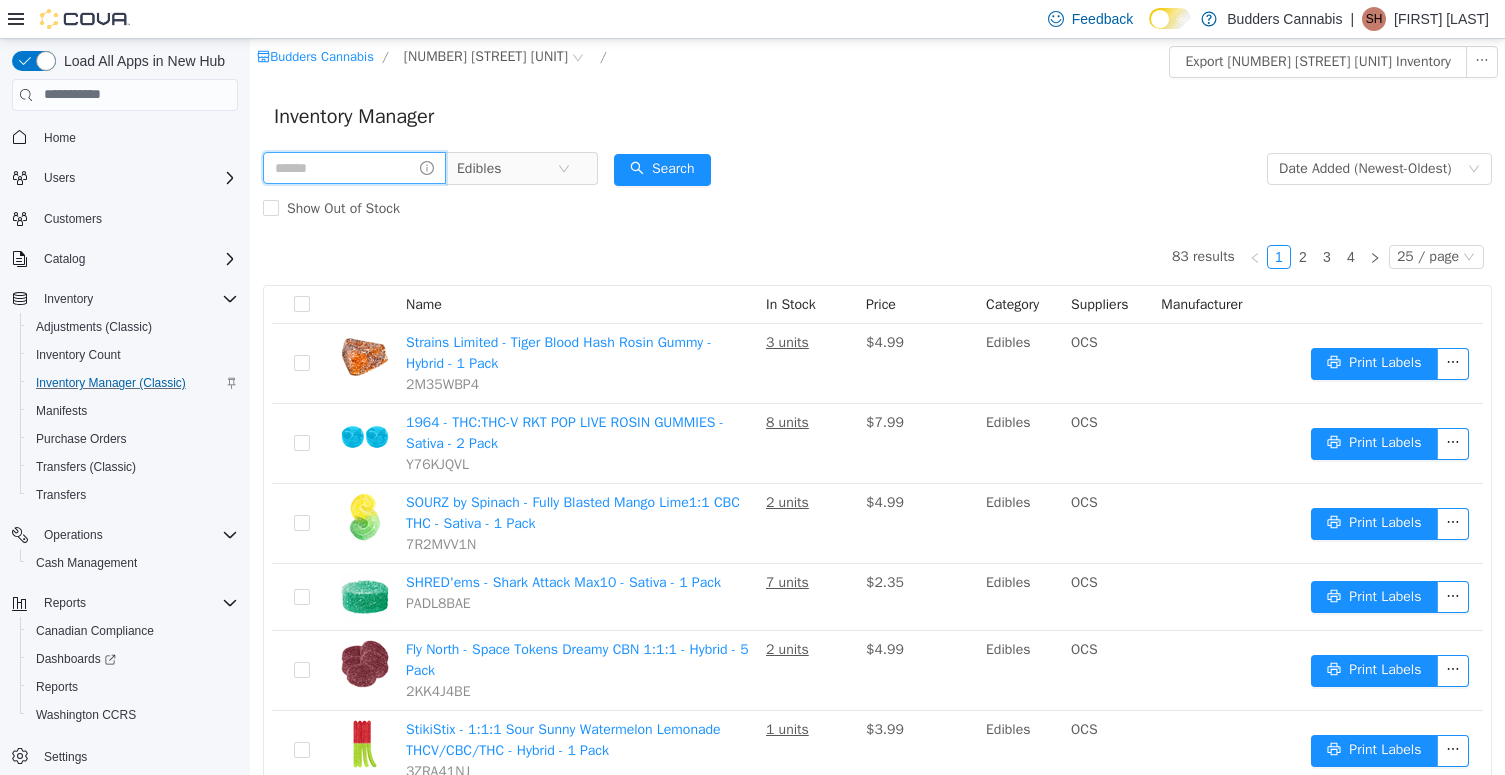 click at bounding box center [354, 167] 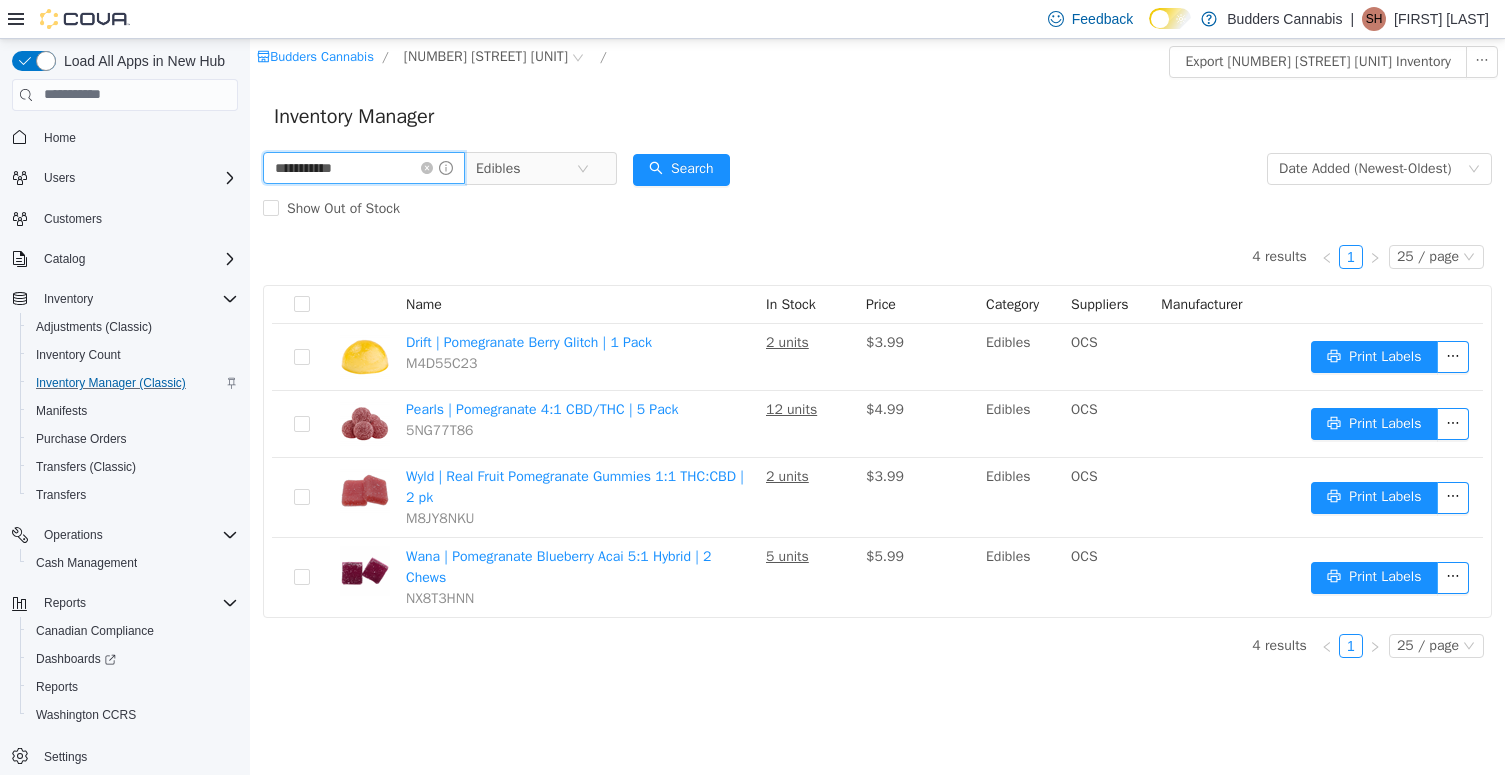 click on "**********" at bounding box center [364, 167] 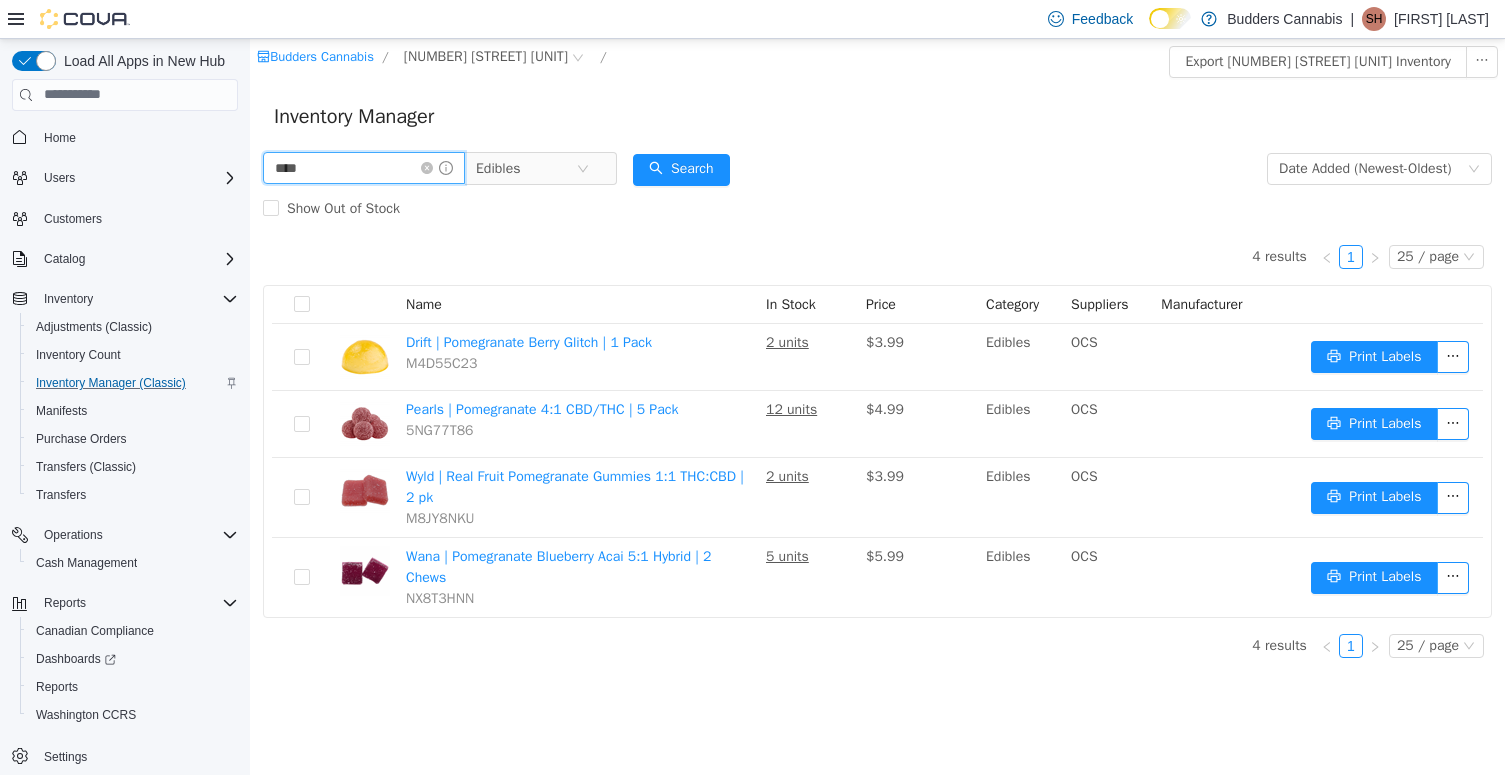 type on "****" 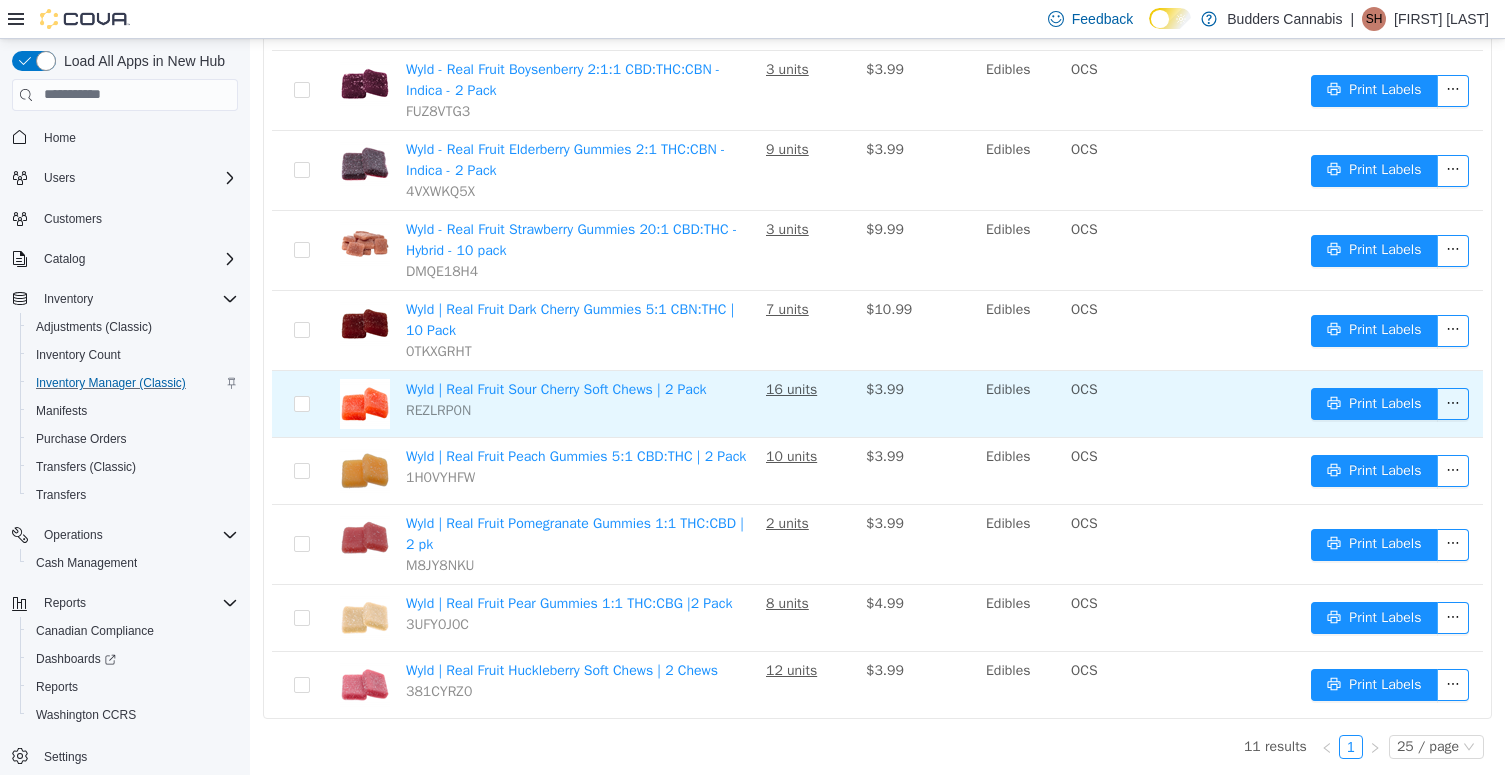 scroll, scrollTop: 450, scrollLeft: 0, axis: vertical 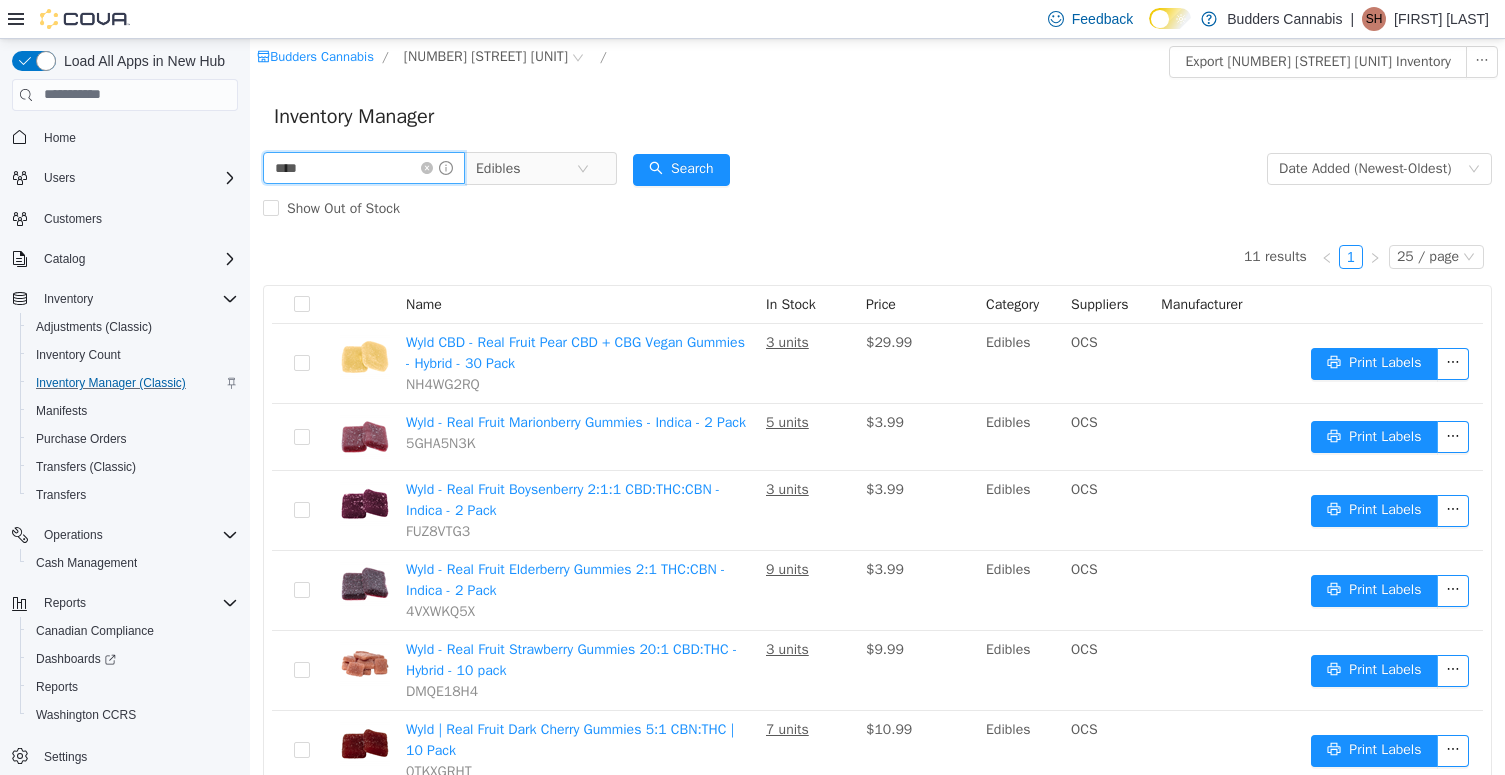 click on "****" at bounding box center (364, 167) 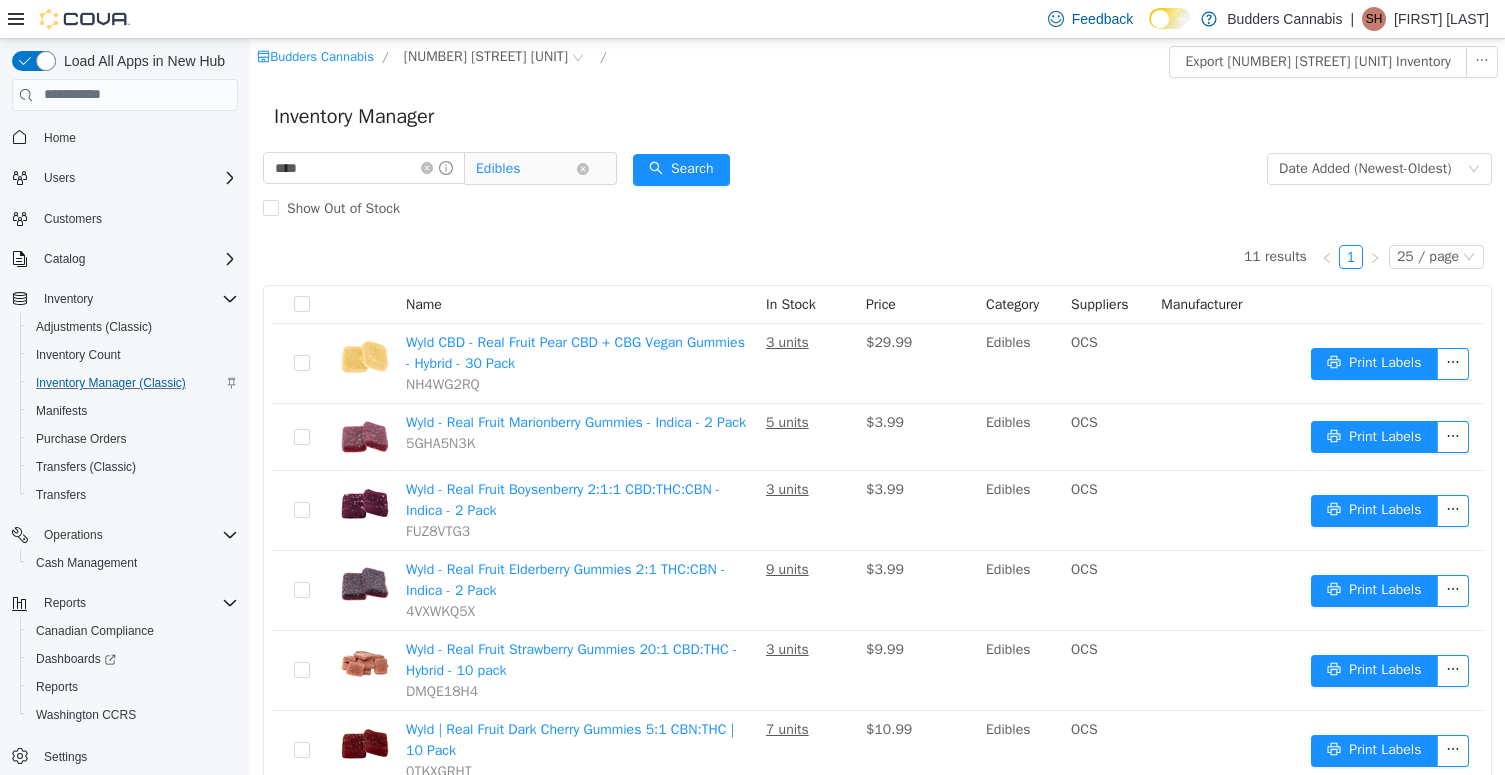 click on "Edibles" at bounding box center (526, 168) 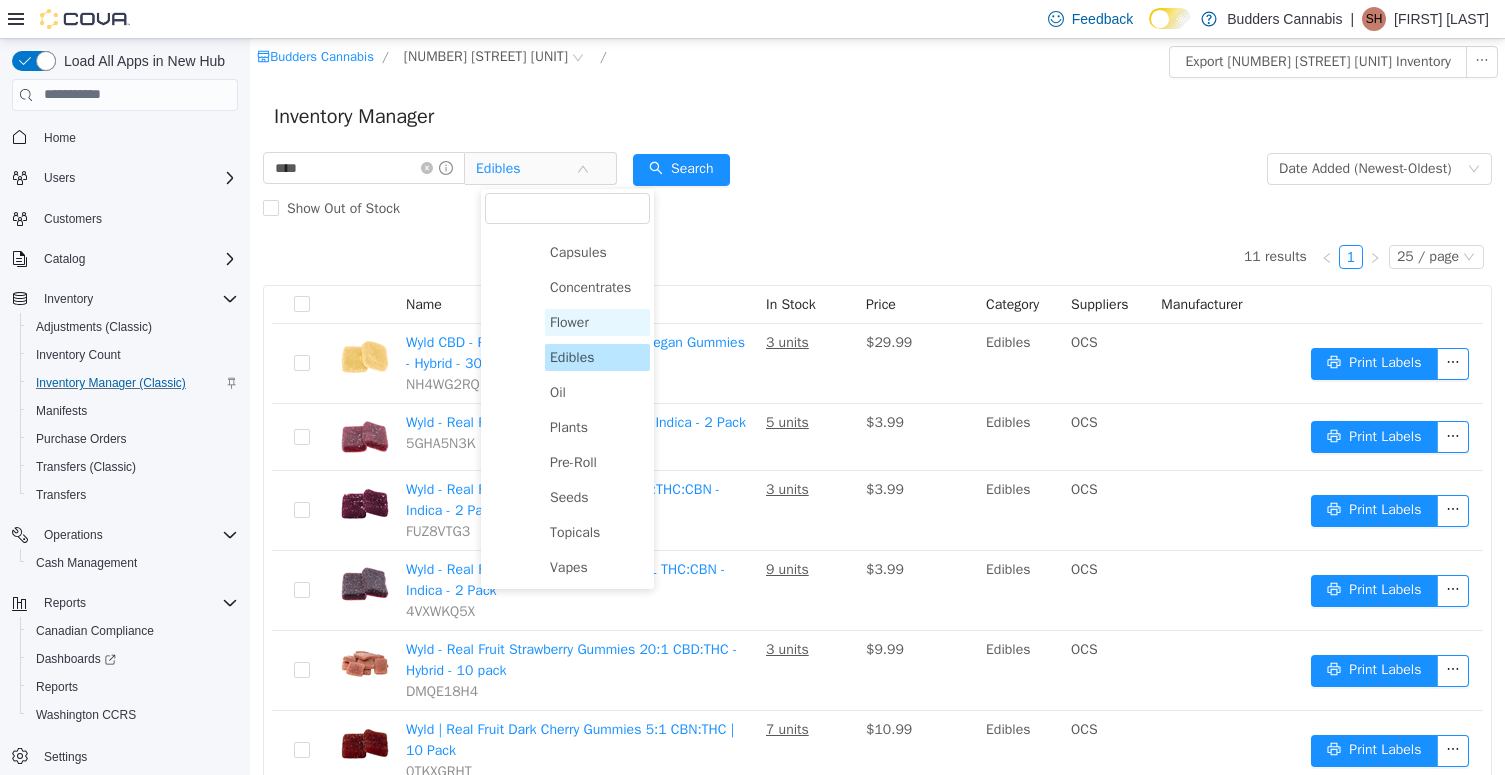 click on "Flower" at bounding box center (569, 321) 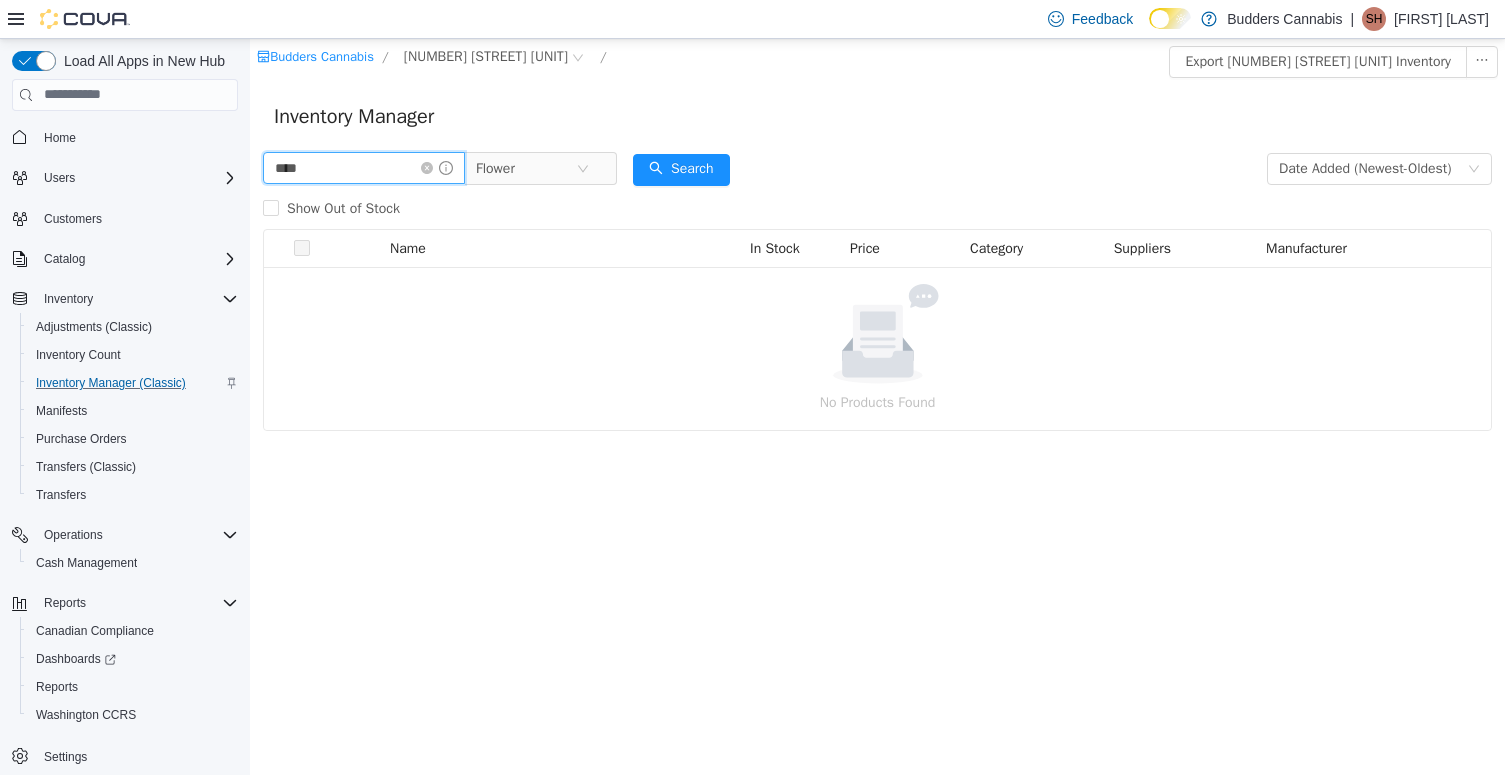 click on "****" at bounding box center [364, 167] 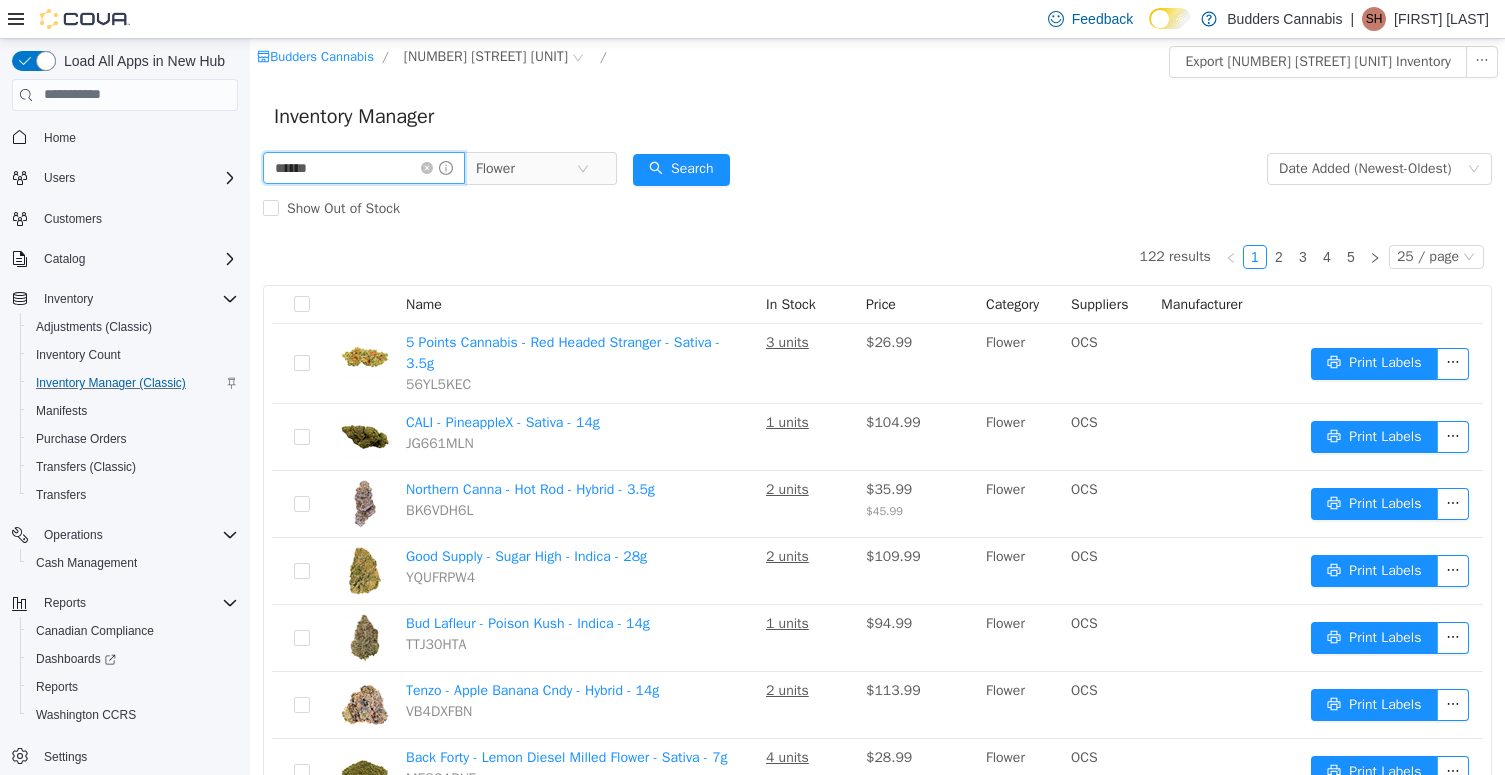 type on "******" 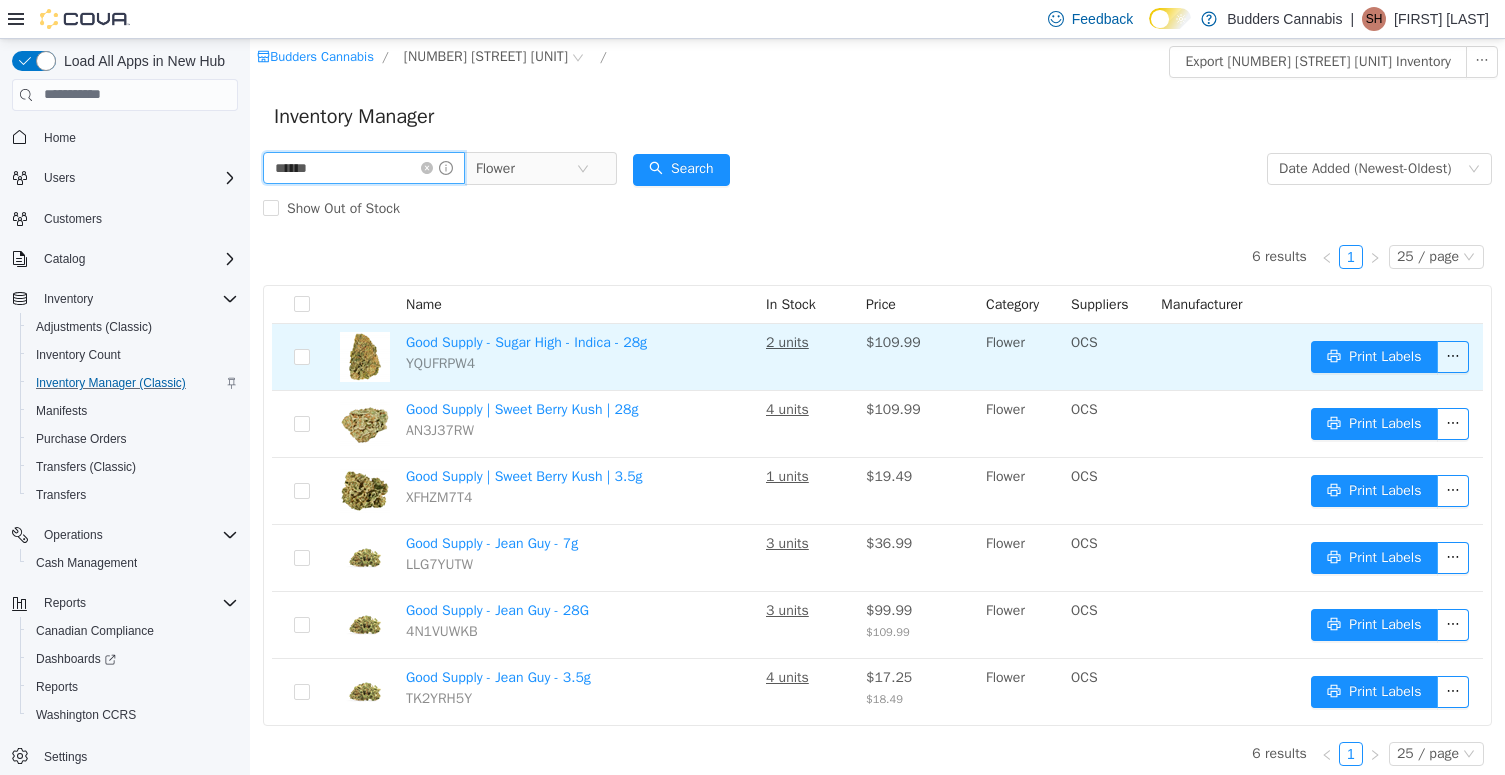 scroll, scrollTop: 7, scrollLeft: 0, axis: vertical 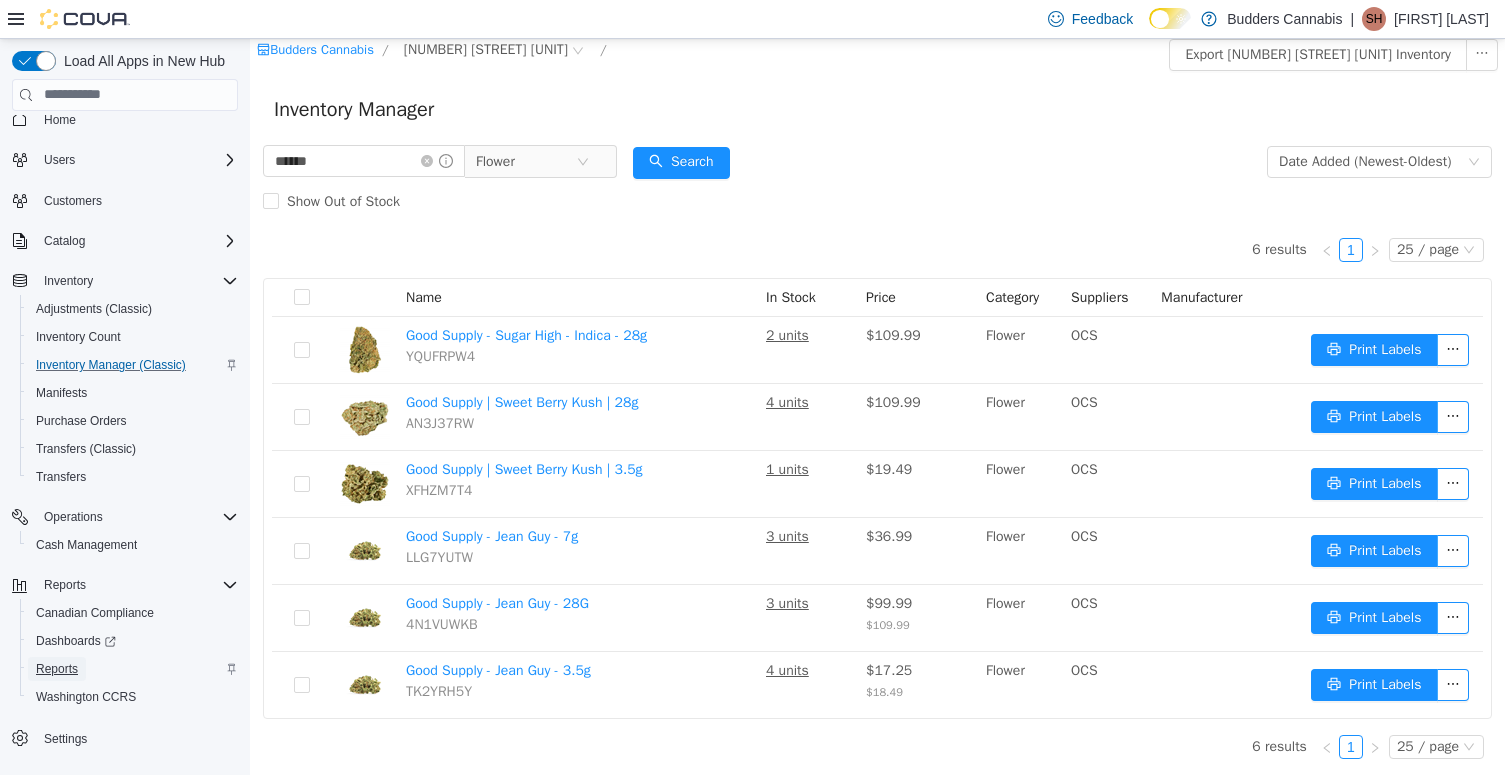click on "Reports" at bounding box center [57, 669] 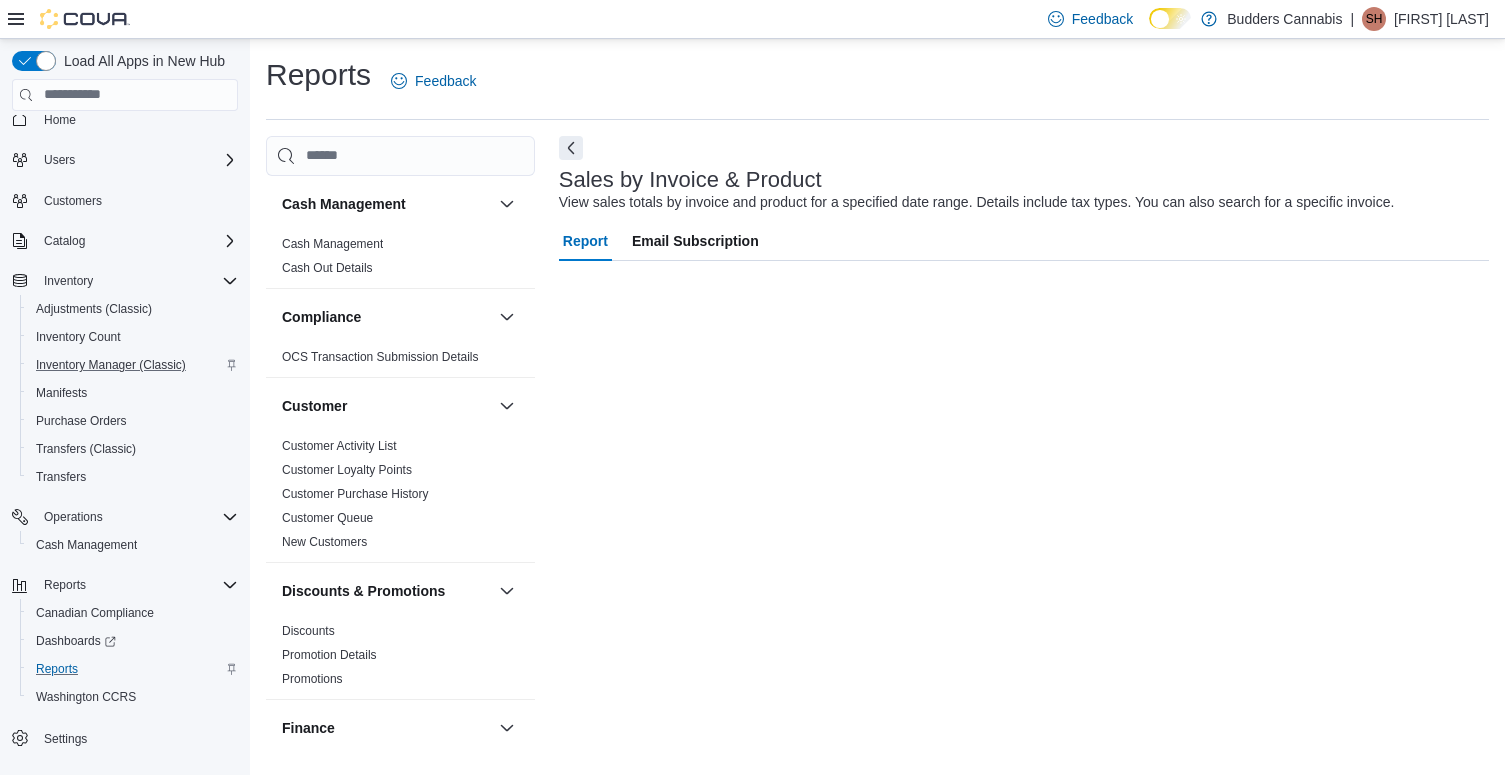 scroll, scrollTop: 0, scrollLeft: 0, axis: both 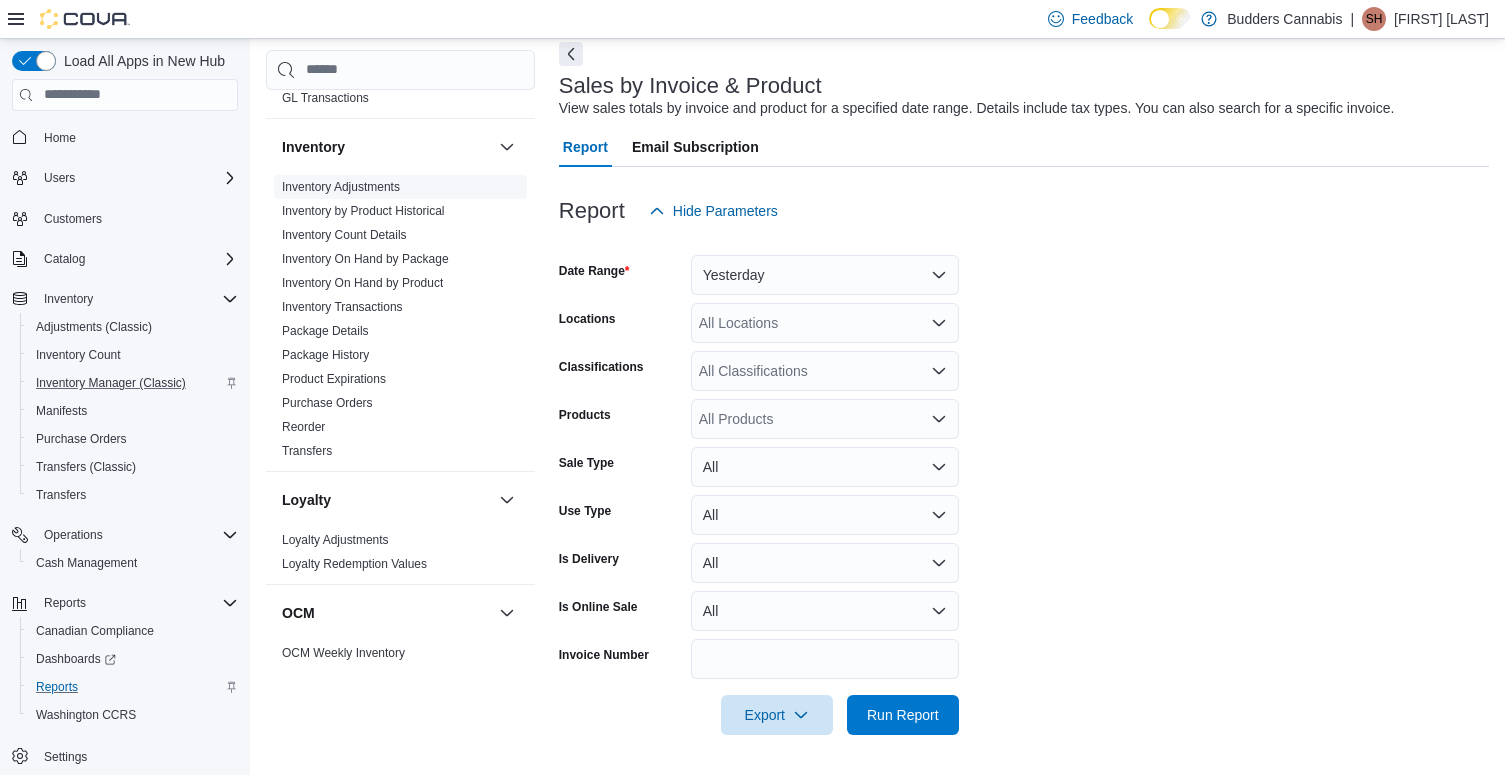 click on "Inventory Adjustments" at bounding box center [341, 187] 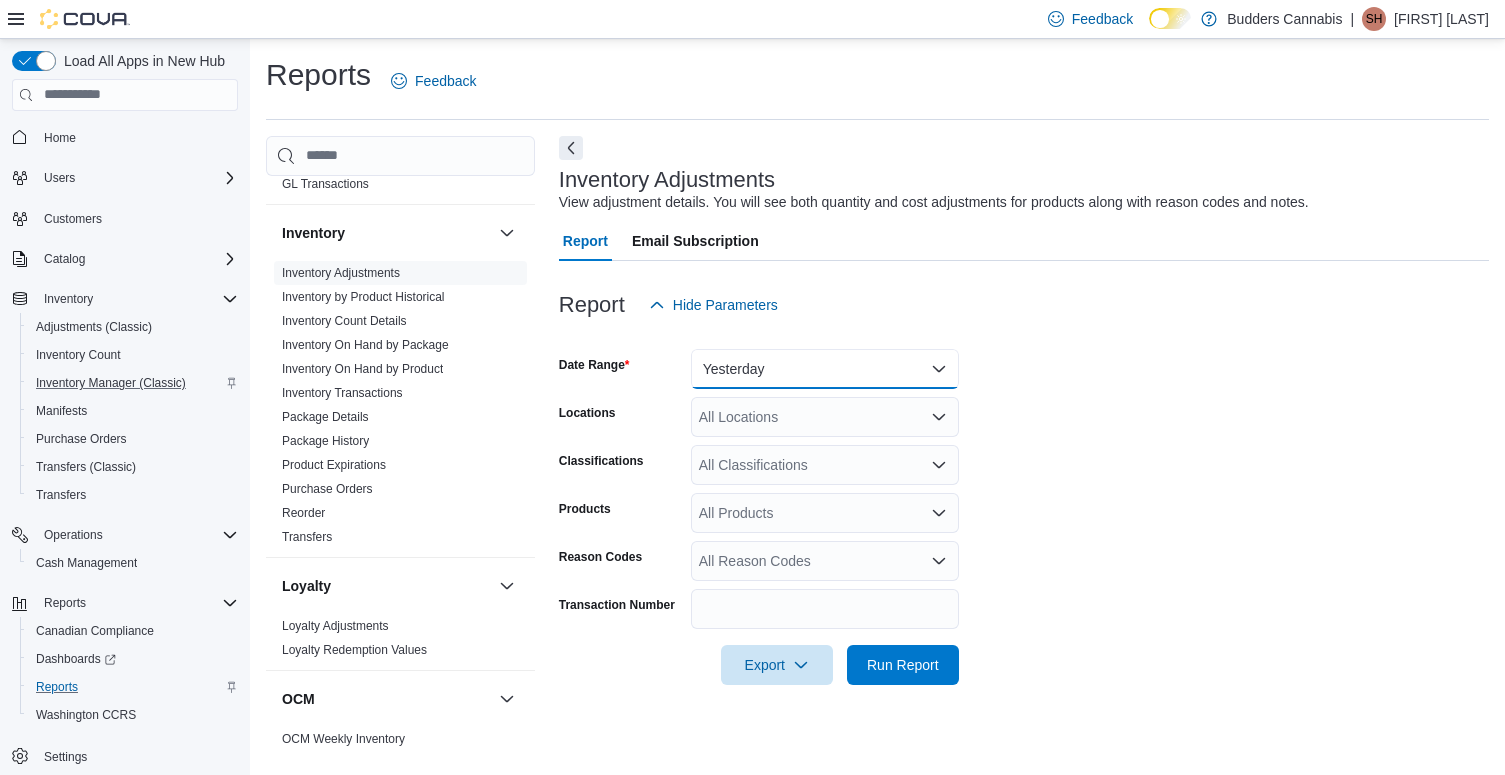 click on "Yesterday" at bounding box center (825, 369) 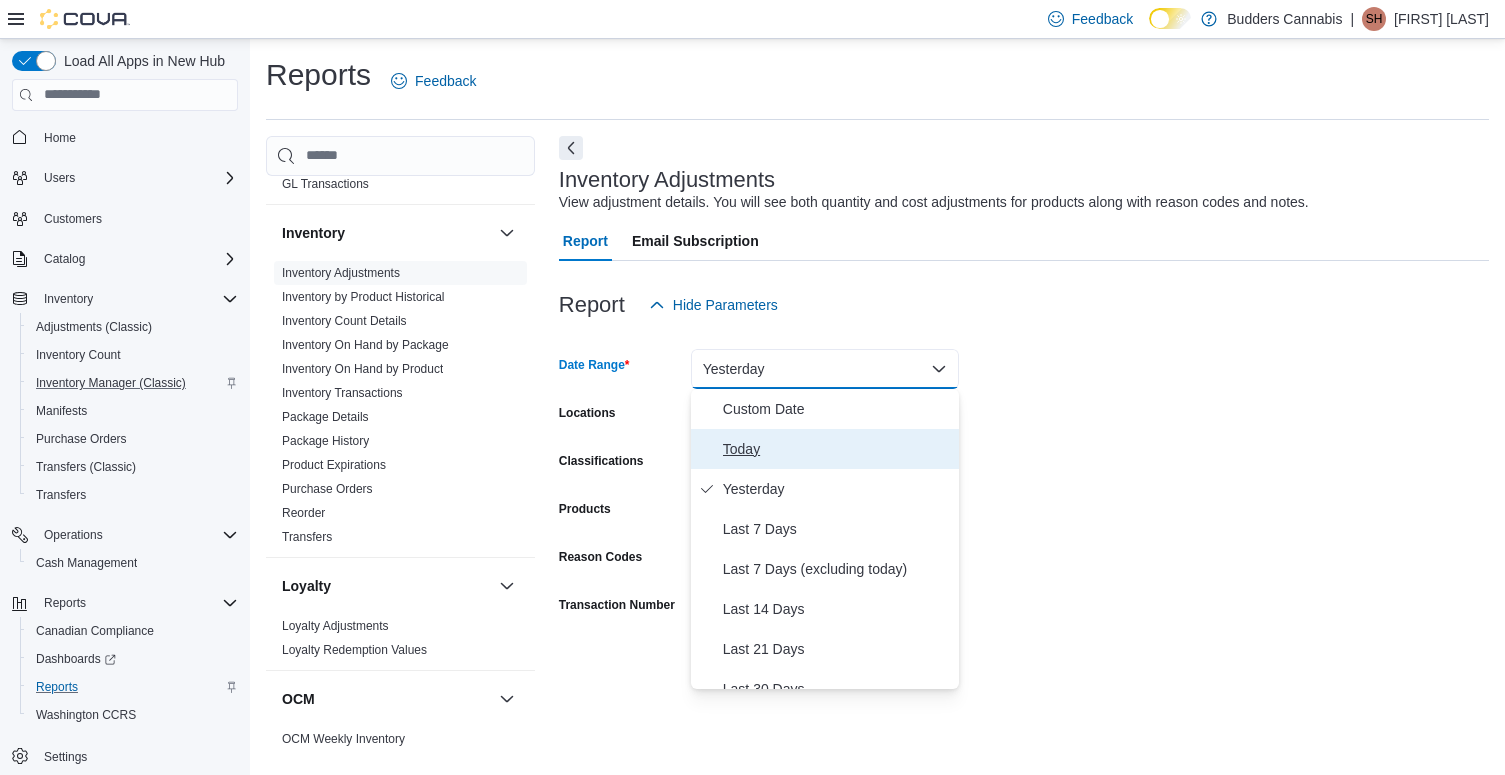 click on "Today" at bounding box center (837, 449) 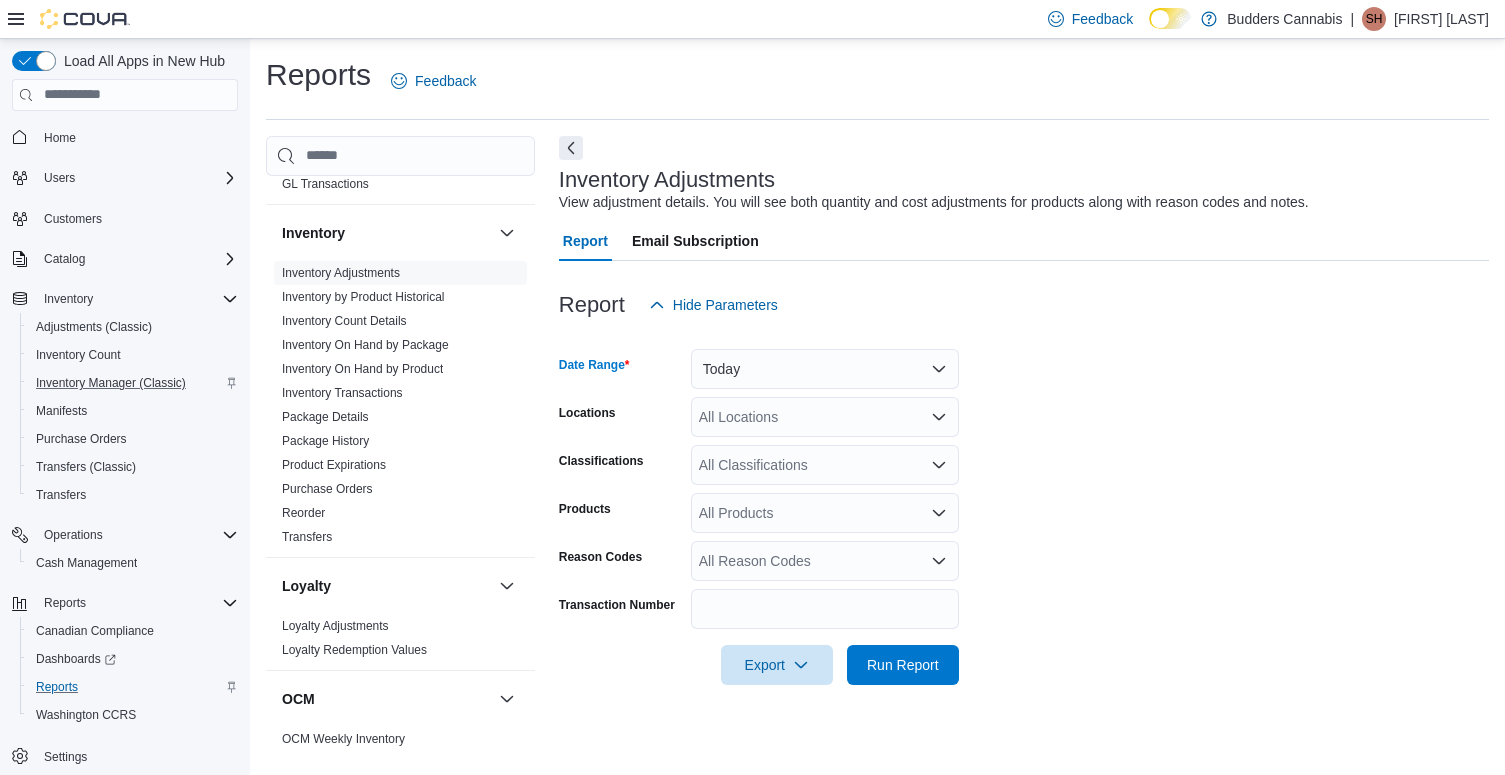 click on "All Locations" at bounding box center (825, 417) 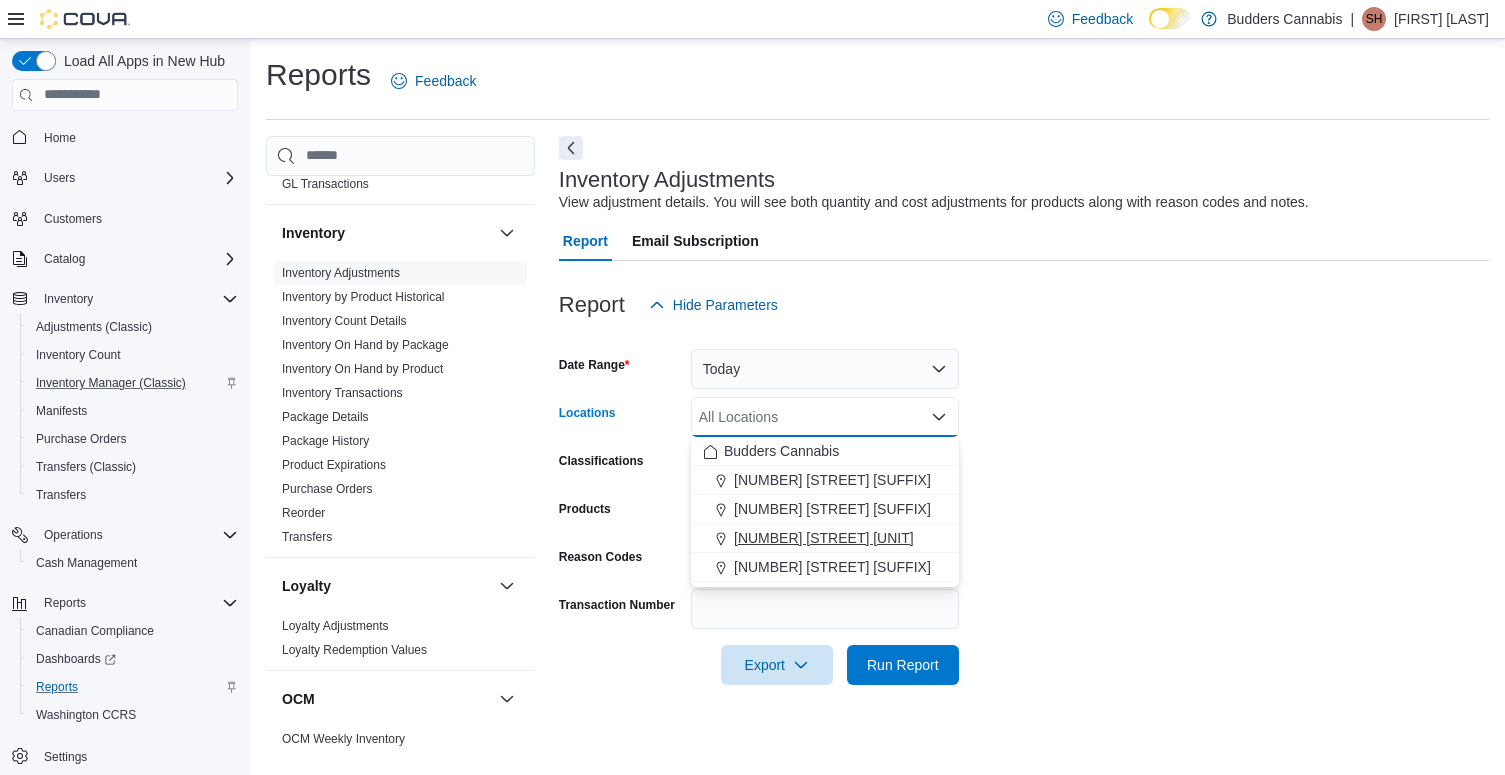 click on "[NUMBER] [STREET] [UNIT]" at bounding box center (824, 538) 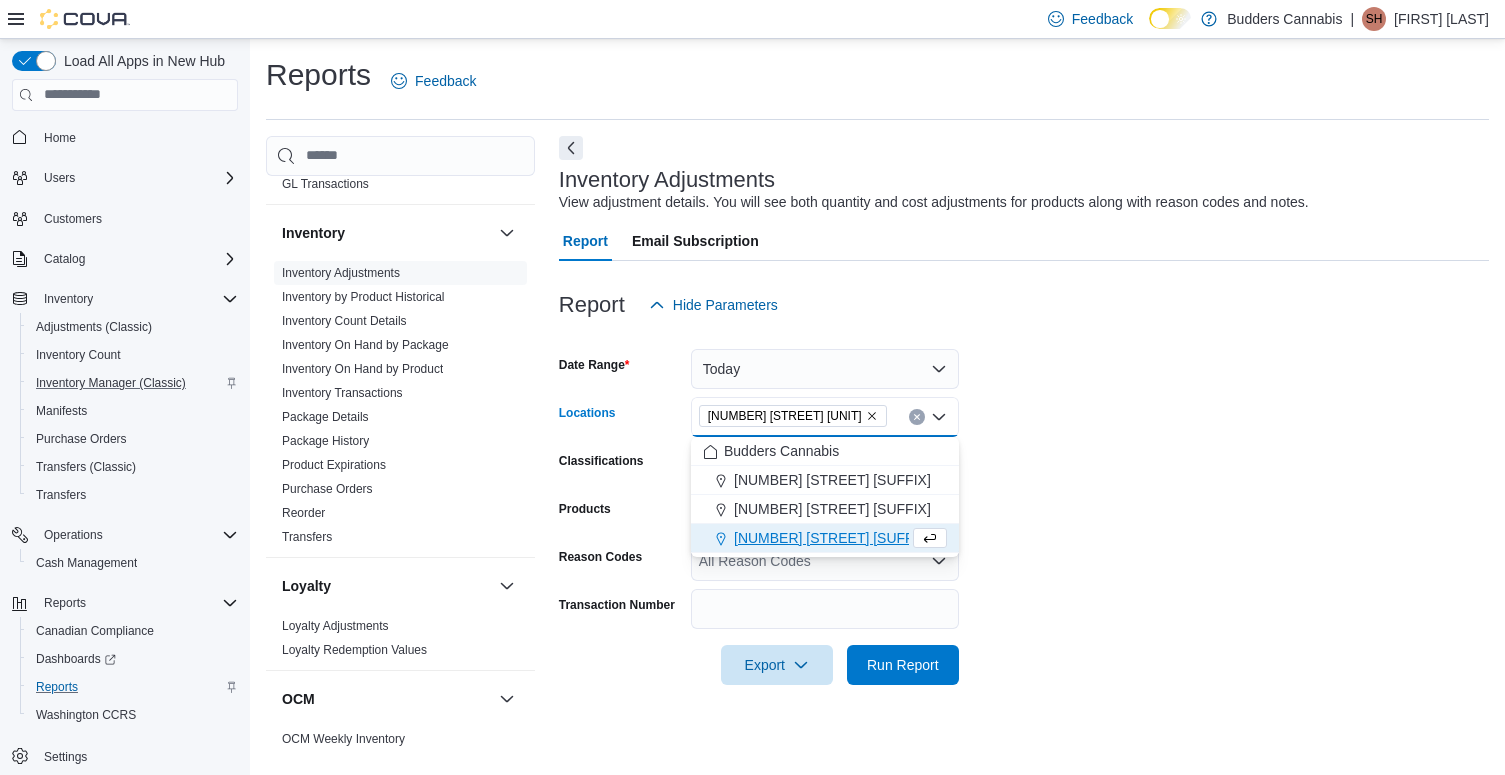 click on "Date Range Today Locations 3466 Dundas St. W Unit 1 Combo box. Selected. 3466 Dundas St. W Unit 1. Press Backspace to delete 3466 Dundas St. W Unit 1. Combo box input. All Locations. Type some text or, to display a list of choices, press Down Arrow. To exit the list of choices, press Escape. Classifications All Classifications Products All Products Reason Codes All Reason Codes Transaction Number Export  Run Report" at bounding box center (1024, 505) 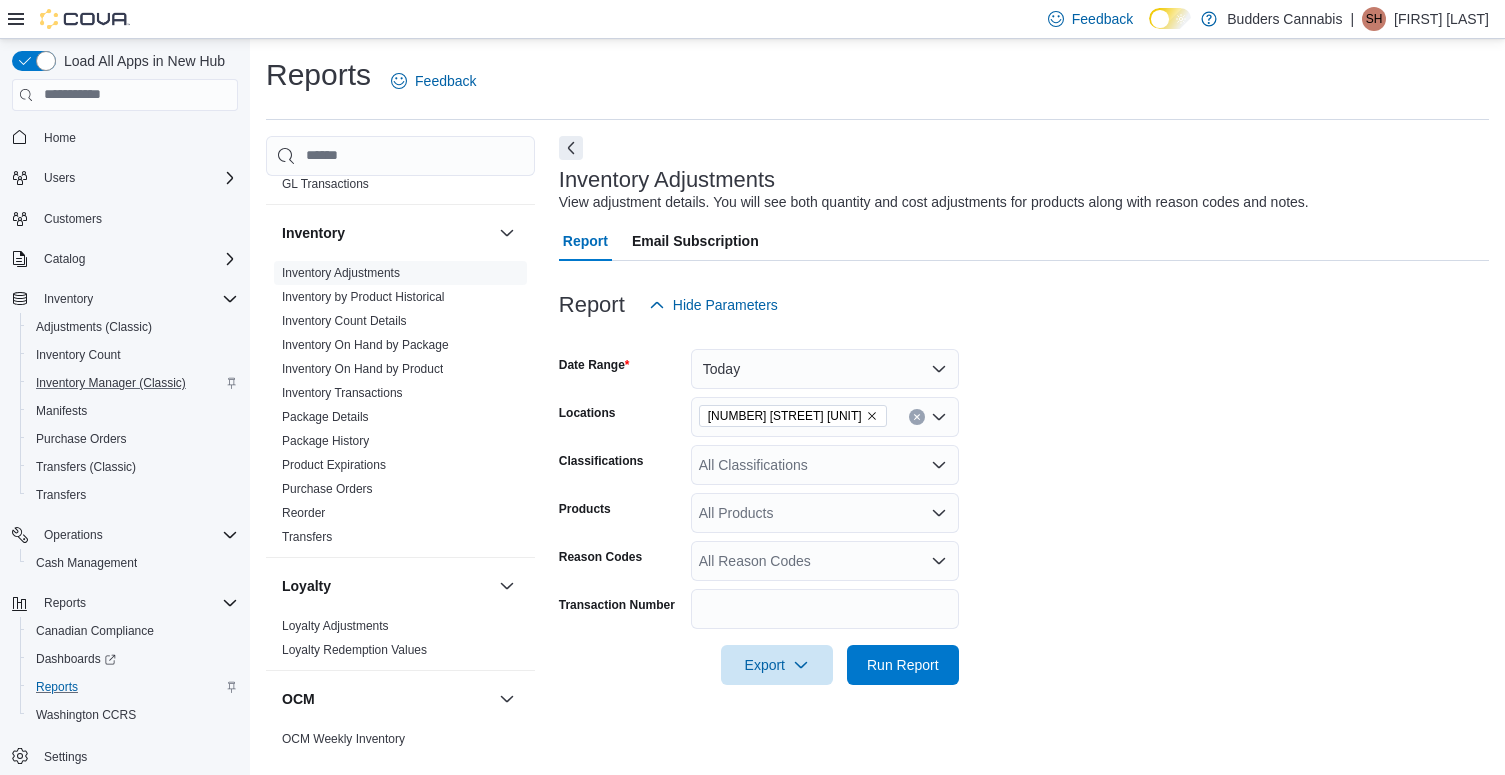 click on "All Classifications" at bounding box center (825, 465) 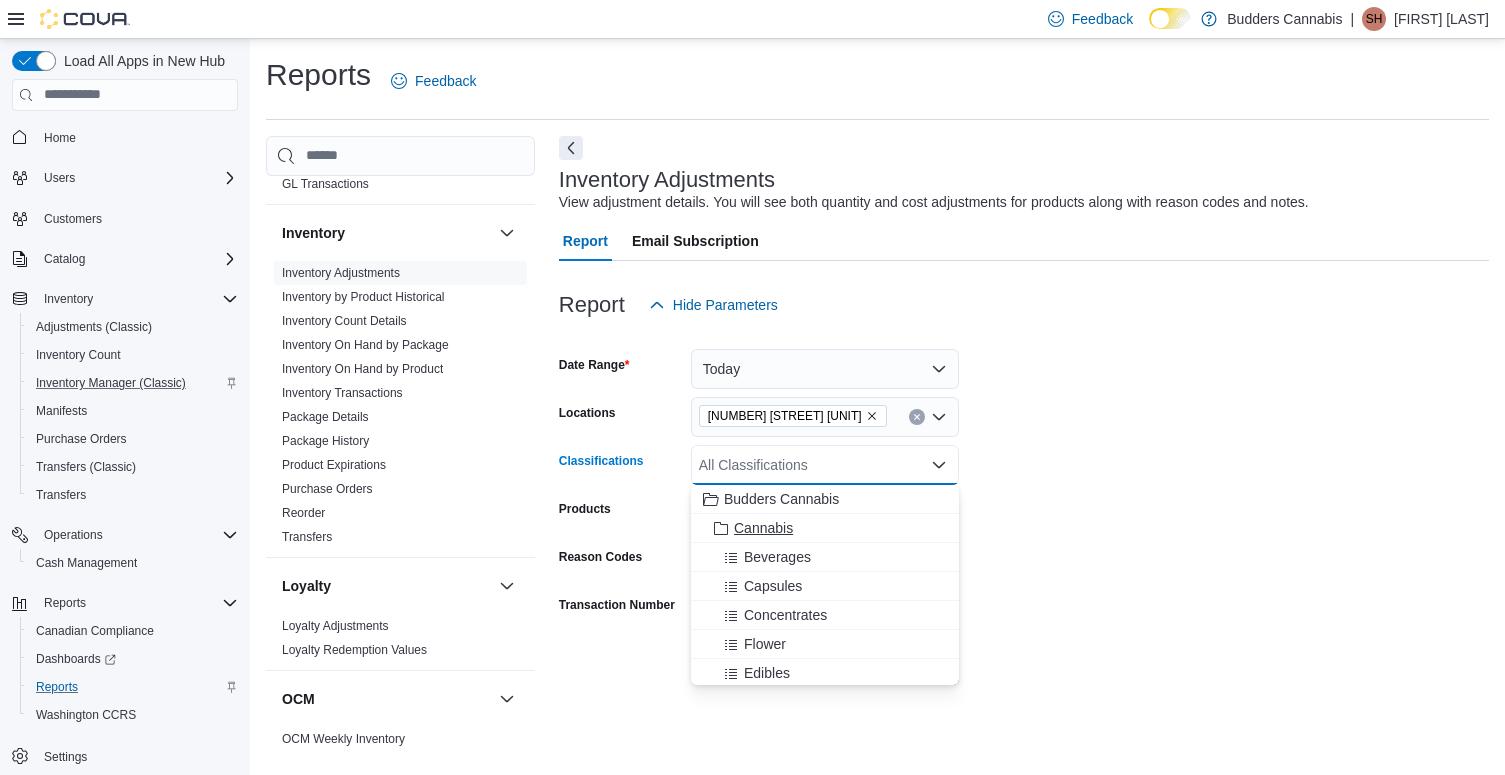 click on "Cannabis" at bounding box center [763, 528] 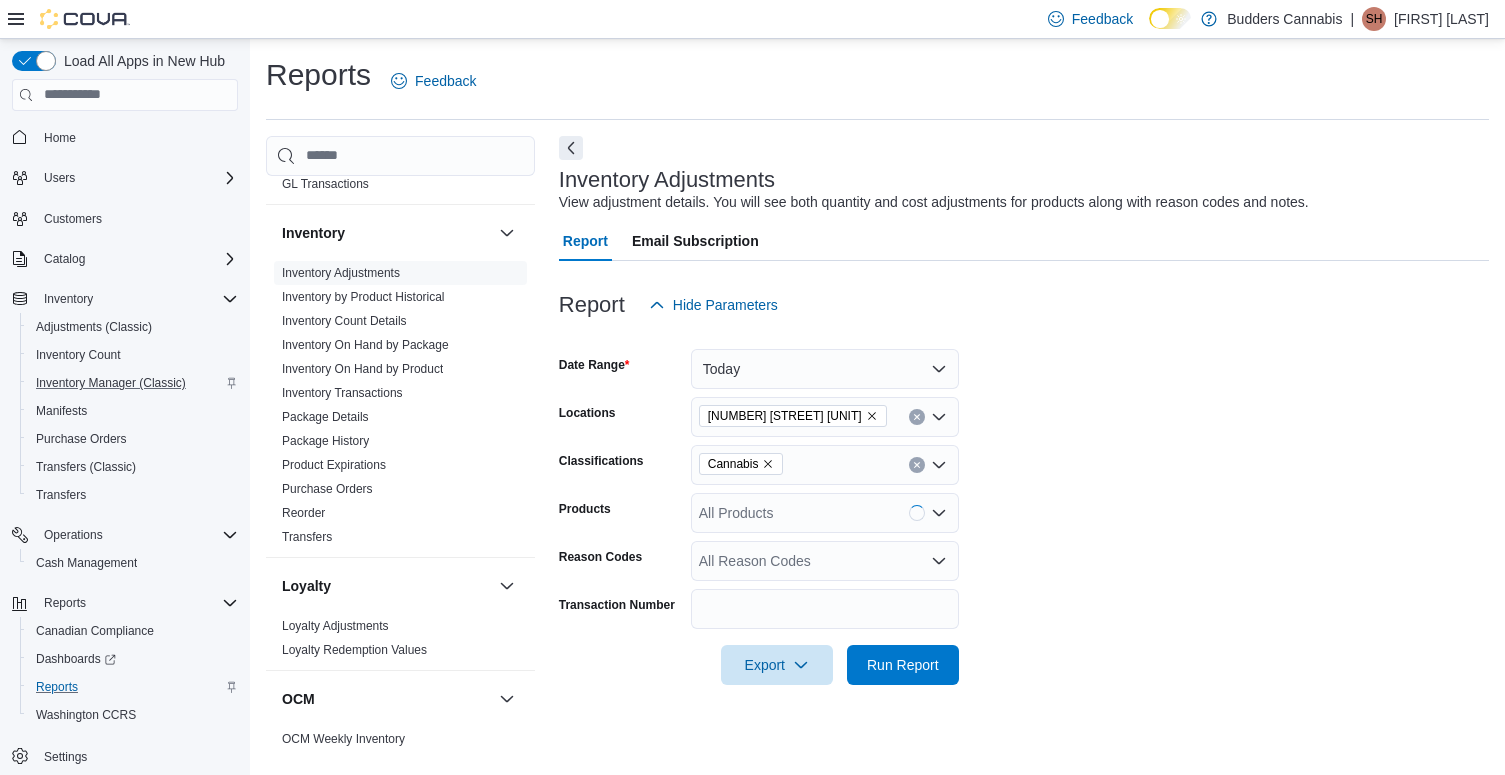 click on "Date Range Today Locations 3466 Dundas St. W Unit 1 Classifications Cannabis Products All Products Reason Codes All Reason Codes Transaction Number Export  Run Report" at bounding box center (1024, 505) 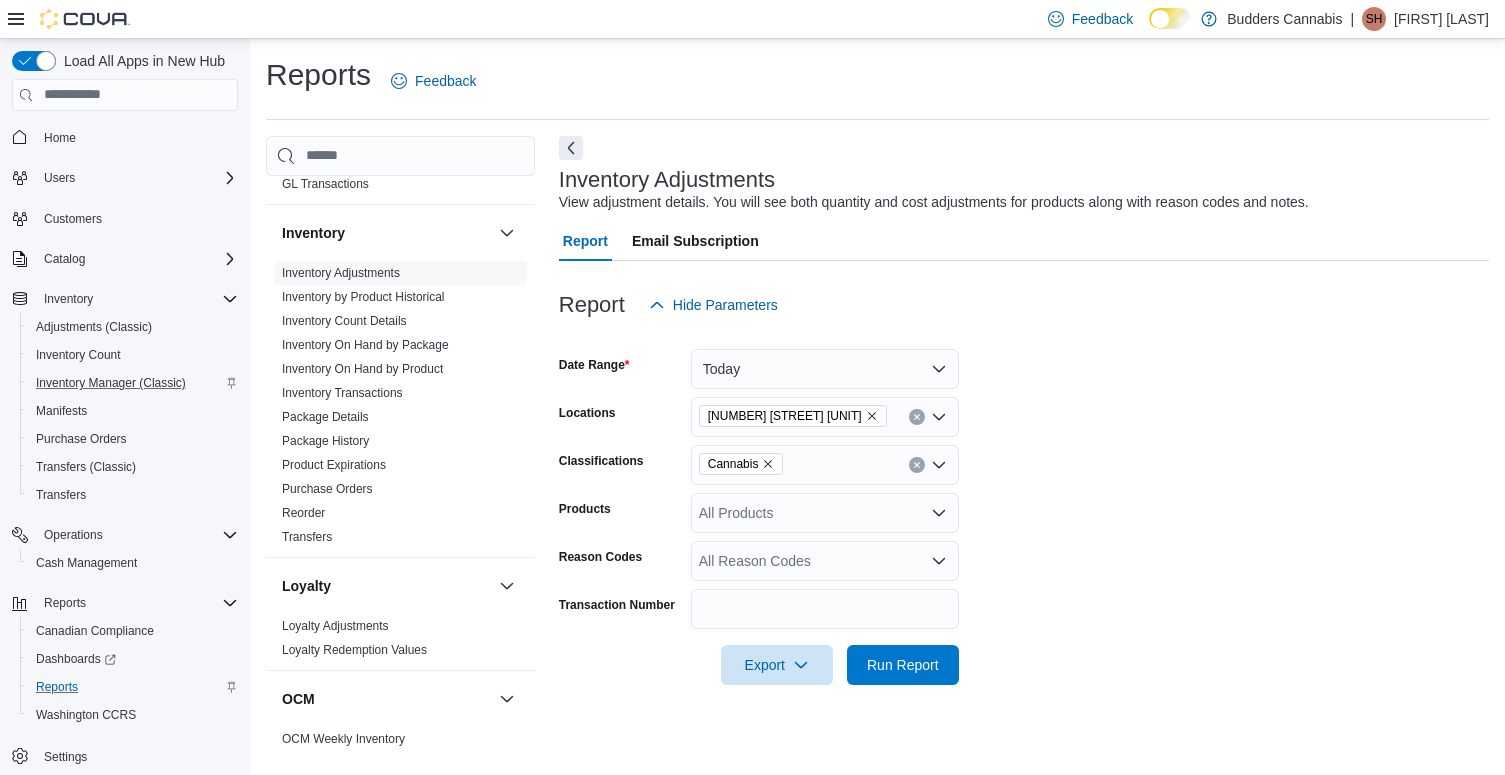 click on "Export  Run Report" at bounding box center [759, 665] 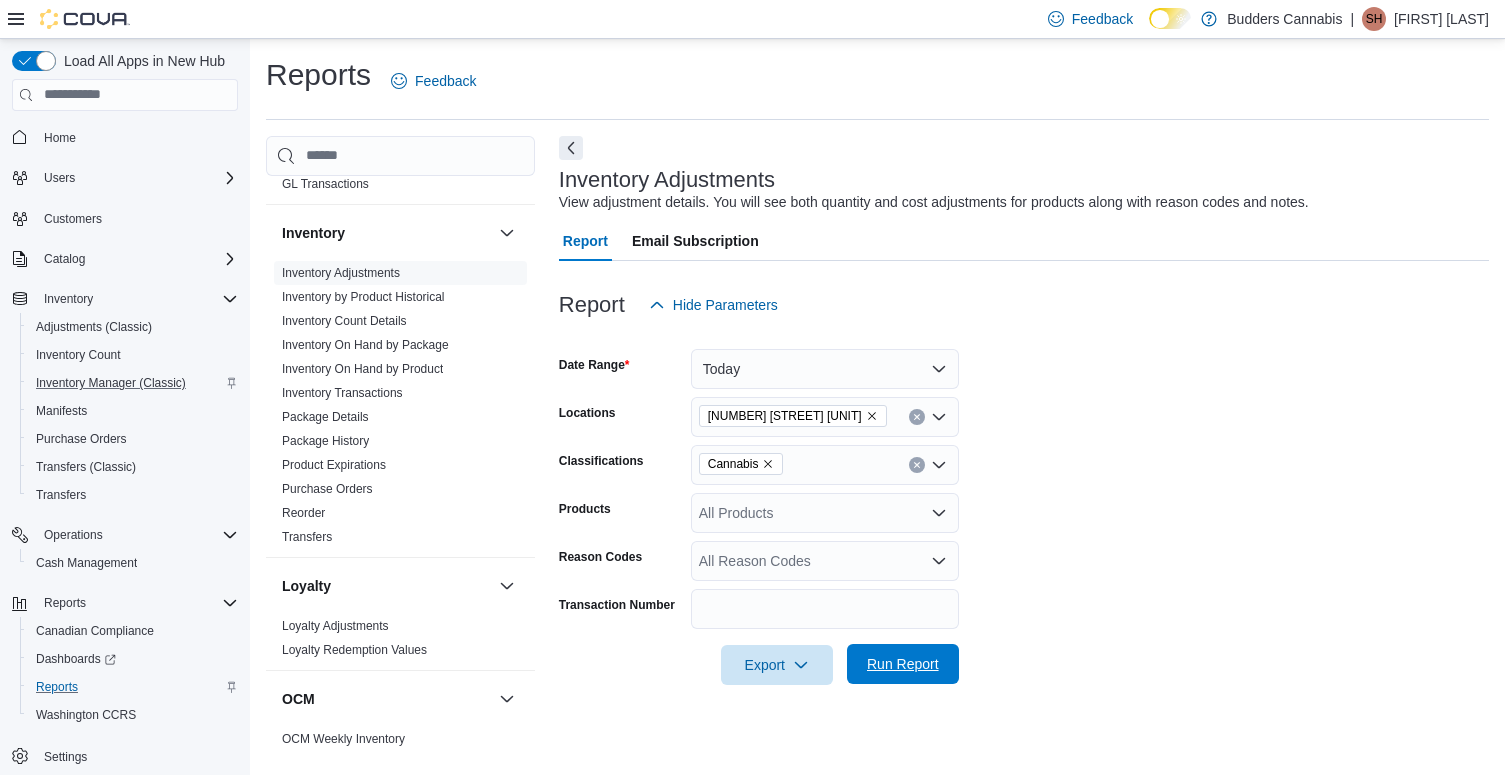click on "Run Report" at bounding box center (903, 664) 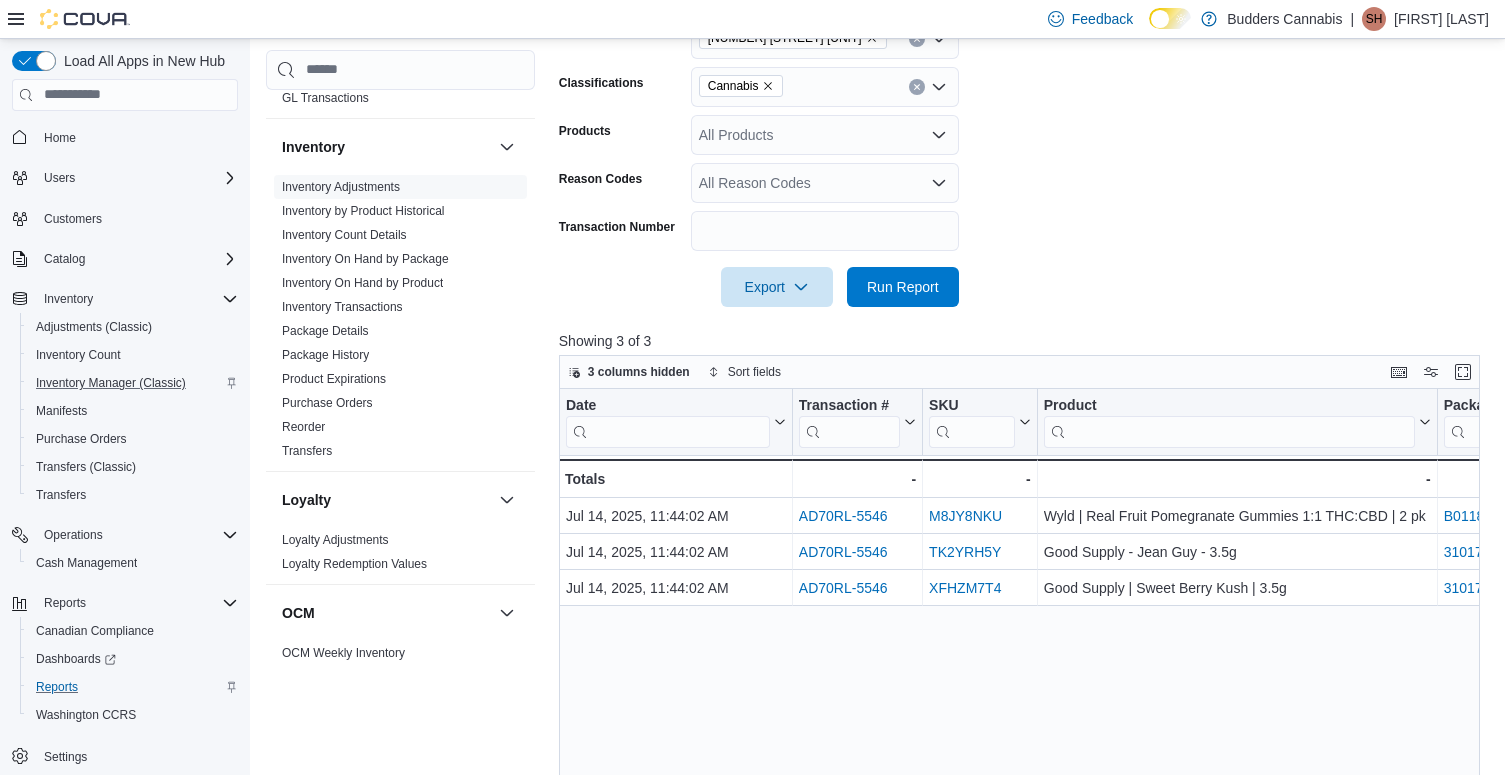 scroll, scrollTop: 380, scrollLeft: 0, axis: vertical 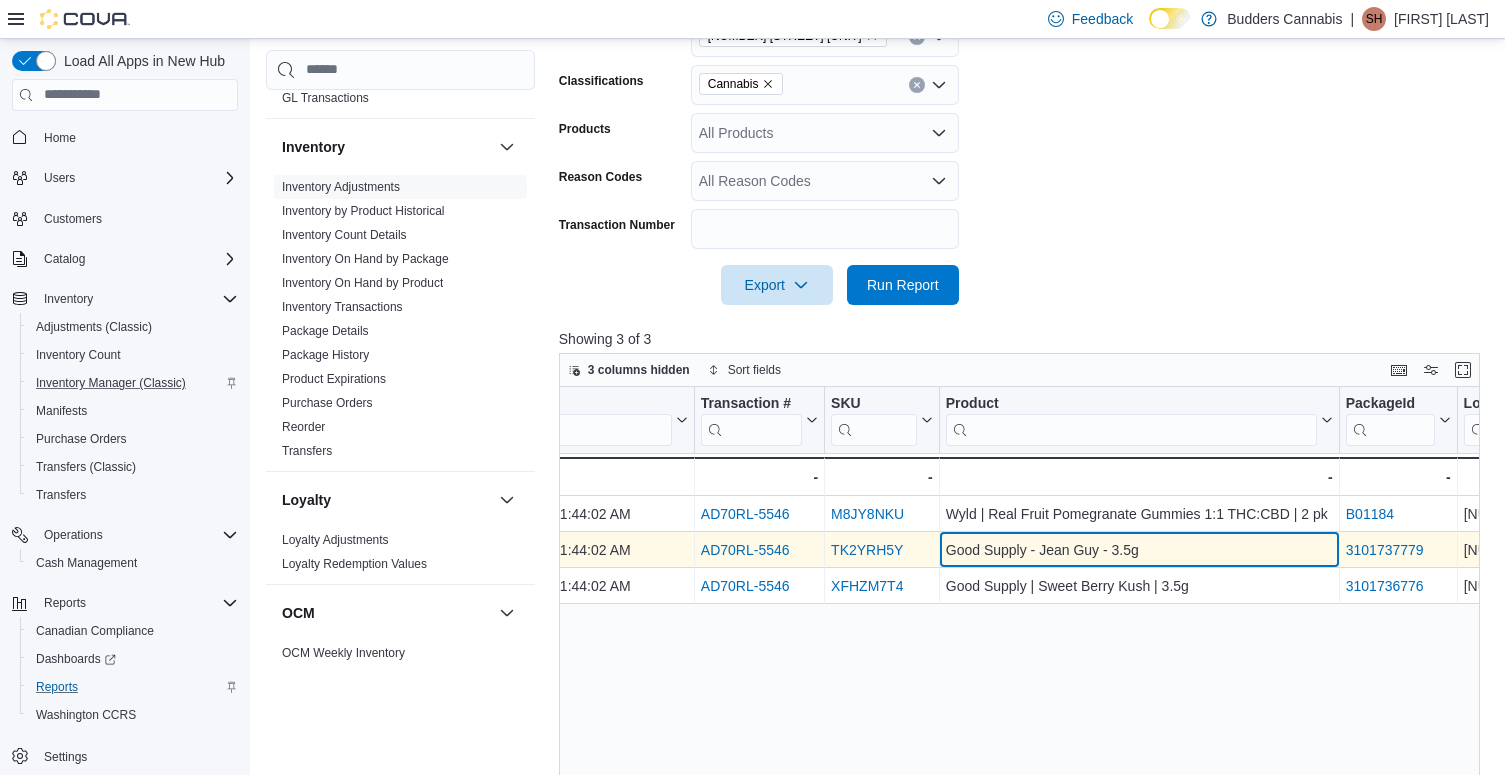 click on "Good Supply - Jean Guy  - 3.5g" at bounding box center (1139, 550) 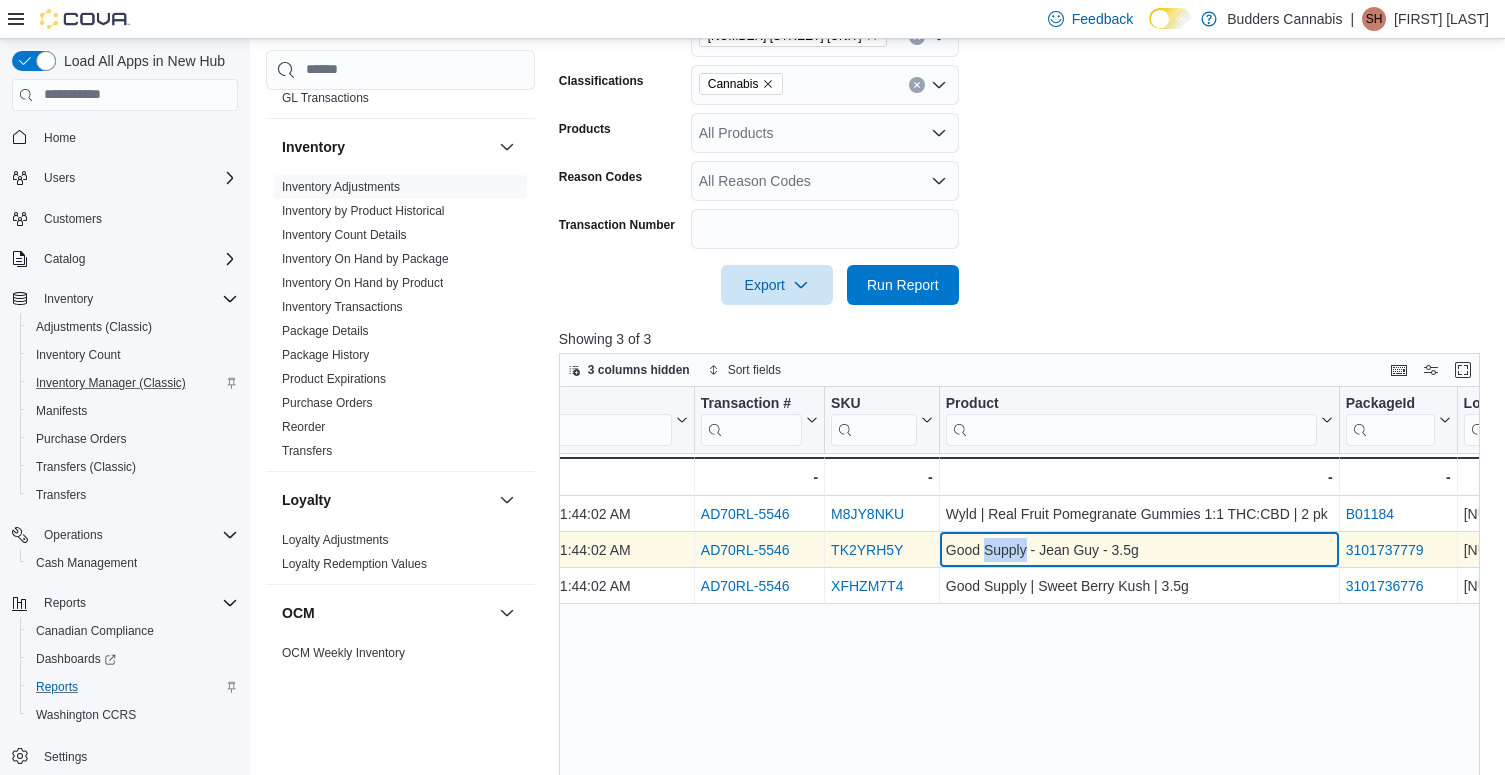 click on "Good Supply - Jean Guy  - 3.5g" at bounding box center [1139, 550] 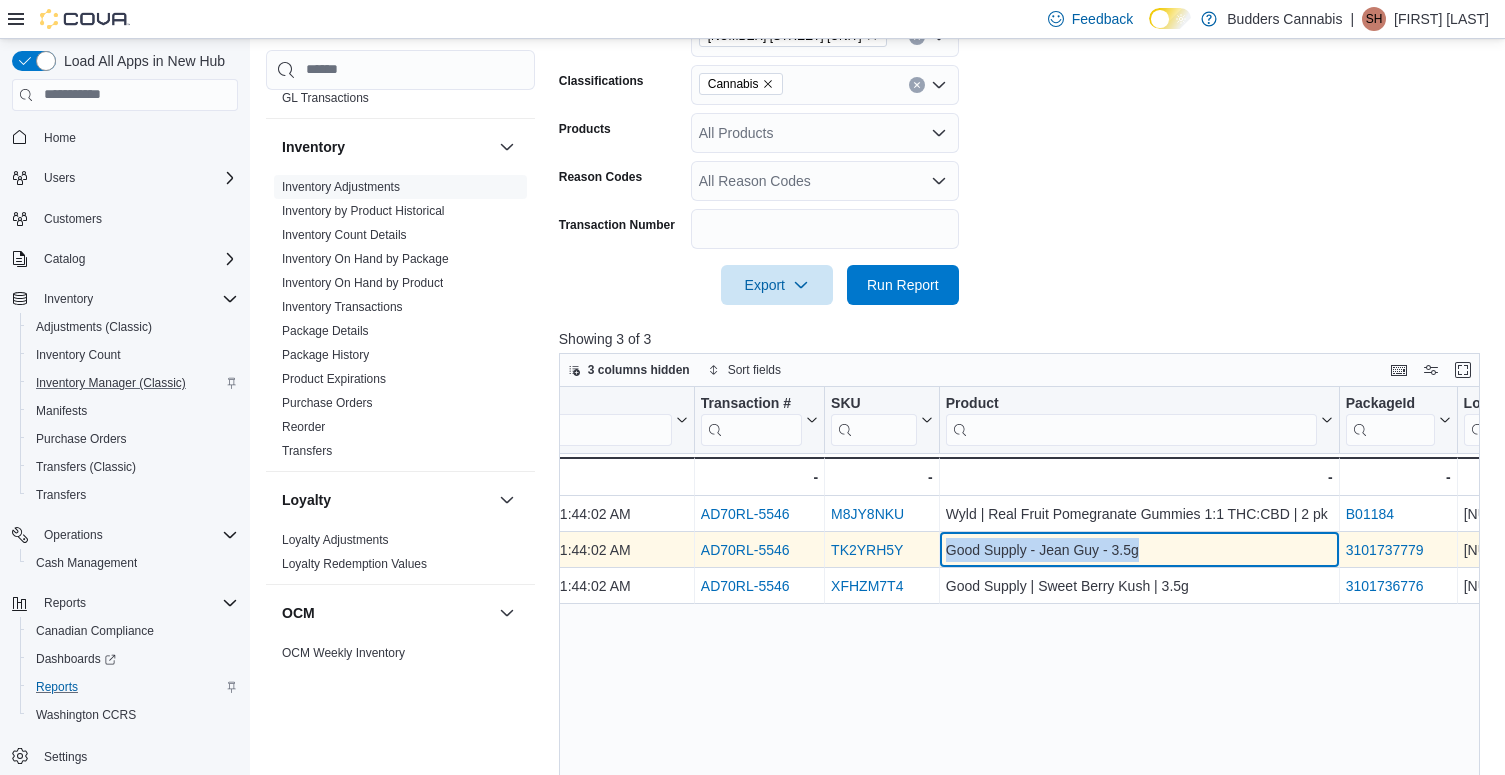 click on "Good Supply - Jean Guy  - 3.5g" at bounding box center [1139, 550] 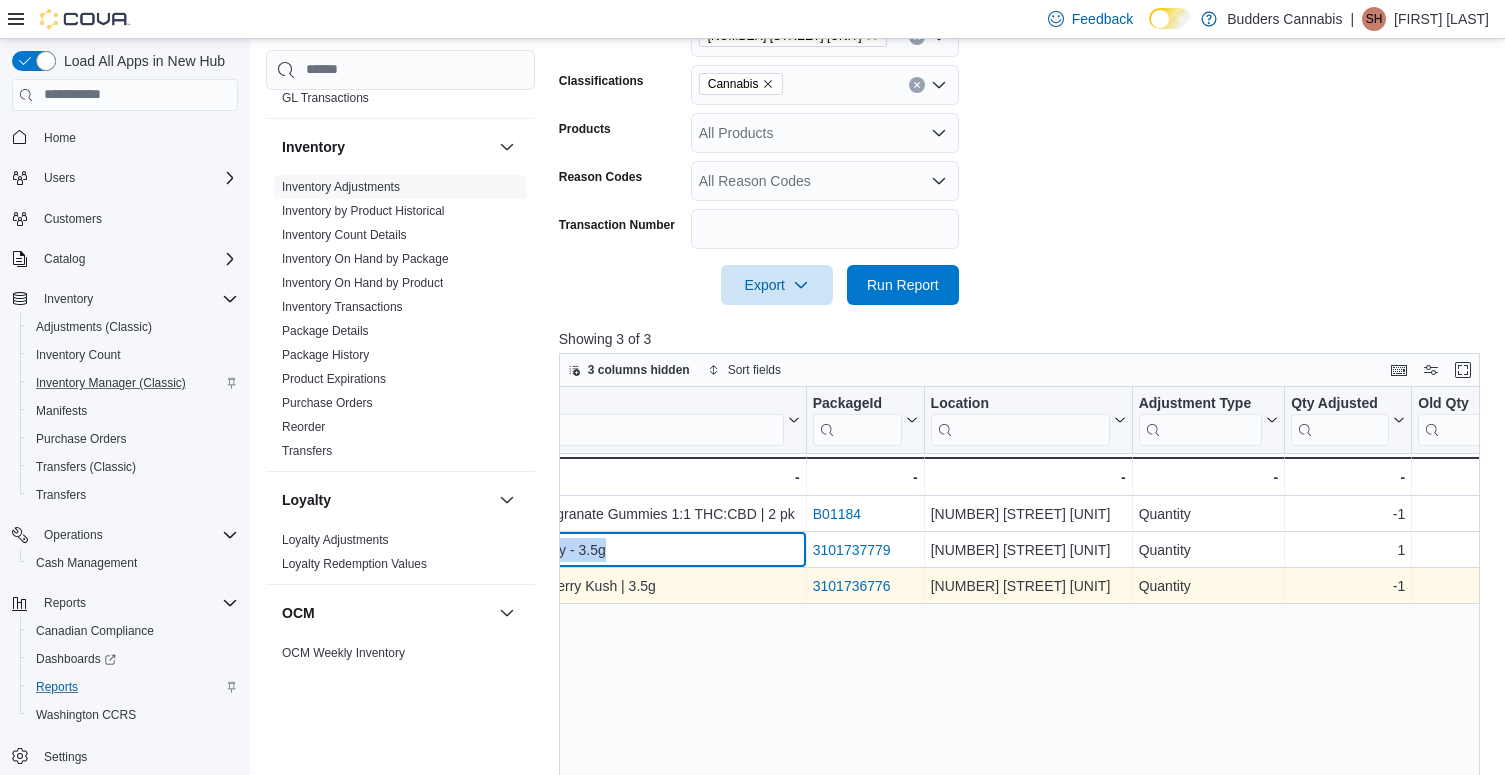 scroll, scrollTop: 0, scrollLeft: 637, axis: horizontal 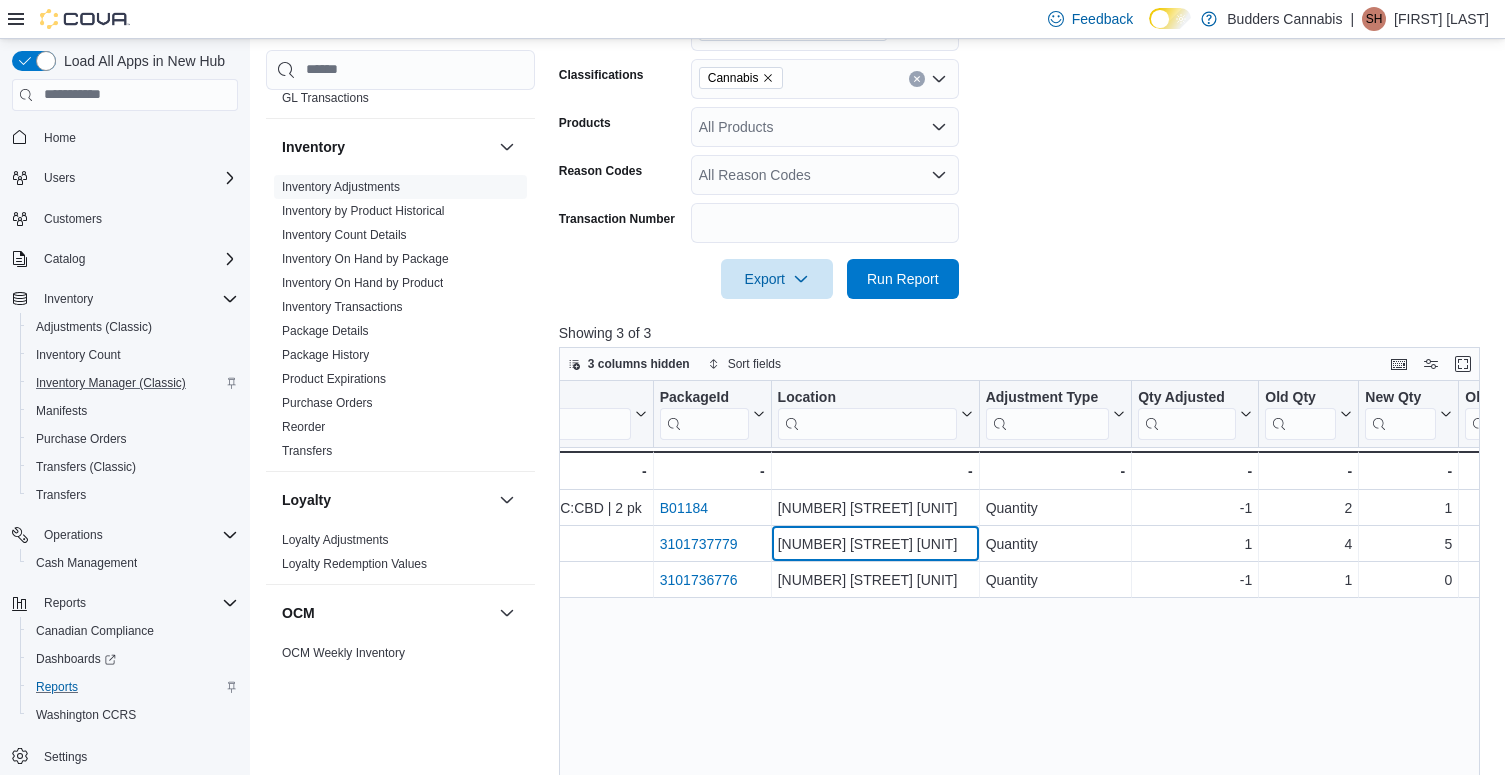 click on "3466 Dundas St. W Unit 1 -  Location, column 6, row 2" at bounding box center (875, 544) 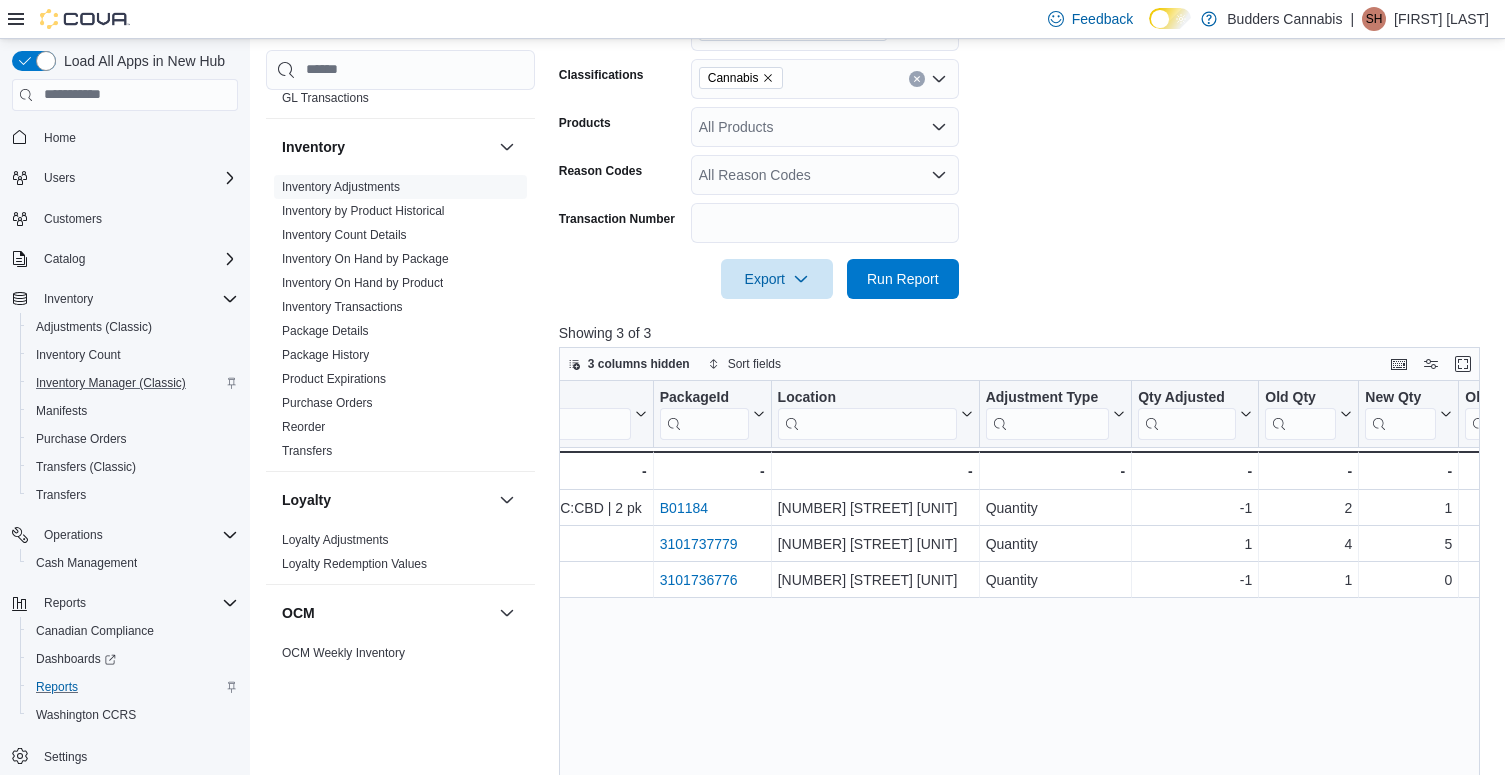 click on "Date Click to view column header actions Transaction # Click to view column header actions SKU Click to view column header actions Product Click to view column header actions PackageId Click to view column header actions Location Click to view column header actions Adjustment Type Click to view column header actions Qty Adjusted Click to view column header actions Old Qty Click to view column header actions New Qty Click to view column header actions Old Cost Click to view column header actions New Cost Click to view column header actions Unit Click to view column header actions Unit Cost Click to view column header actions Reason Code Click to view column header actions Notes Click to view column header actions Room Click to view column header actions 3466 Dundas St. W Unit 1 -  Location, column 6, row 1 B01184 -  Package URL, column 5, row 1 Quantity -  Adjustment Type, column 7, row 1 -1 -  Qty Adjusted, column 8, row 1 2 -  Old Qty, column 9, row 1 1 -  New Qty, column 10, row 1 -  -  -  M8JY8NKU -  -  -" at bounding box center (1019, 674) 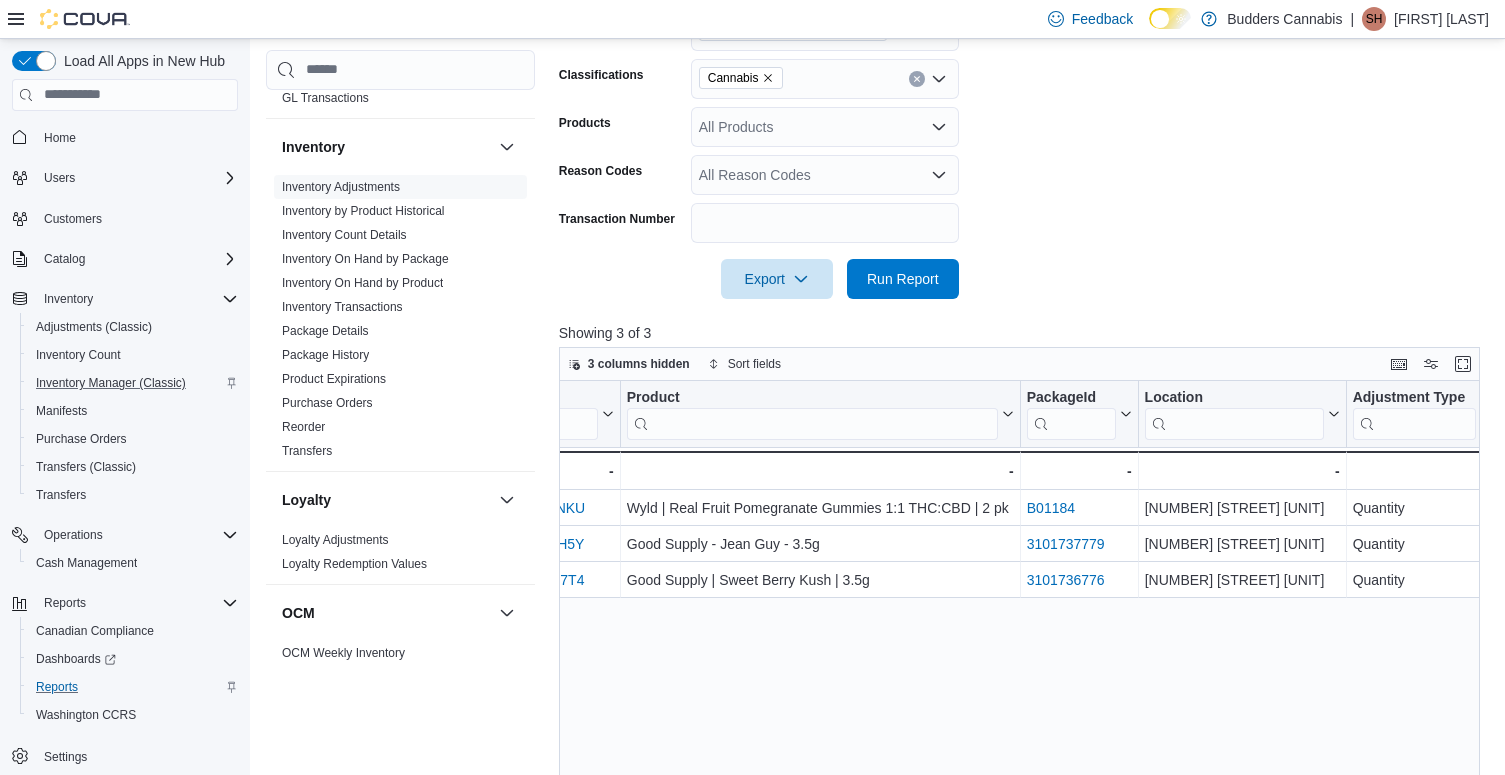 scroll, scrollTop: 0, scrollLeft: 418, axis: horizontal 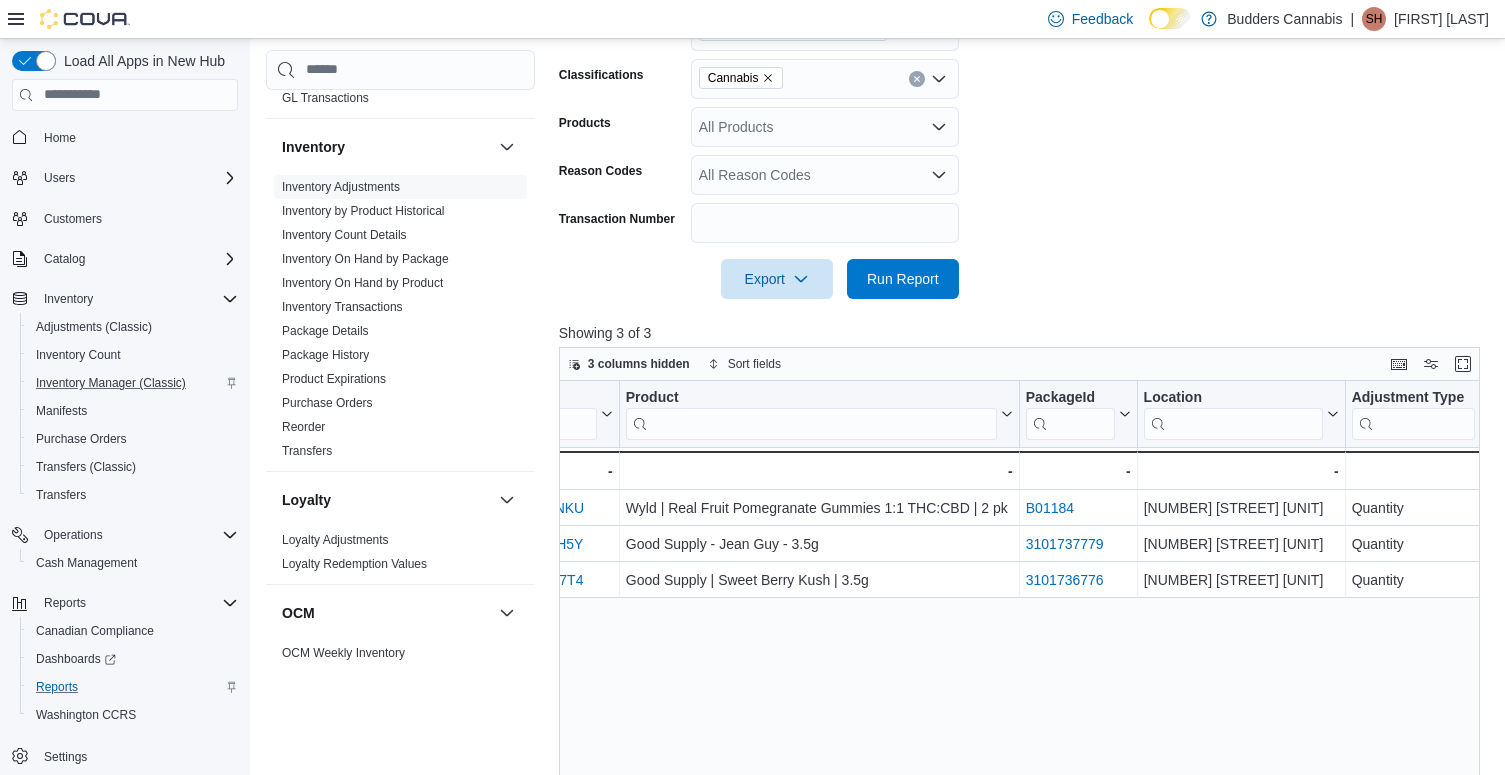 click 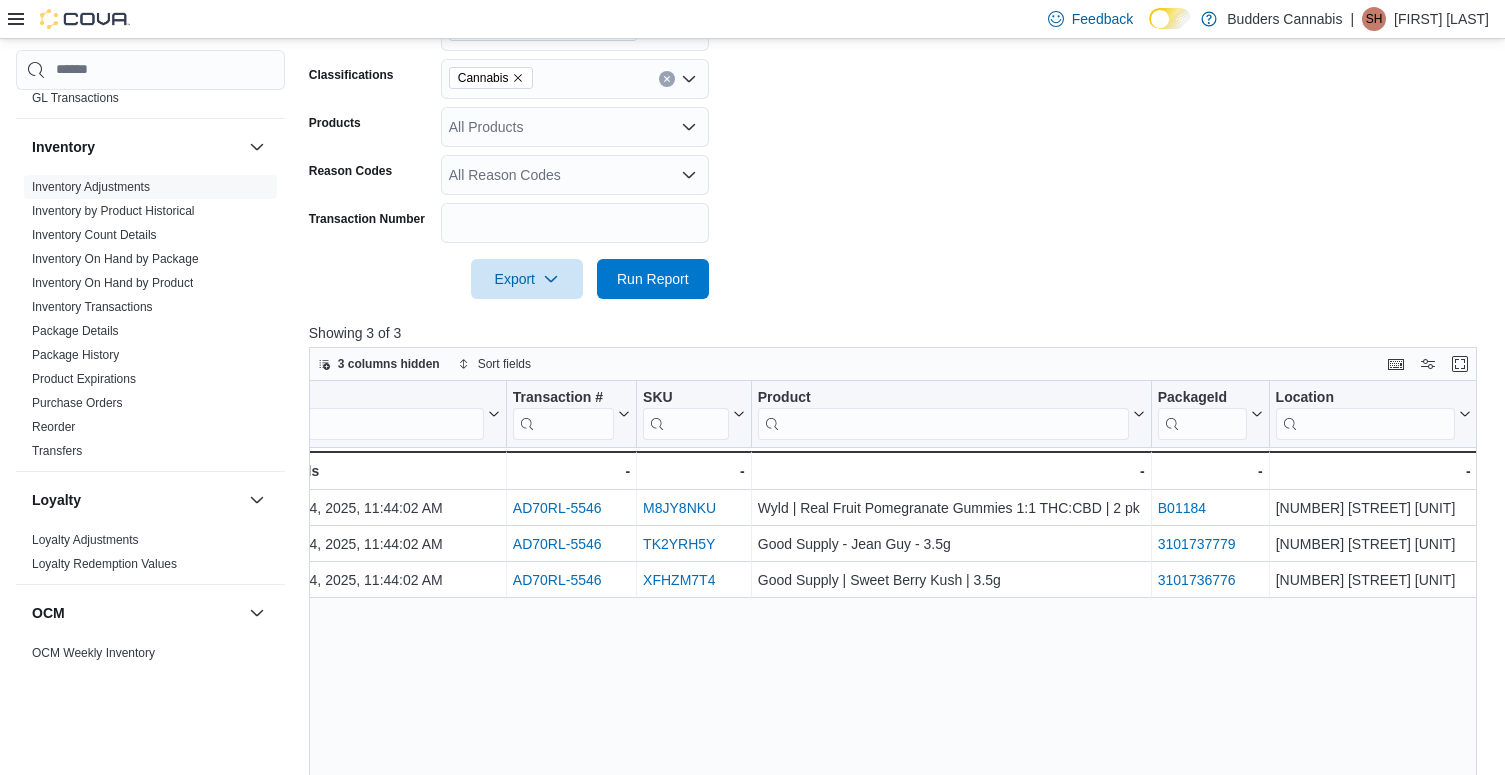 scroll, scrollTop: 0, scrollLeft: 0, axis: both 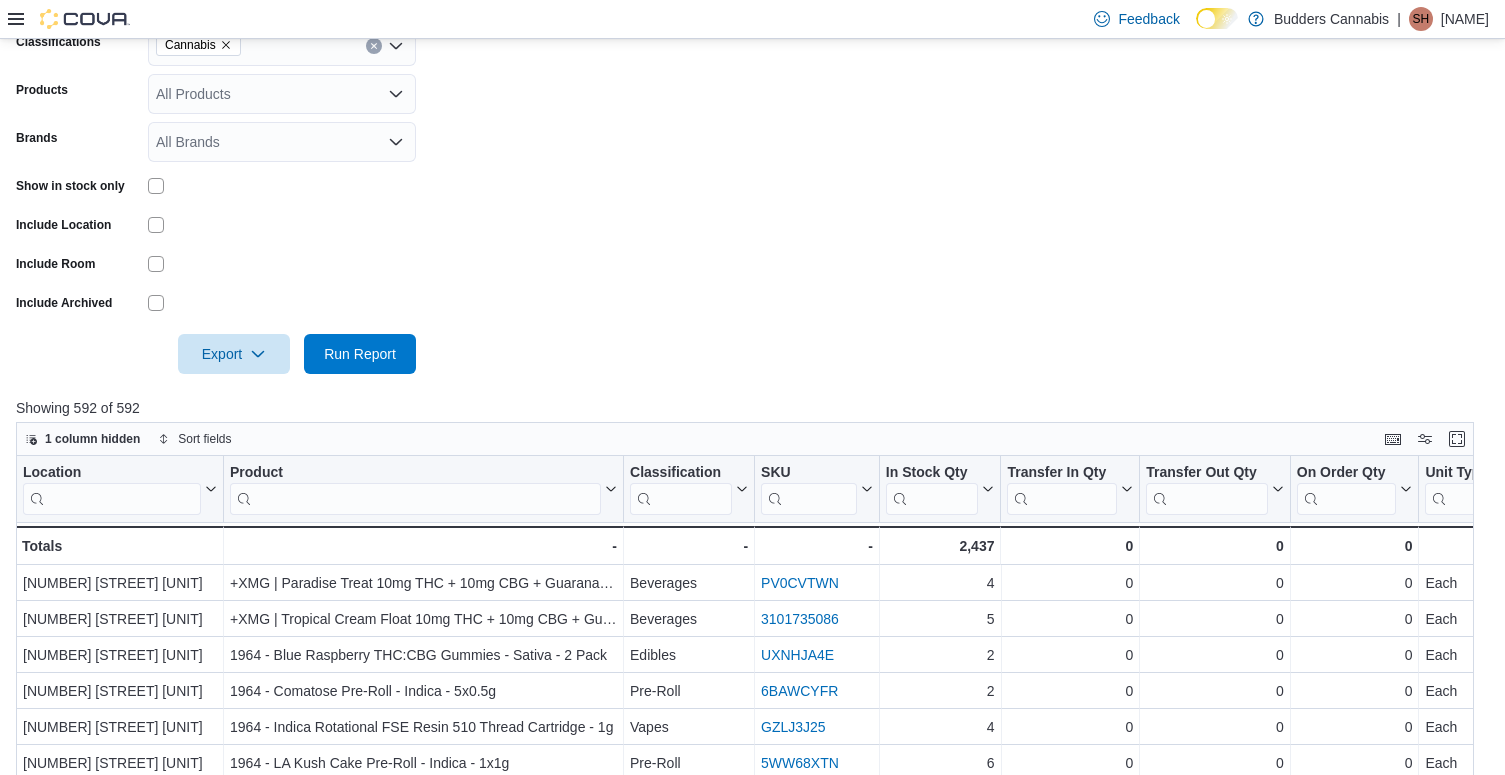 click on "Feedback Dark Mode Budders Cannabis | SH [LAST]" at bounding box center (752, 19) 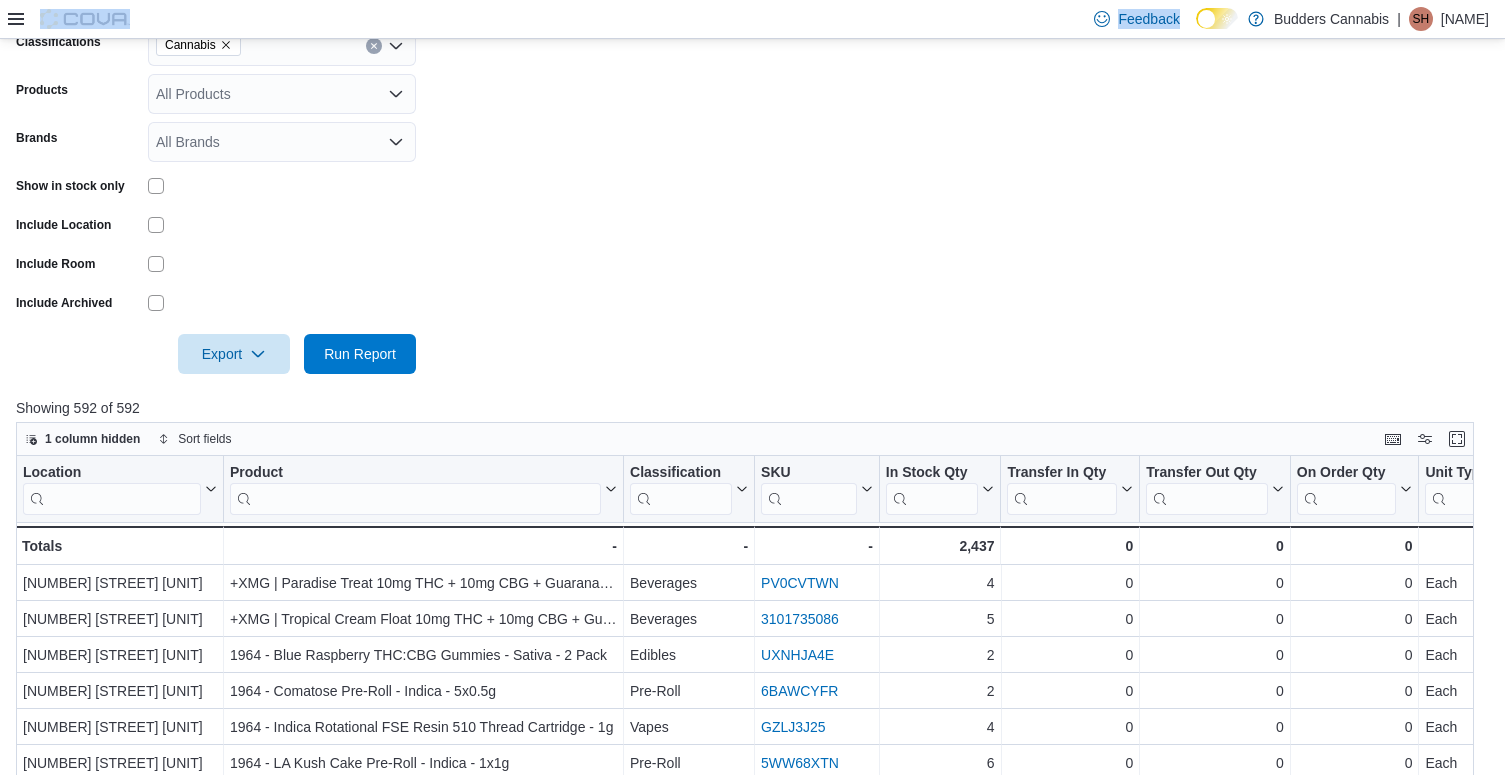 click on "Feedback Dark Mode Budders Cannabis | SH [LAST]" at bounding box center [752, 19] 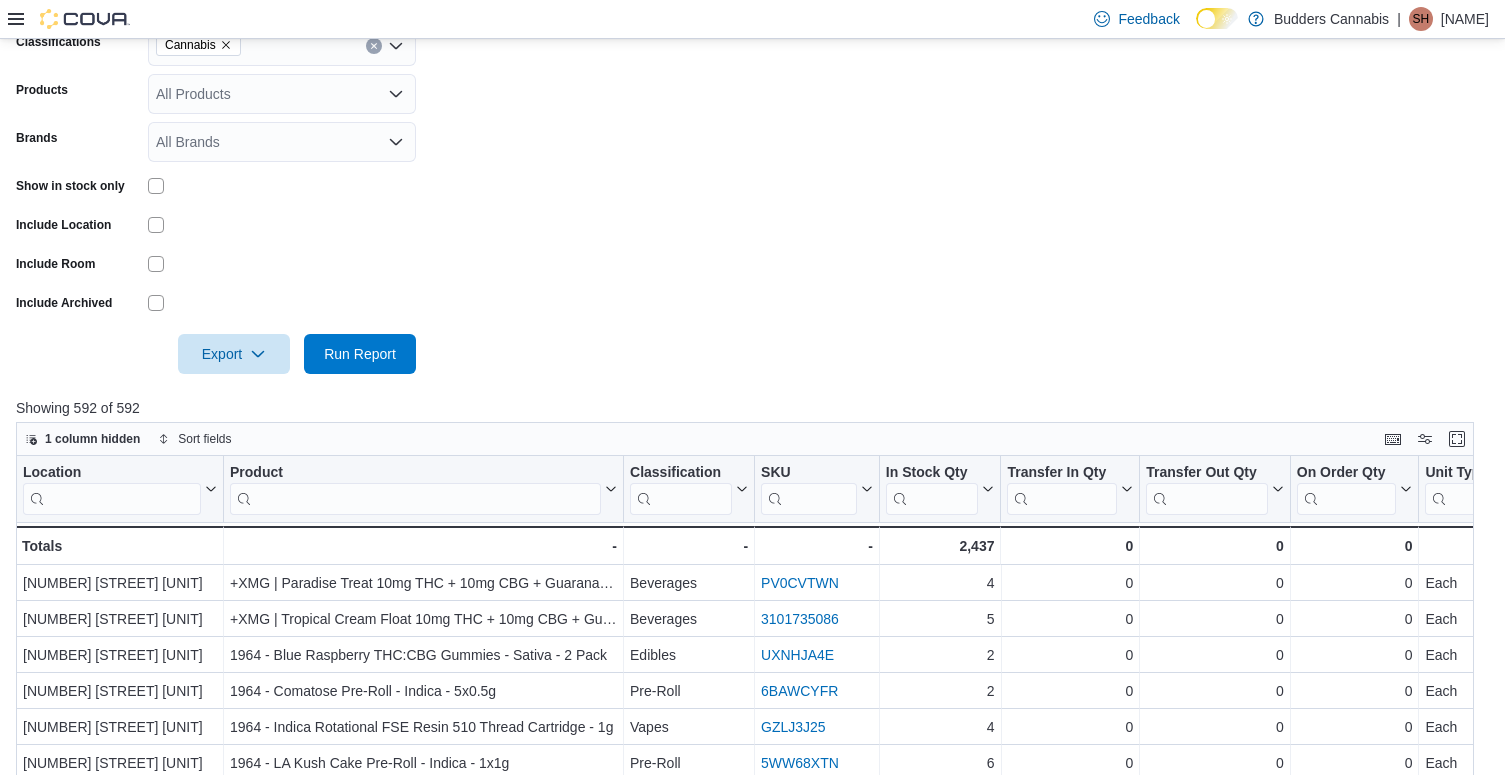 click on "Feedback Dark Mode Budders Cannabis | SH [LAST]" at bounding box center [752, 19] 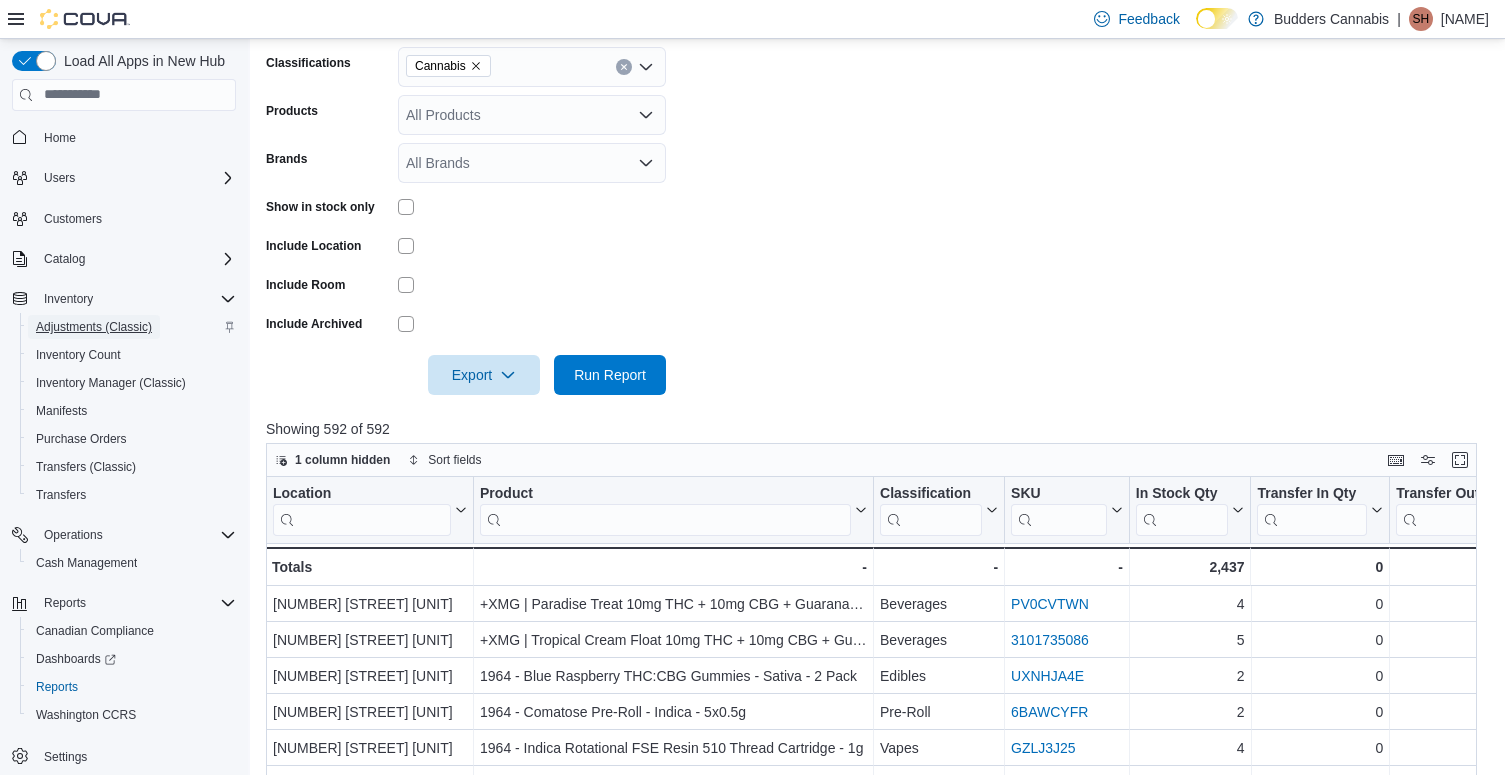 click on "Adjustments (Classic)" at bounding box center [94, 327] 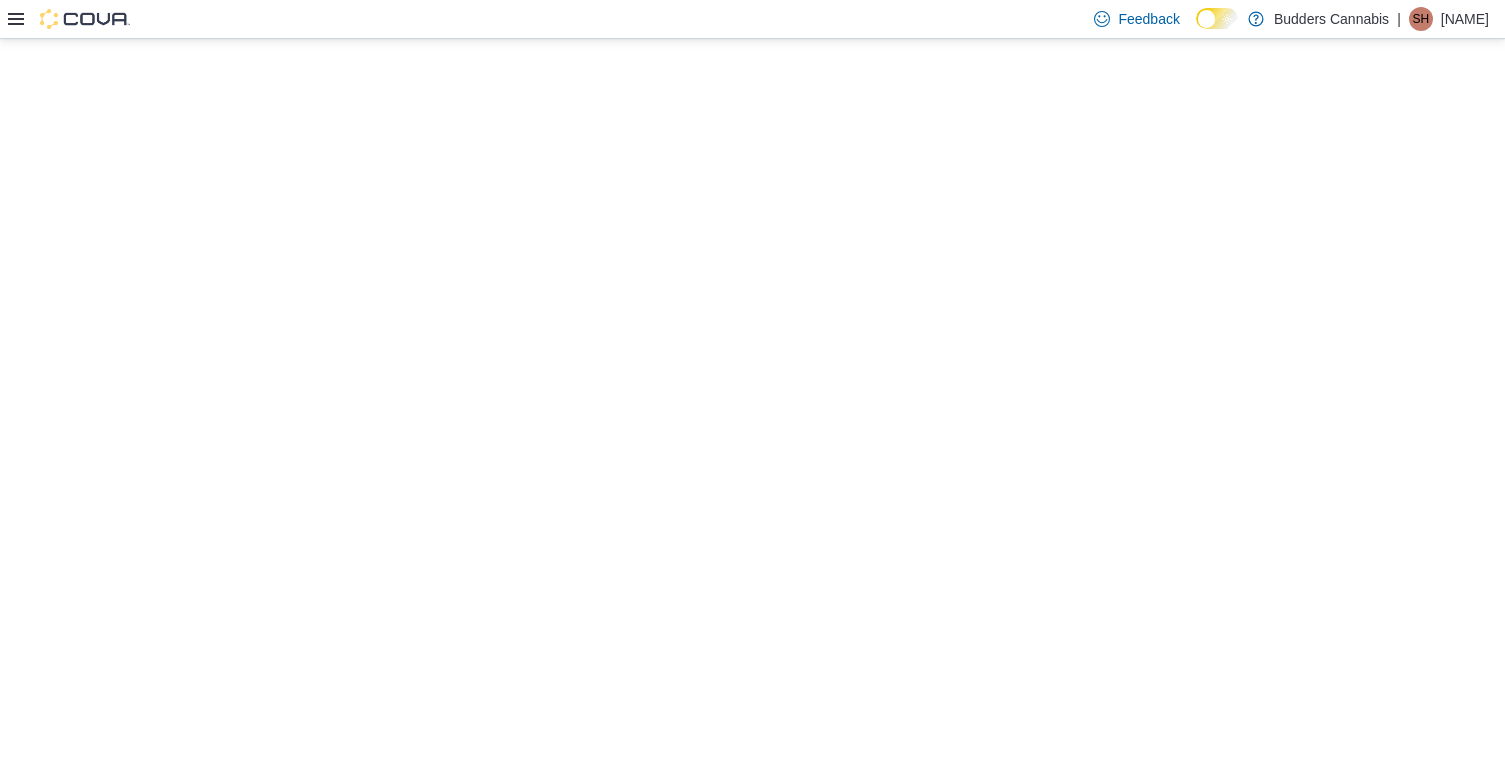 scroll, scrollTop: 0, scrollLeft: 0, axis: both 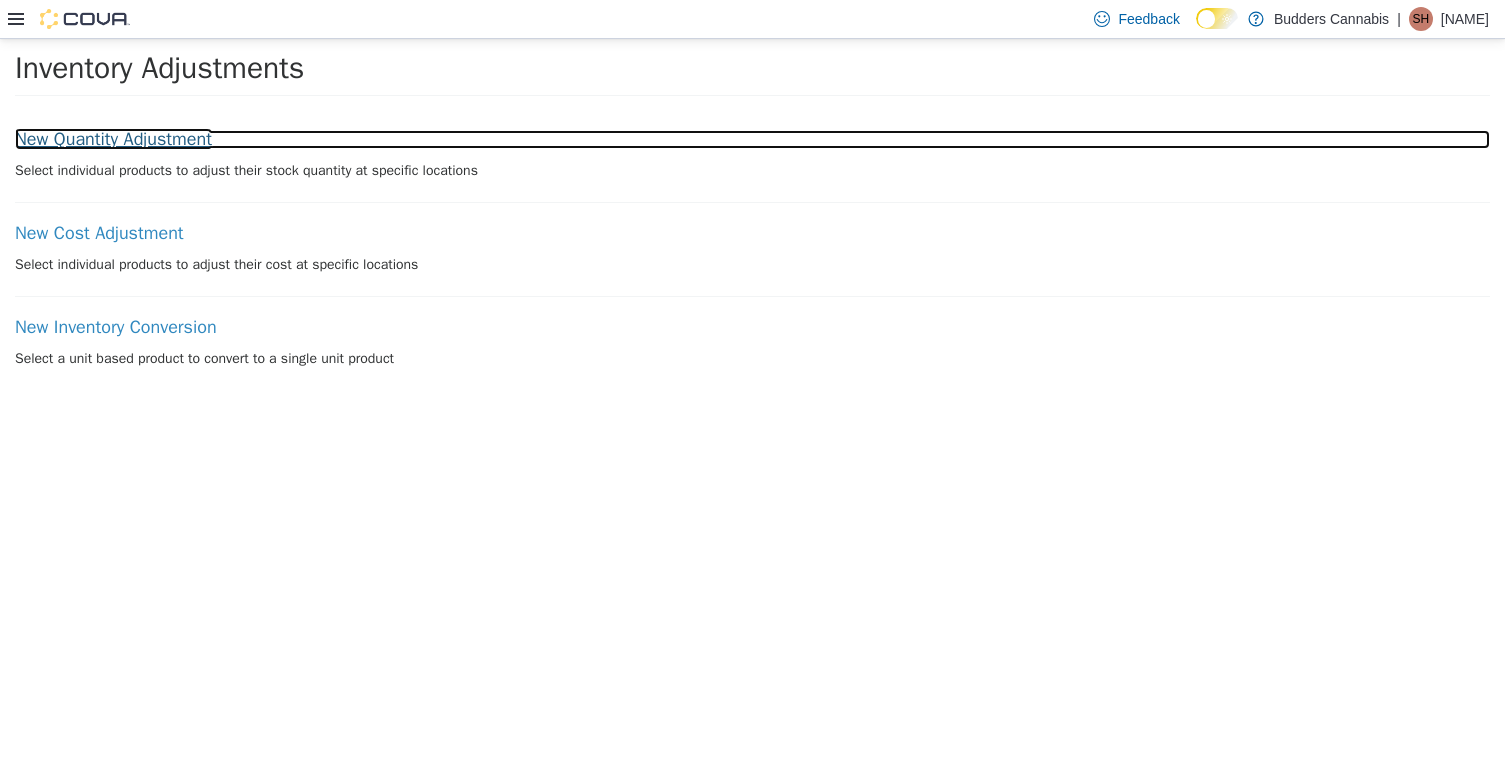 click on "New Quantity Adjustment" at bounding box center (752, 139) 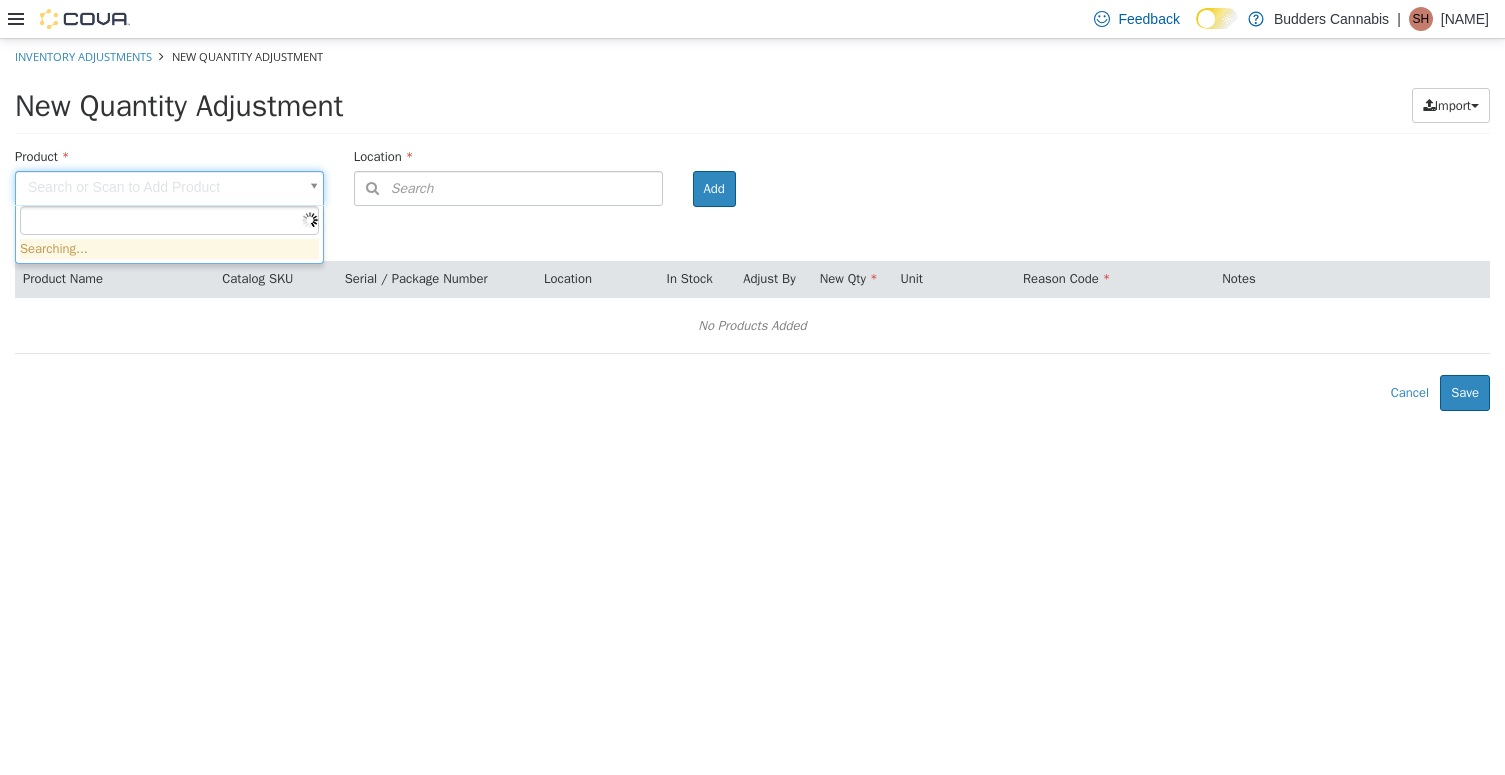 click on "×
Inventory Adjustments
New Quantity Adjustment
New Quantity Adjustment
Import  Inventory Export (.CSV) Package List (.TXT)
Product     Search or Scan to Add Product     Location Search Type 3 or more characters or browse       Budders Cannabis     (4)         [ADDRESS]             [ADDRESS]             [ADDRESS]             [ADDRESS]         Room   Add Products  ( 0 ) Product Name Catalog SKU Serial / Package Number Location In Stock Adjust By New Qty Unit Reason Code Notes No Products Added Error saving adjustment please resolve the errors above. Cancel Save
Searching..." at bounding box center [752, 224] 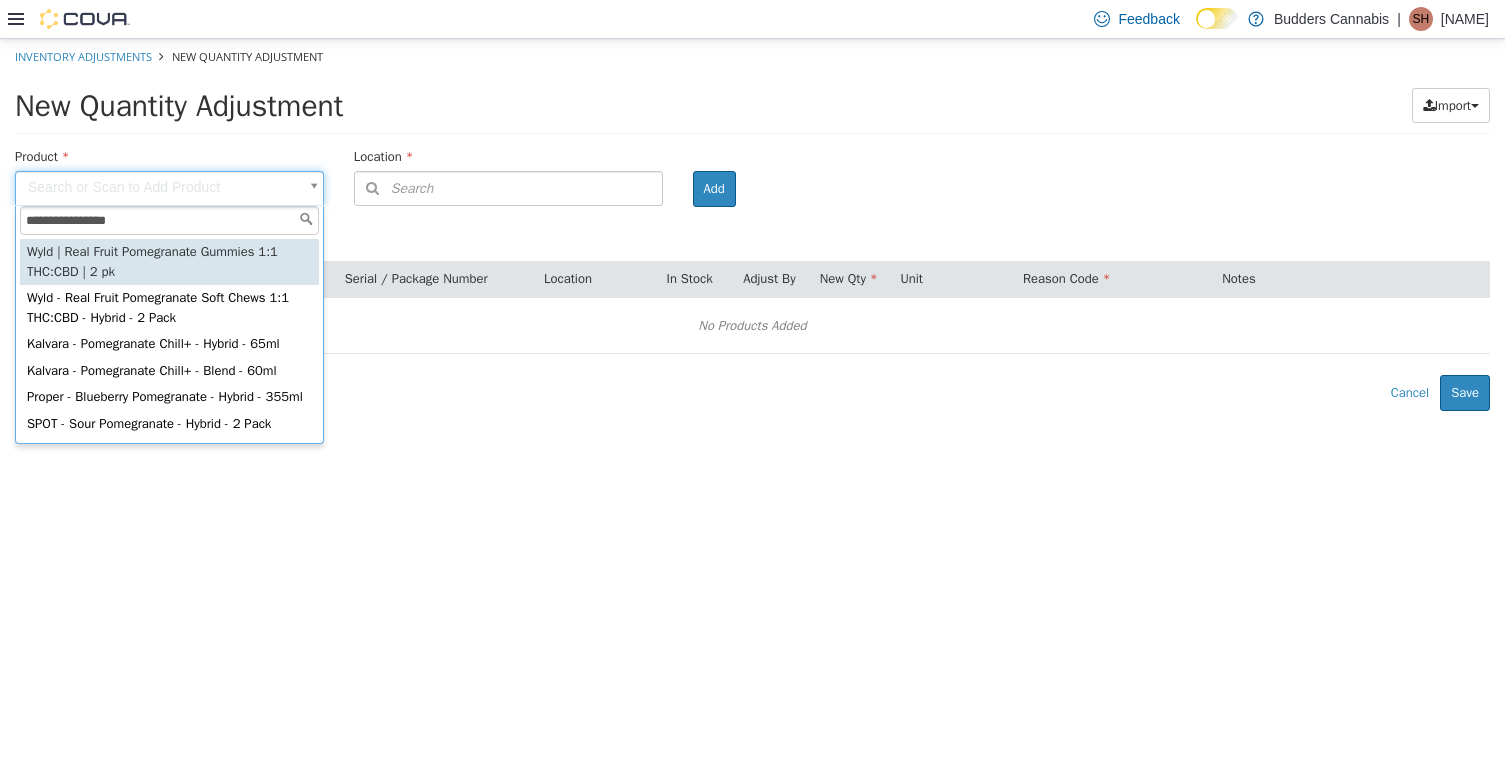 type on "**********" 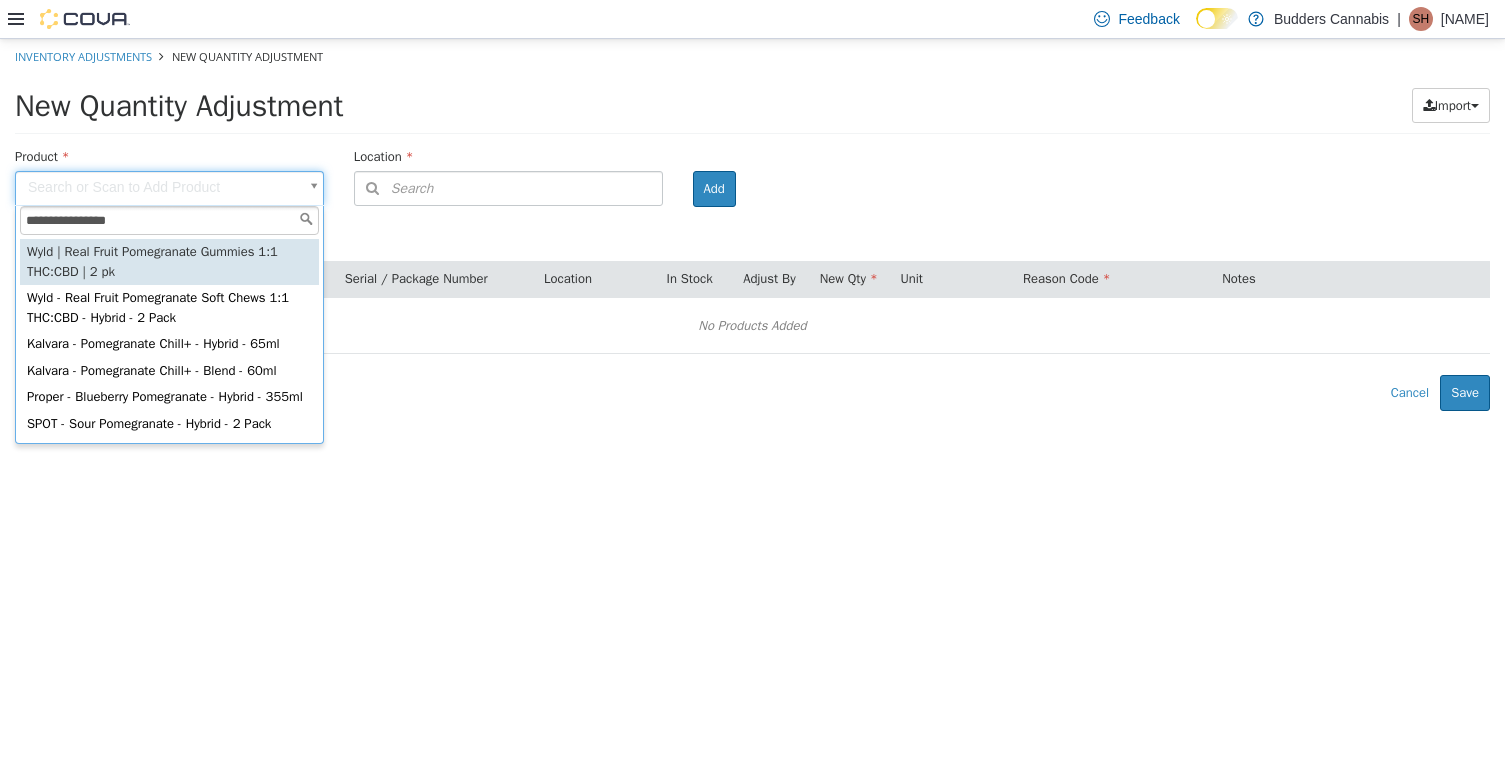 type on "**********" 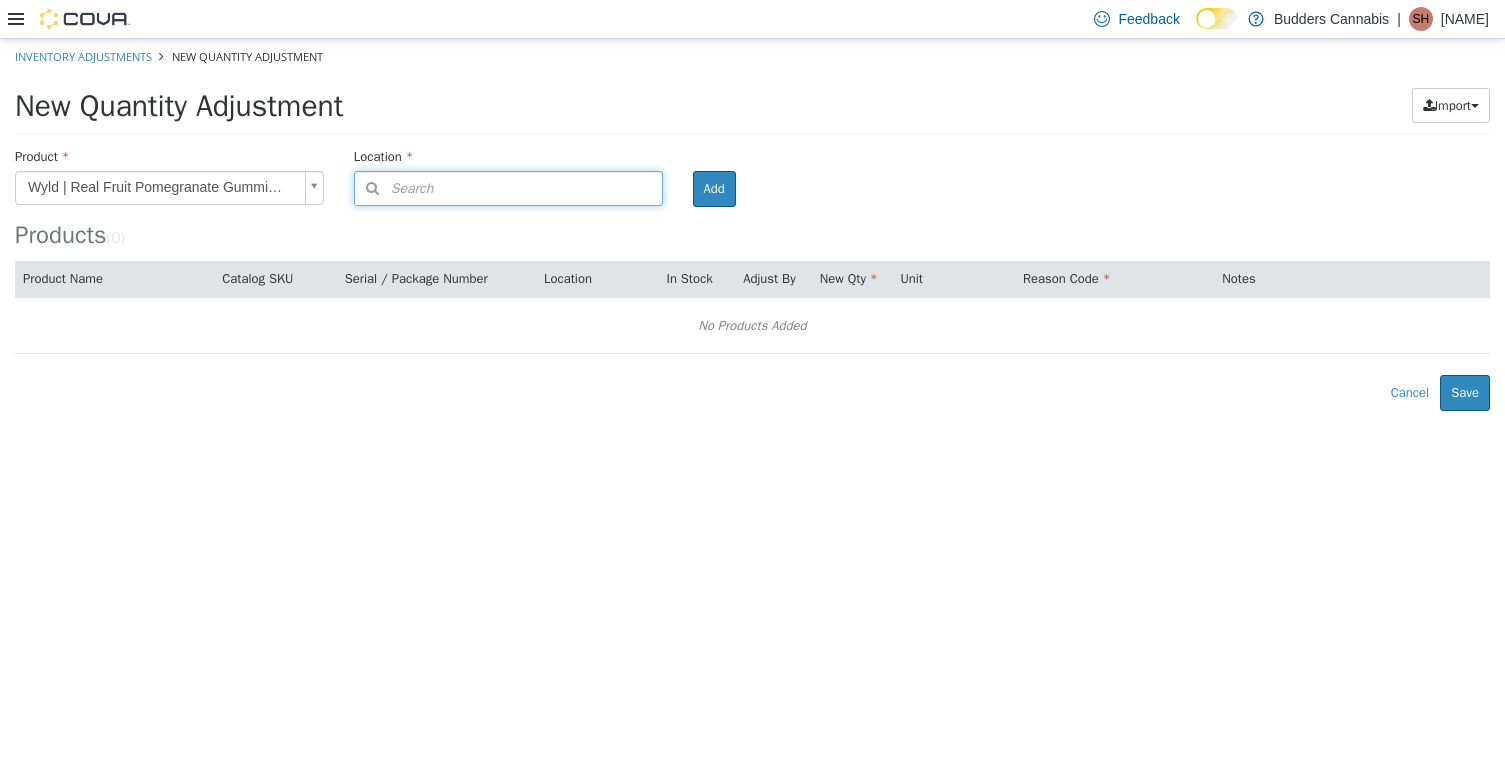 click on "Search" at bounding box center [508, 187] 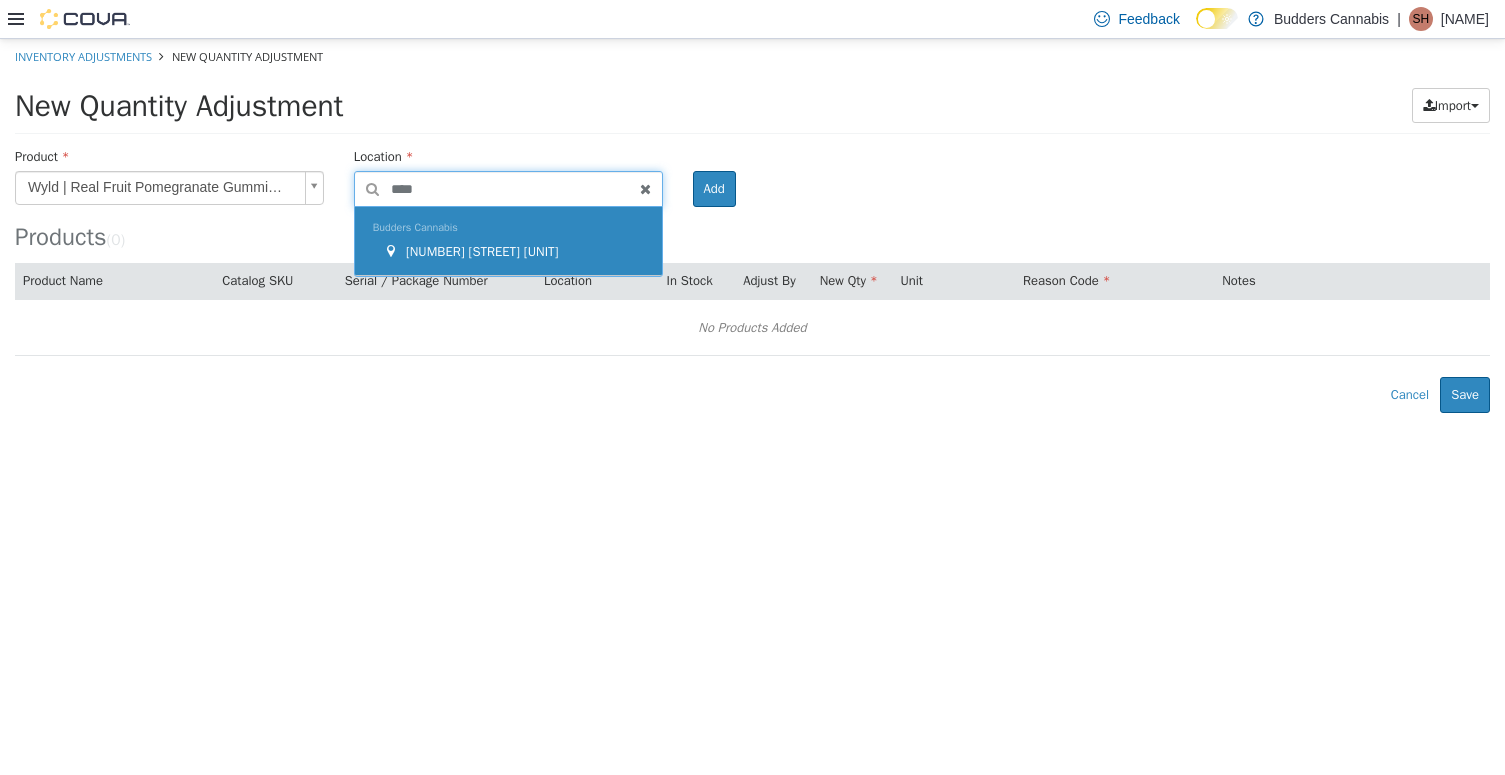 type on "****" 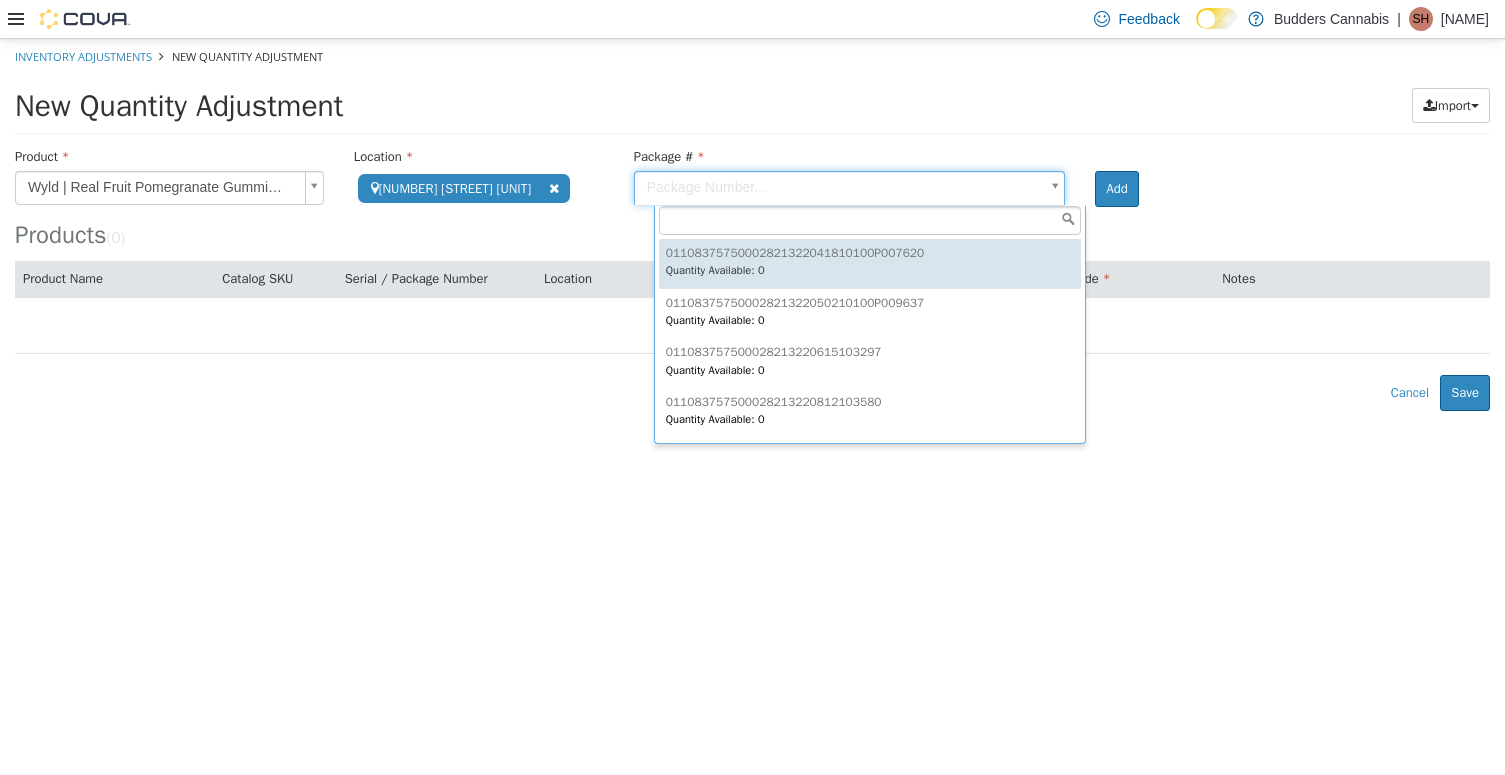 click on "**********" at bounding box center [752, 224] 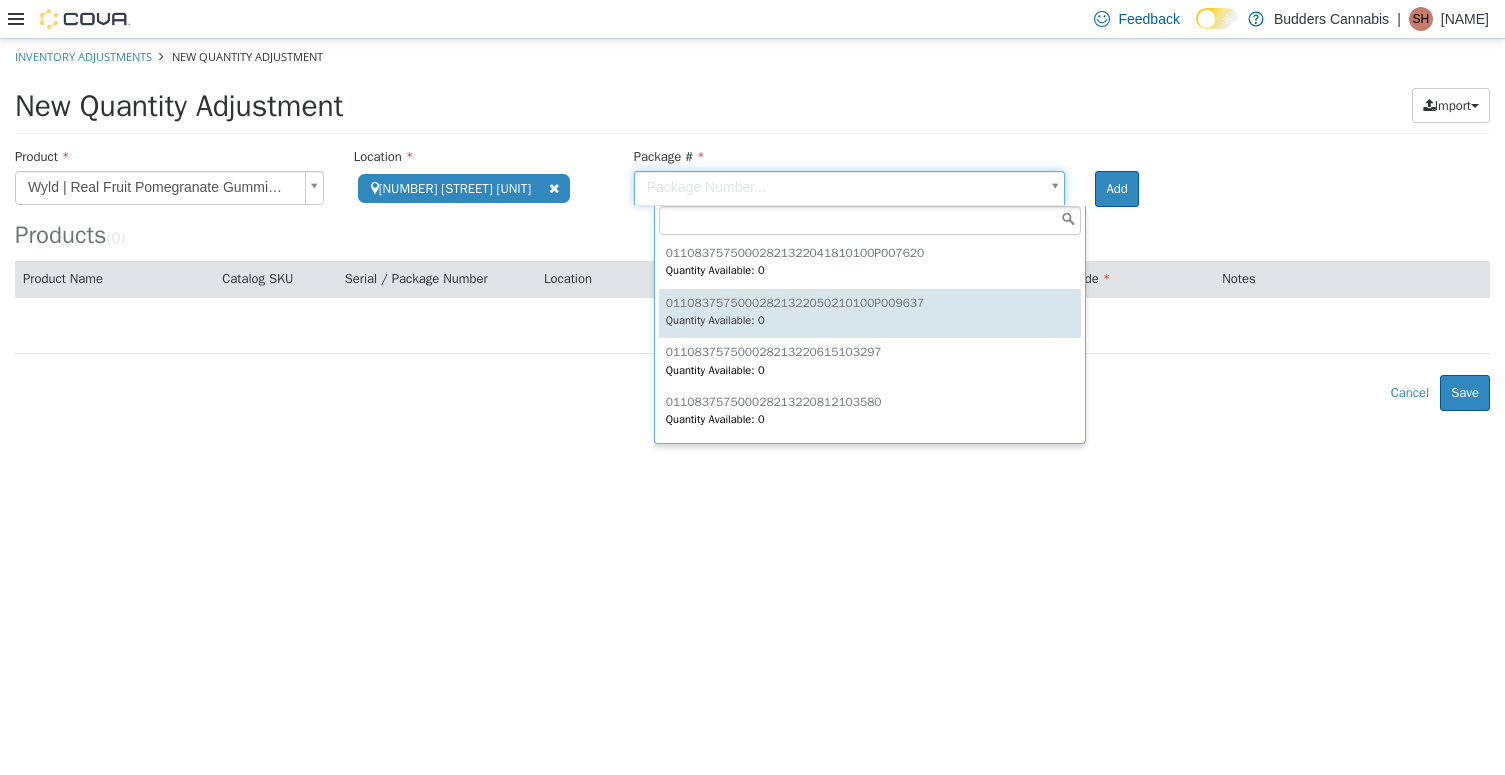 scroll, scrollTop: 645, scrollLeft: 0, axis: vertical 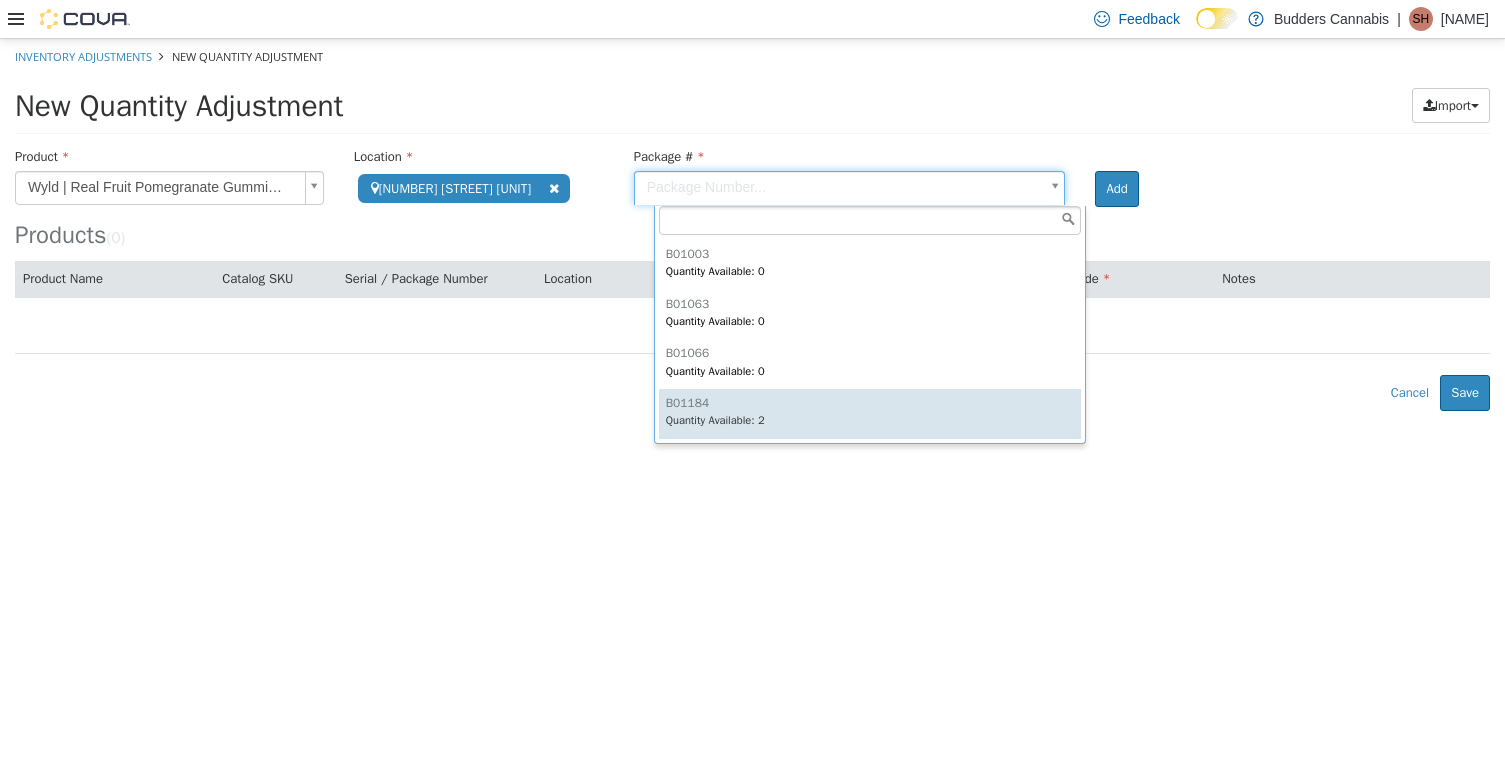 type on "******" 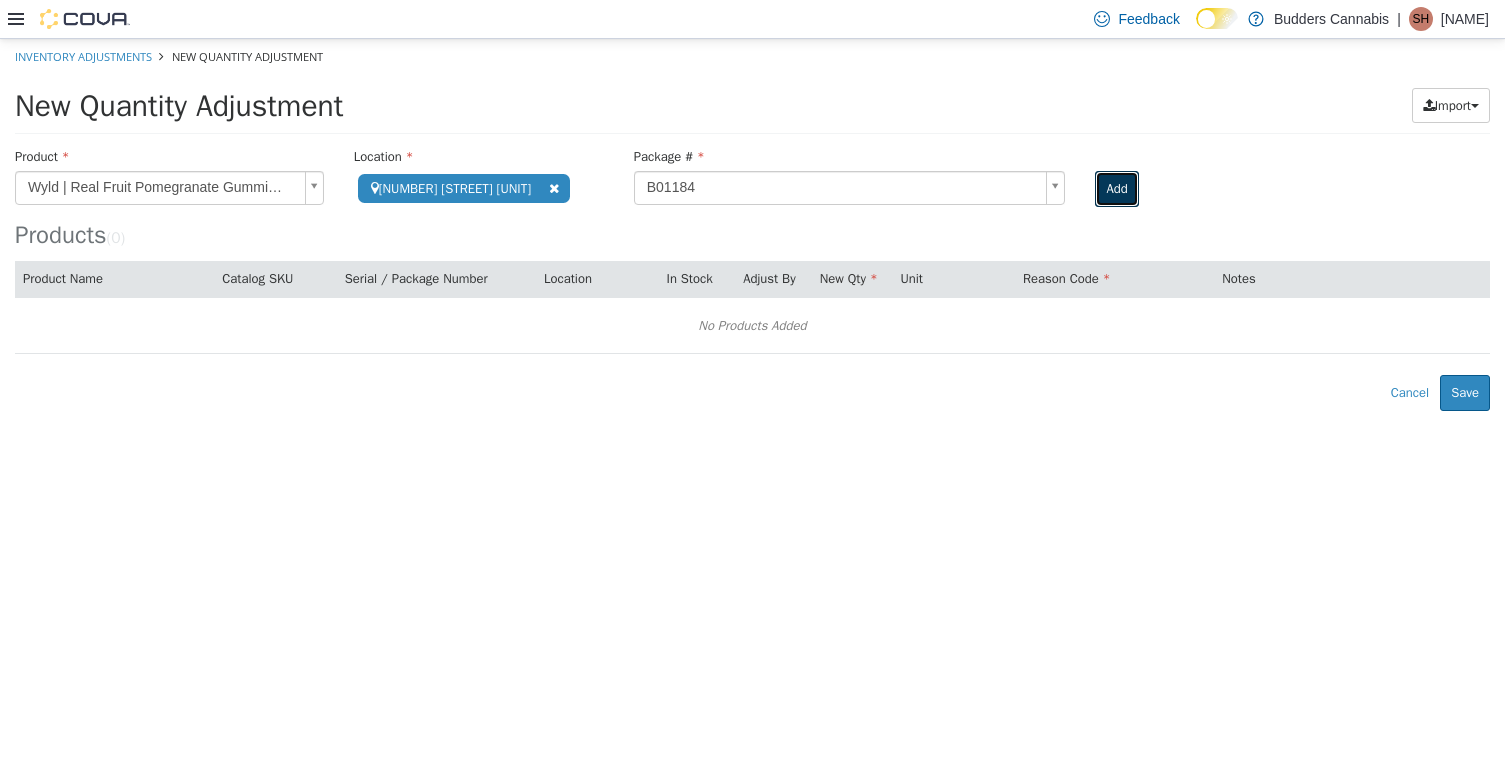 click on "Add" at bounding box center [1116, 188] 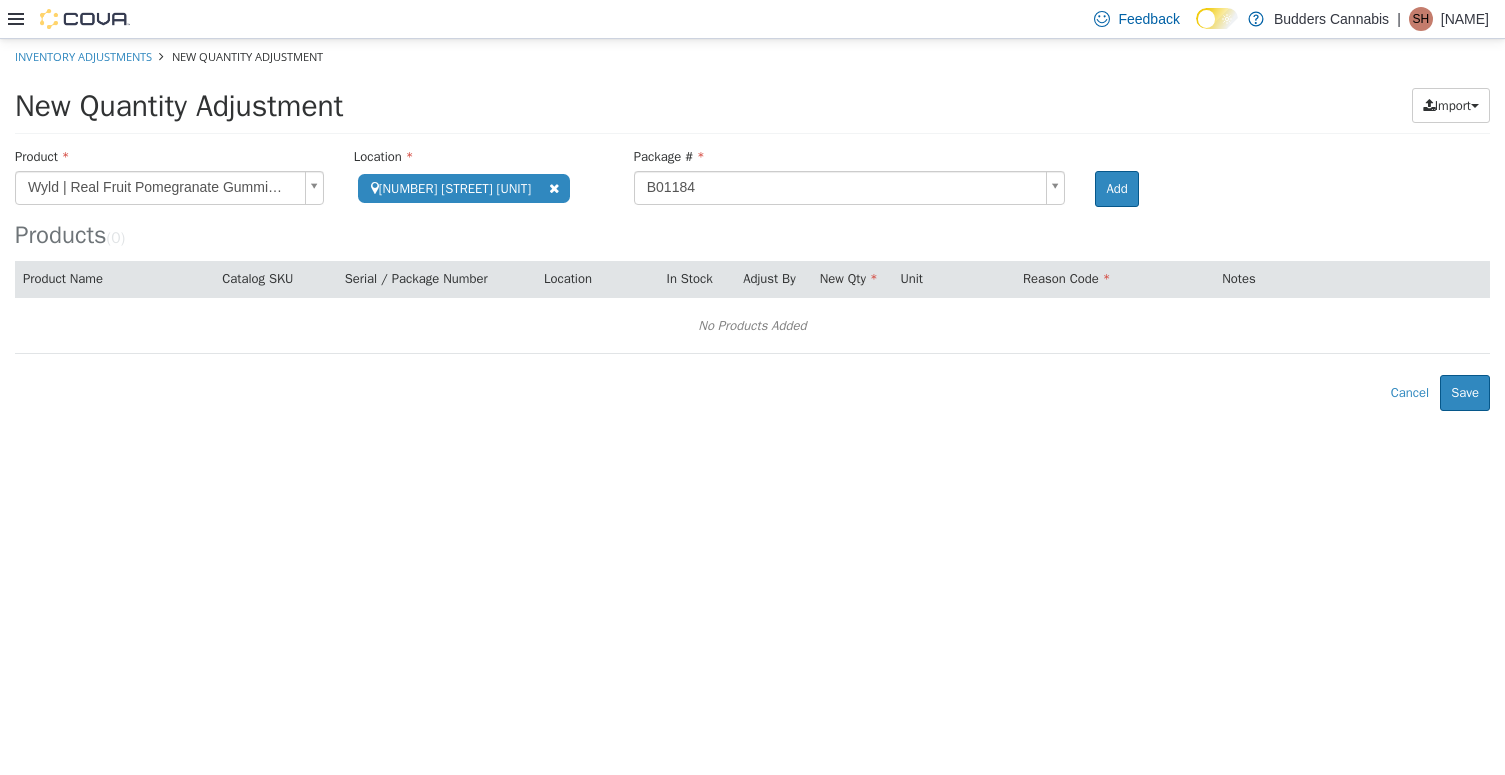 type 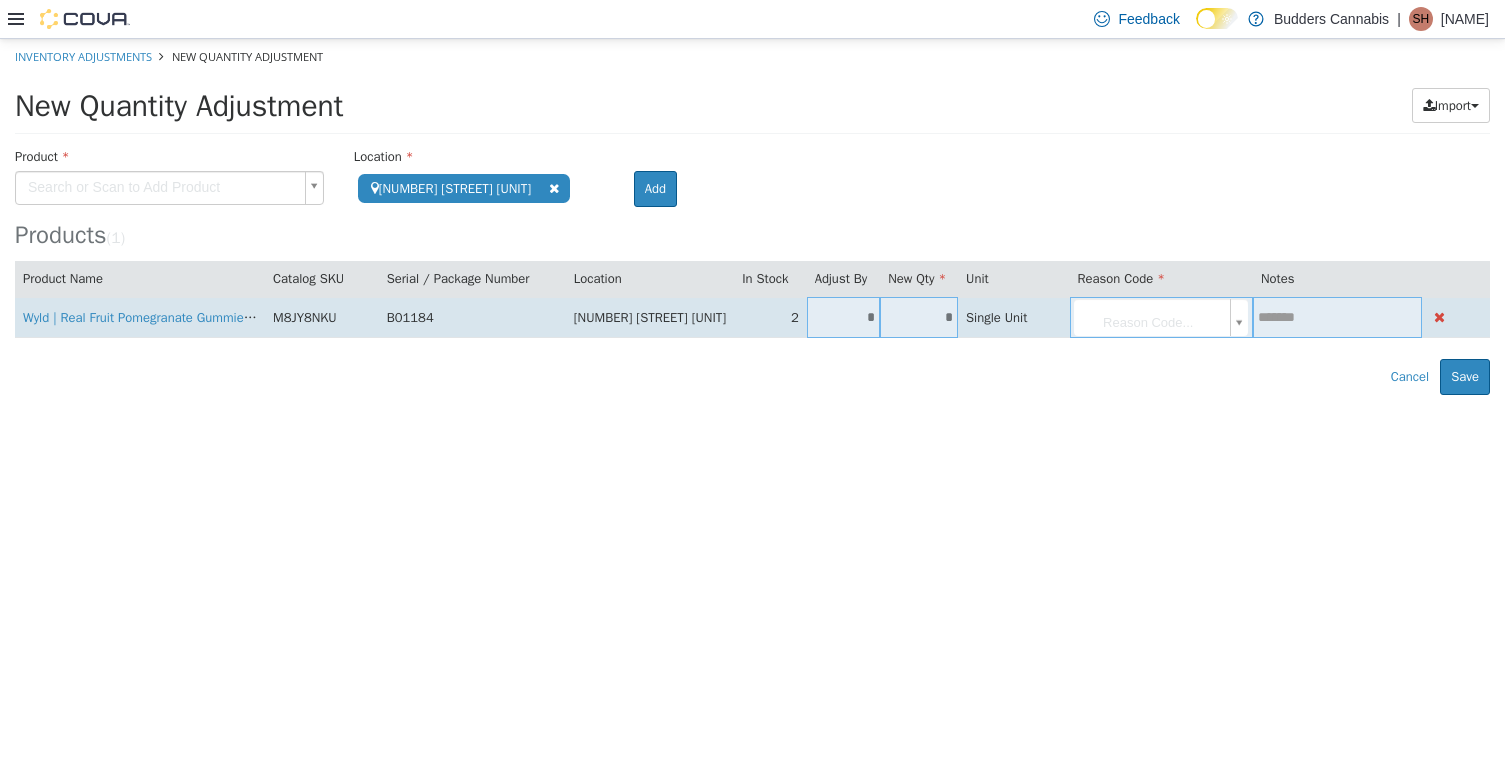 click on "*" at bounding box center [919, 316] 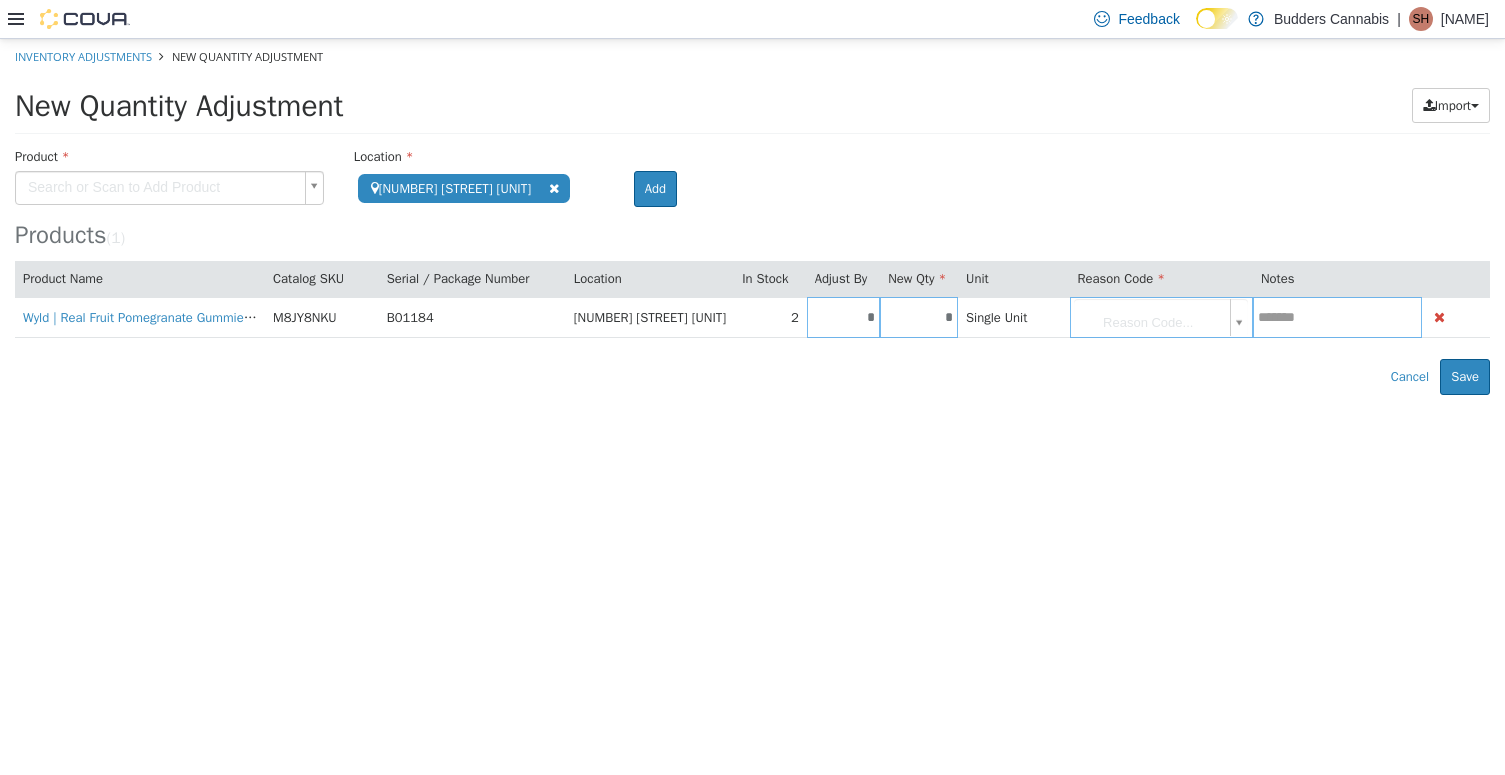 type on "*" 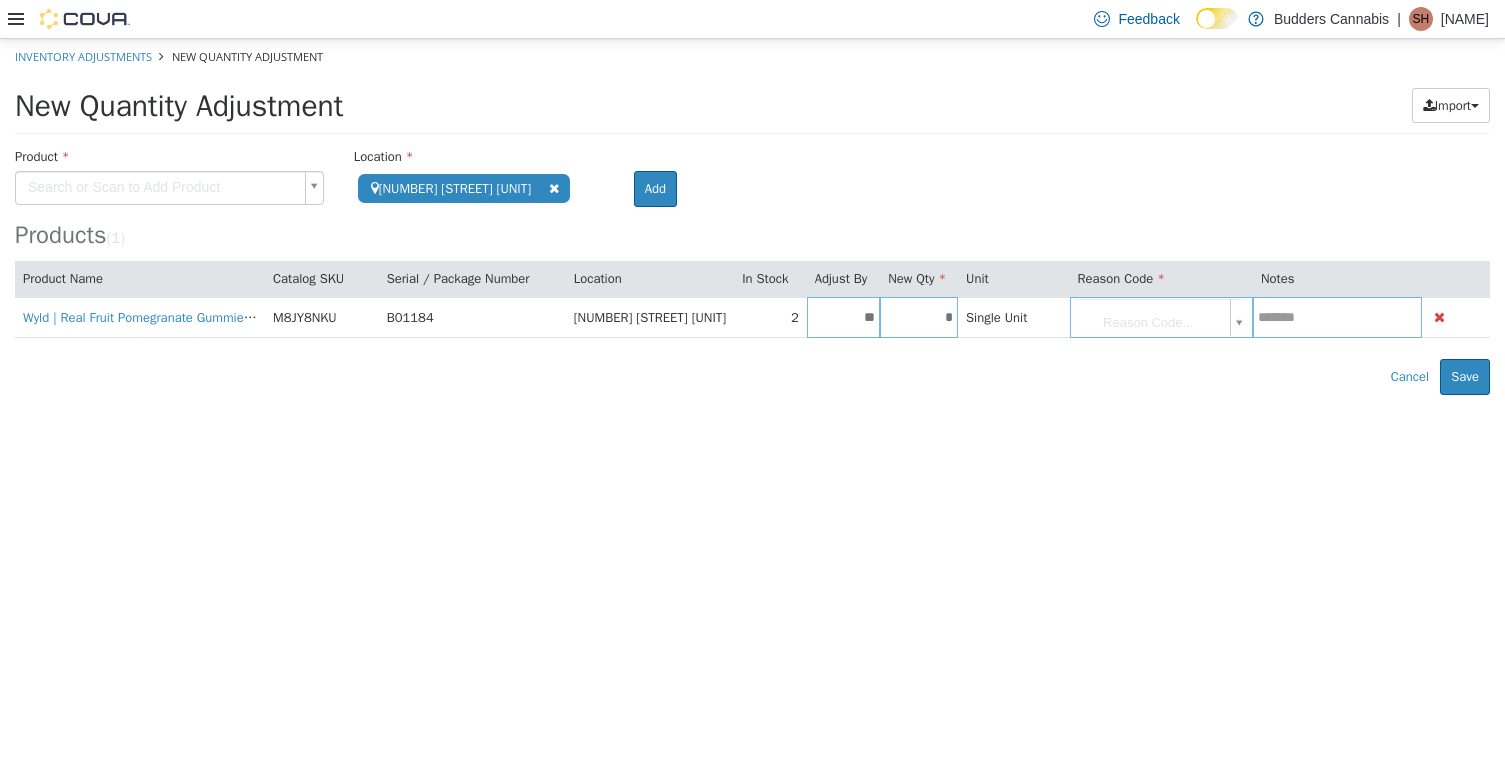 click on "Error saving adjustment please resolve the errors above. Cancel Save" at bounding box center [752, 376] 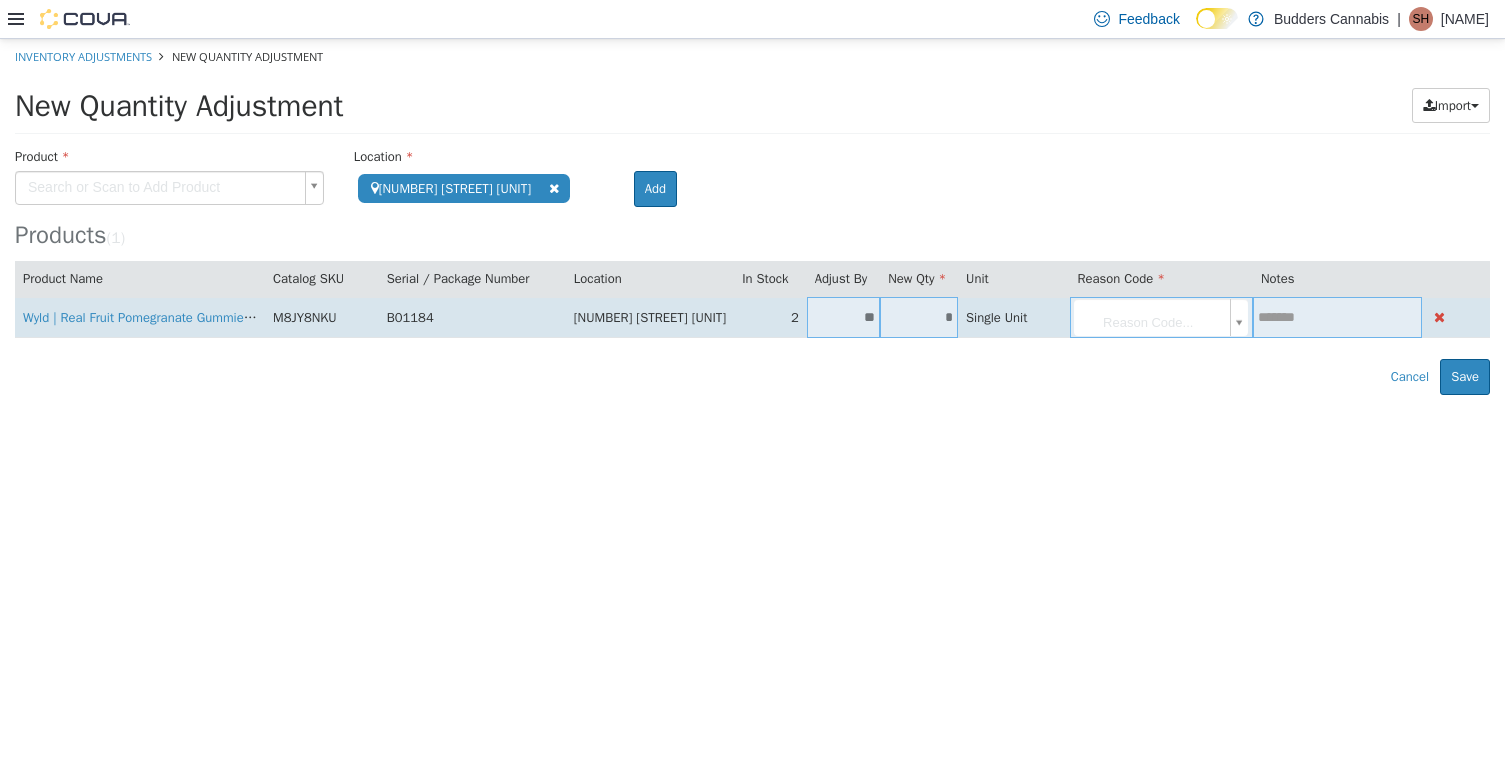 click on "**********" at bounding box center (752, 216) 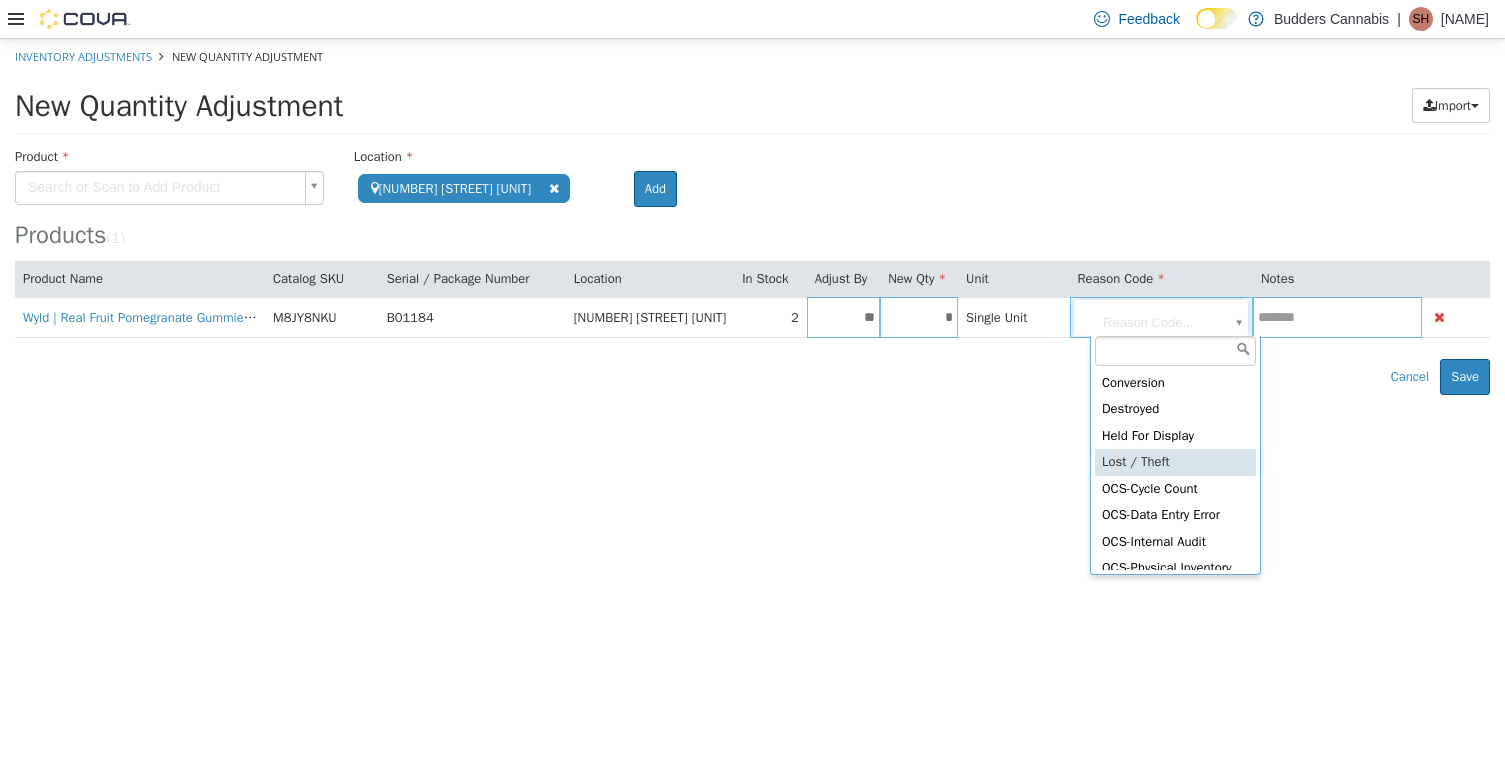 scroll, scrollTop: 355, scrollLeft: 0, axis: vertical 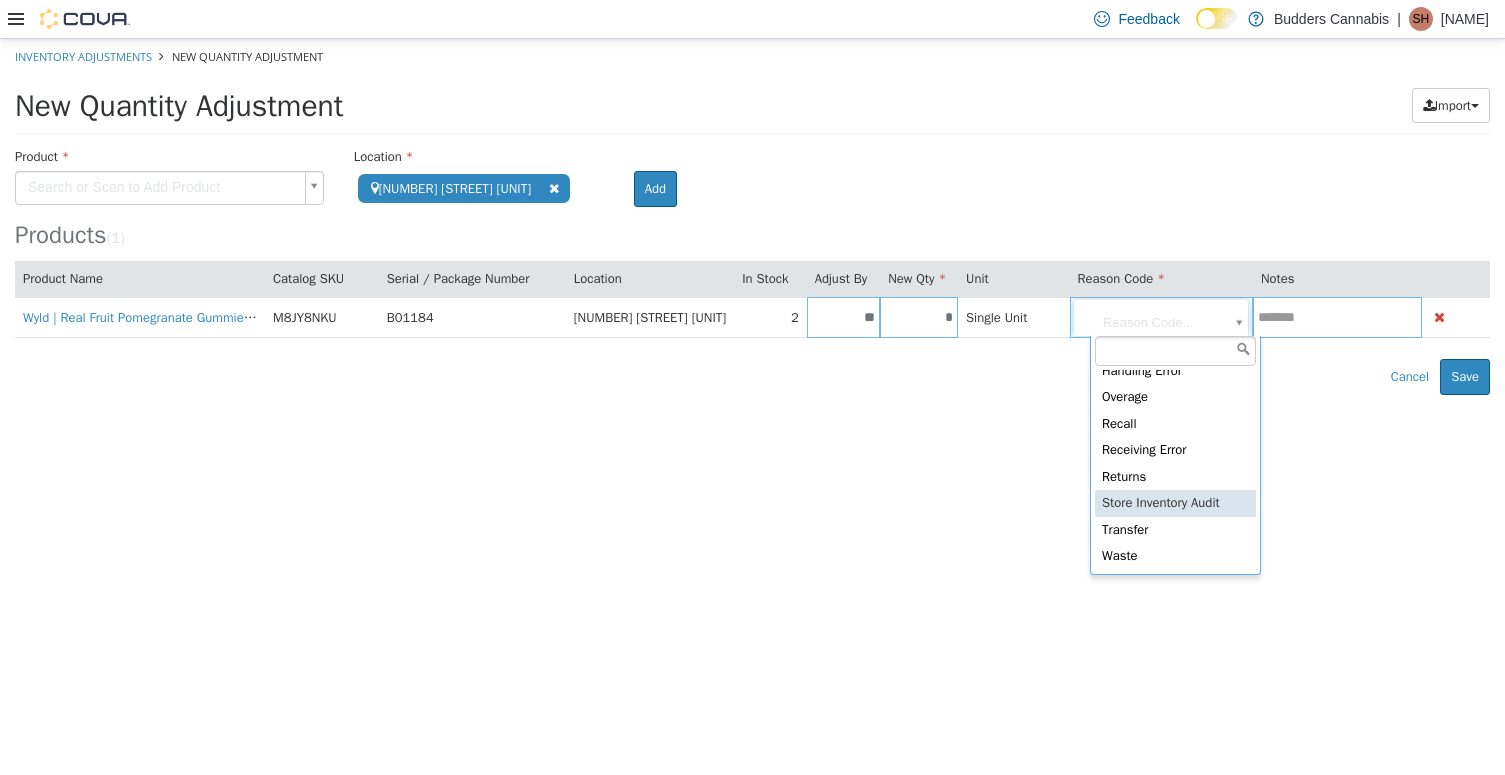 type on "**********" 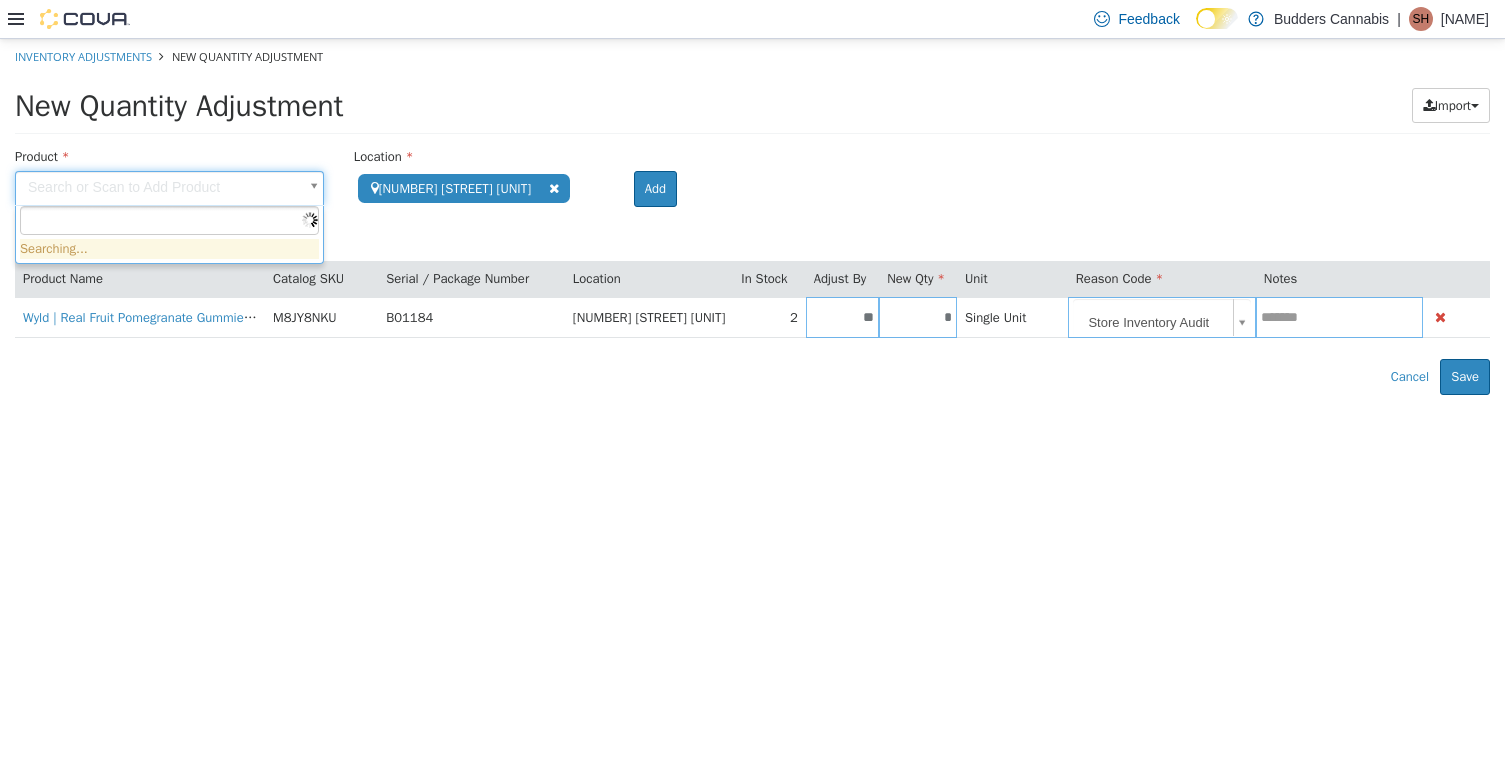 click on "**********" at bounding box center [752, 216] 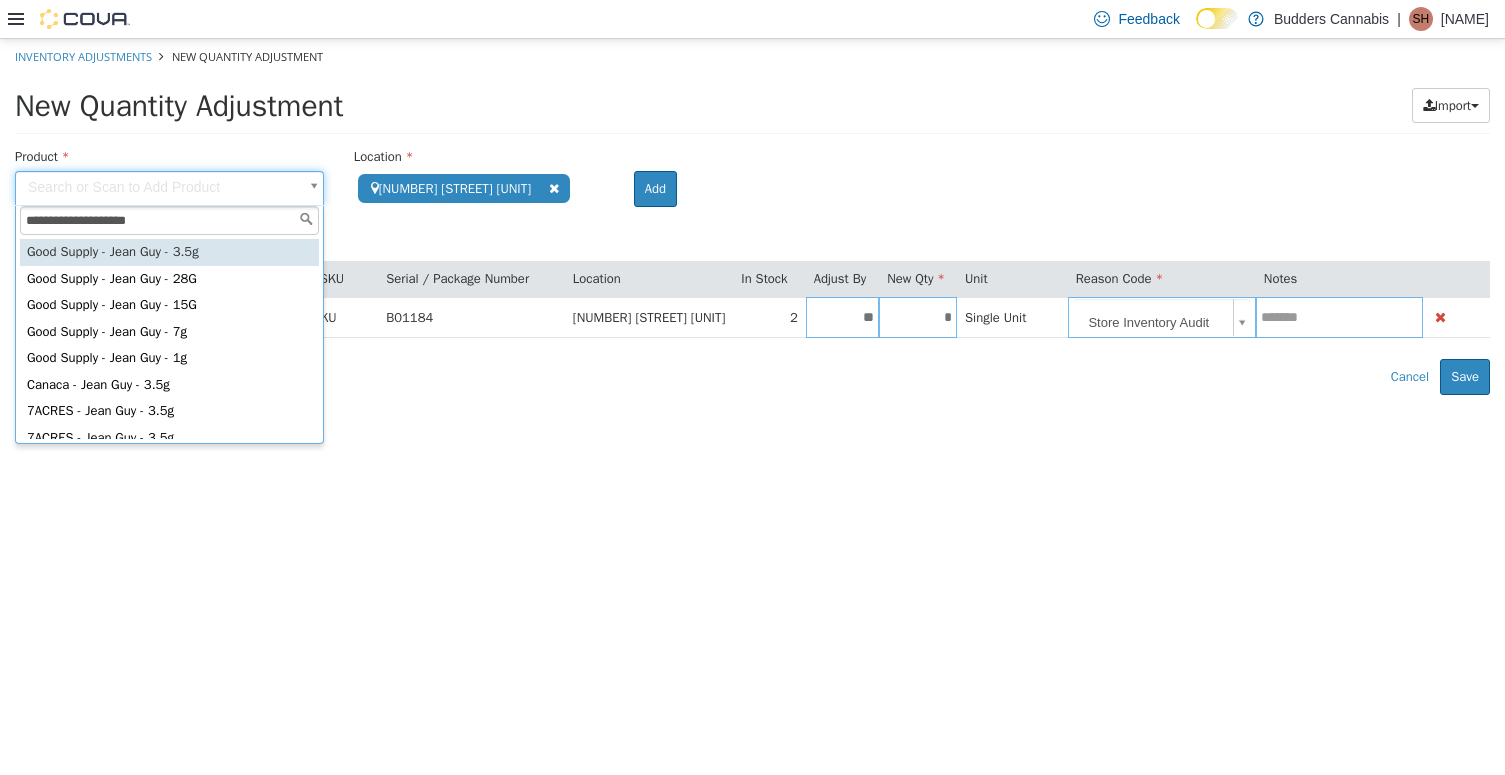 type on "**********" 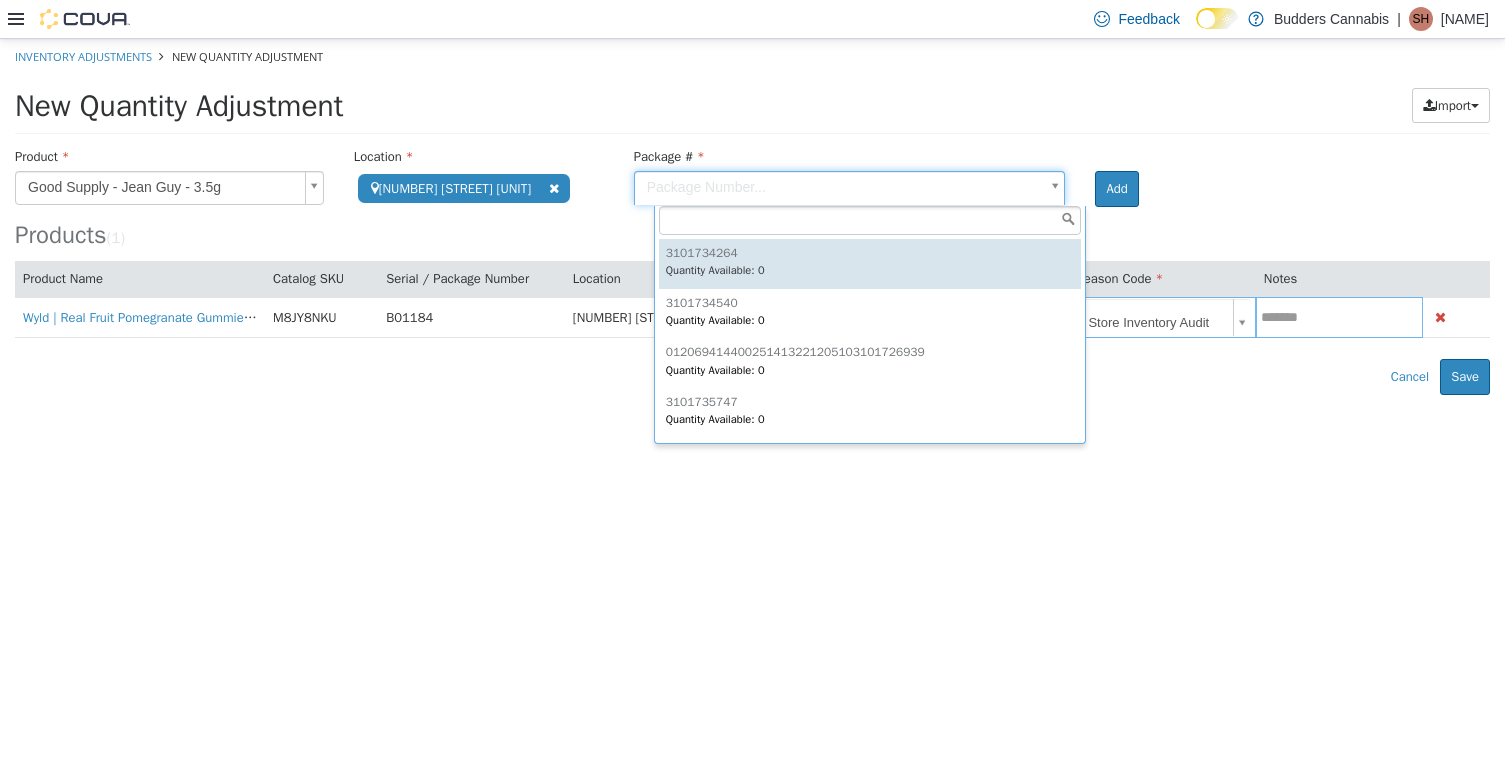 click on "**********" at bounding box center (752, 216) 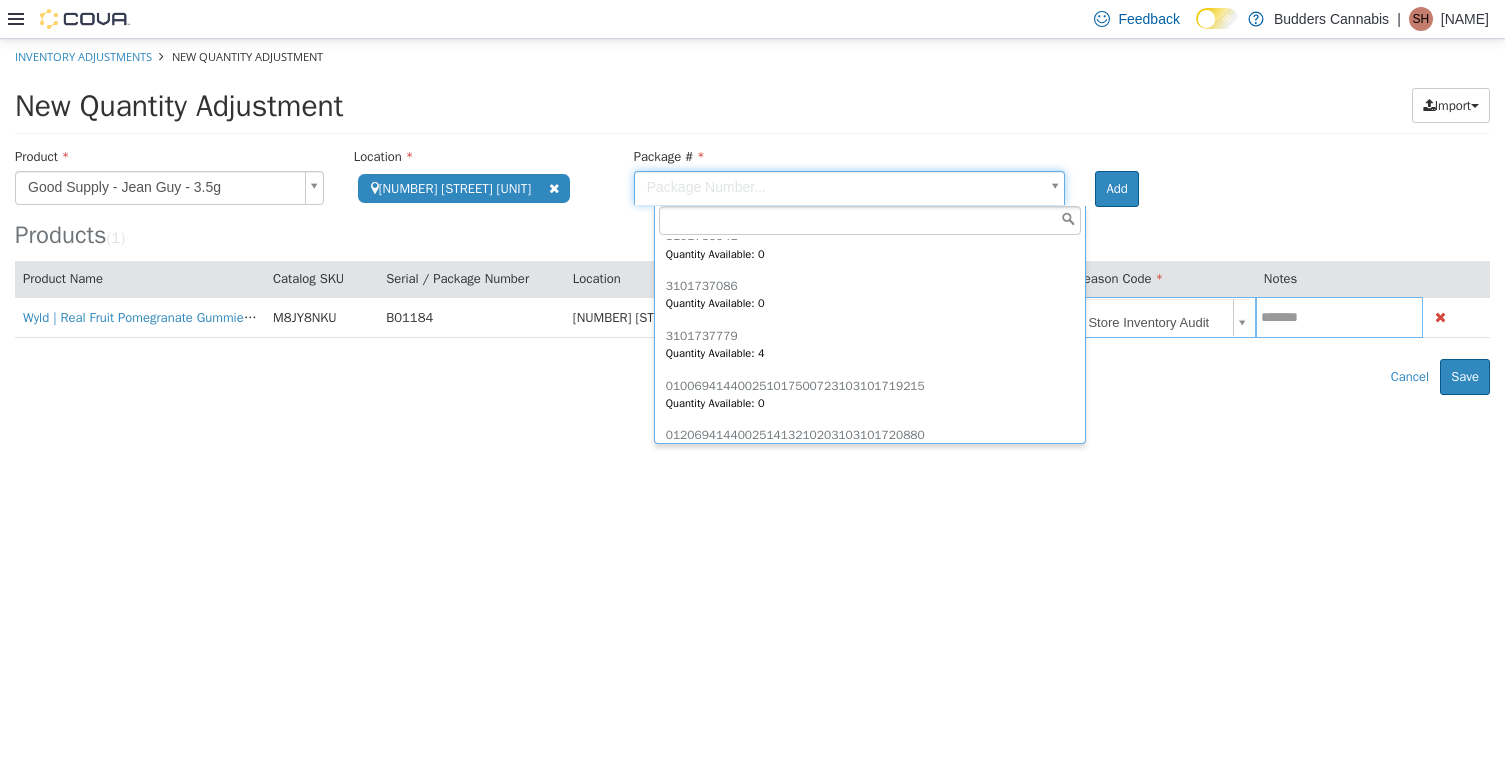 scroll, scrollTop: 271, scrollLeft: 0, axis: vertical 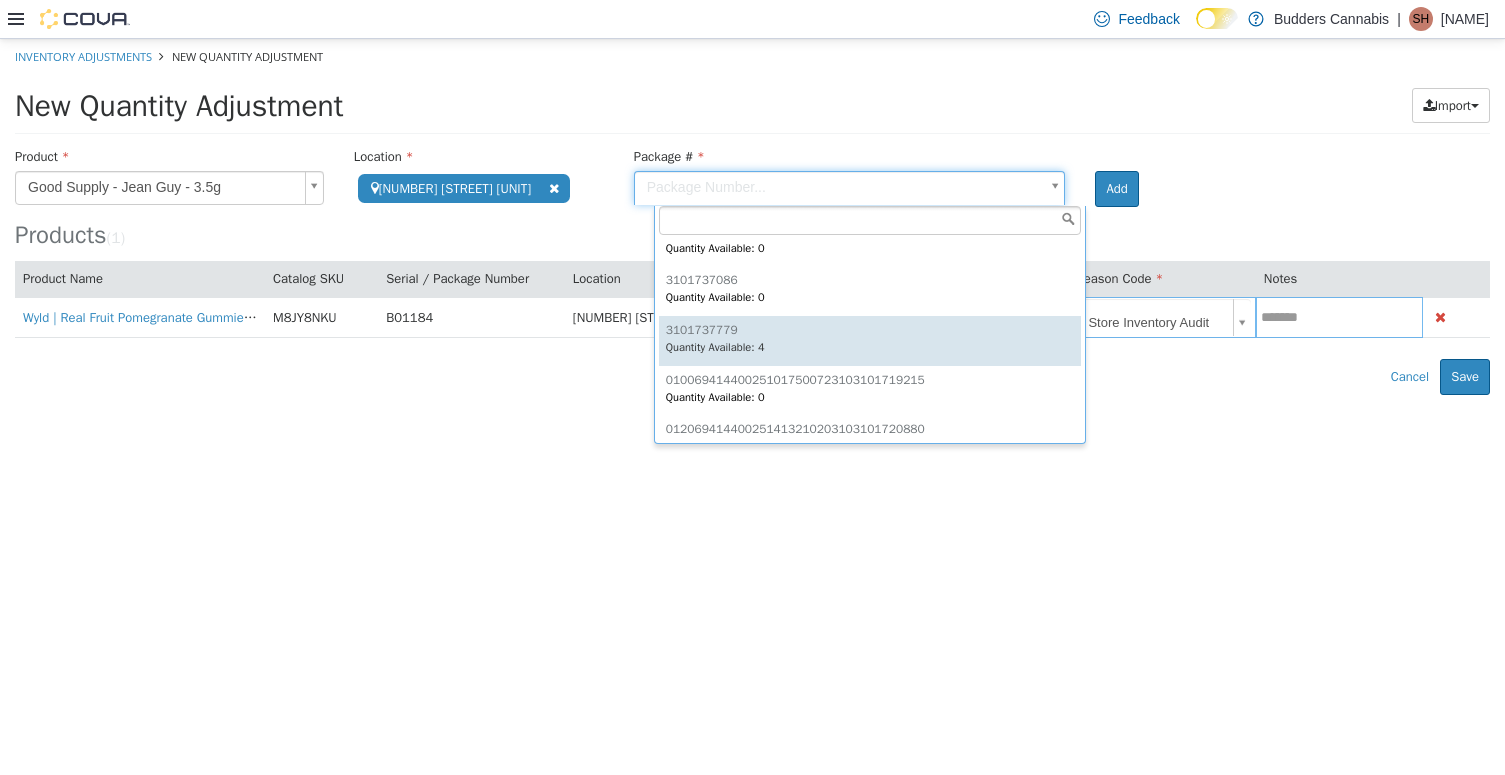type on "**********" 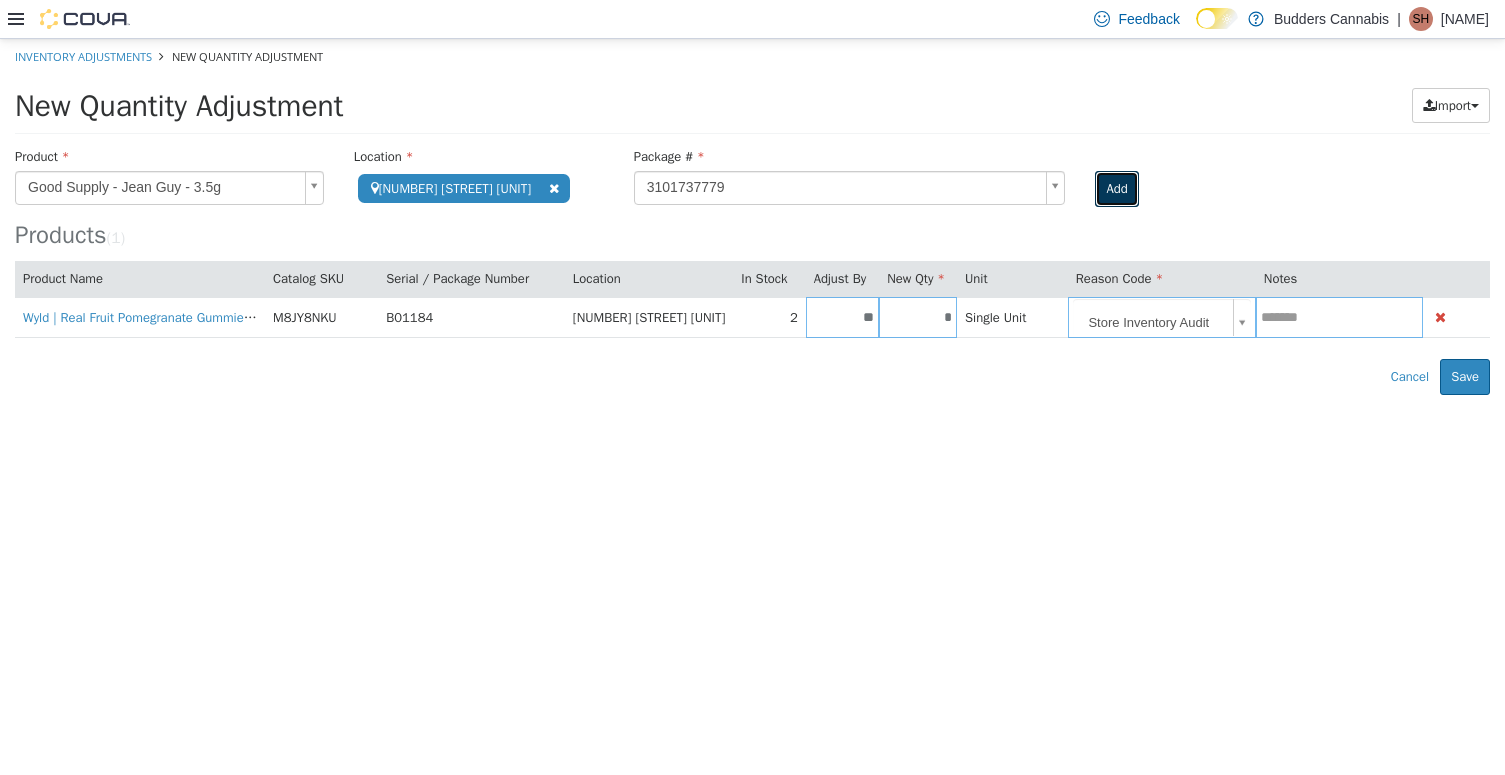 click on "Add" at bounding box center [1116, 188] 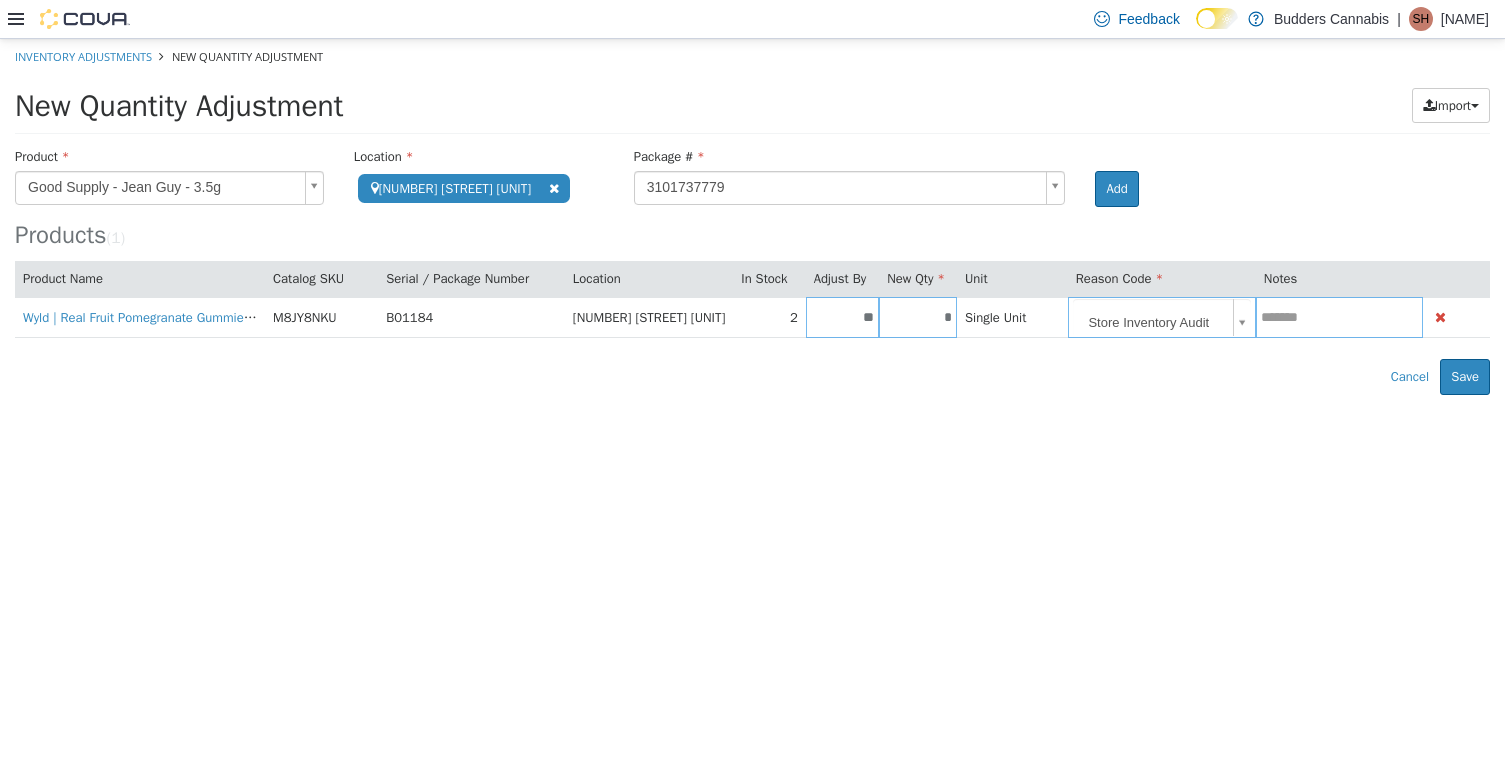 type 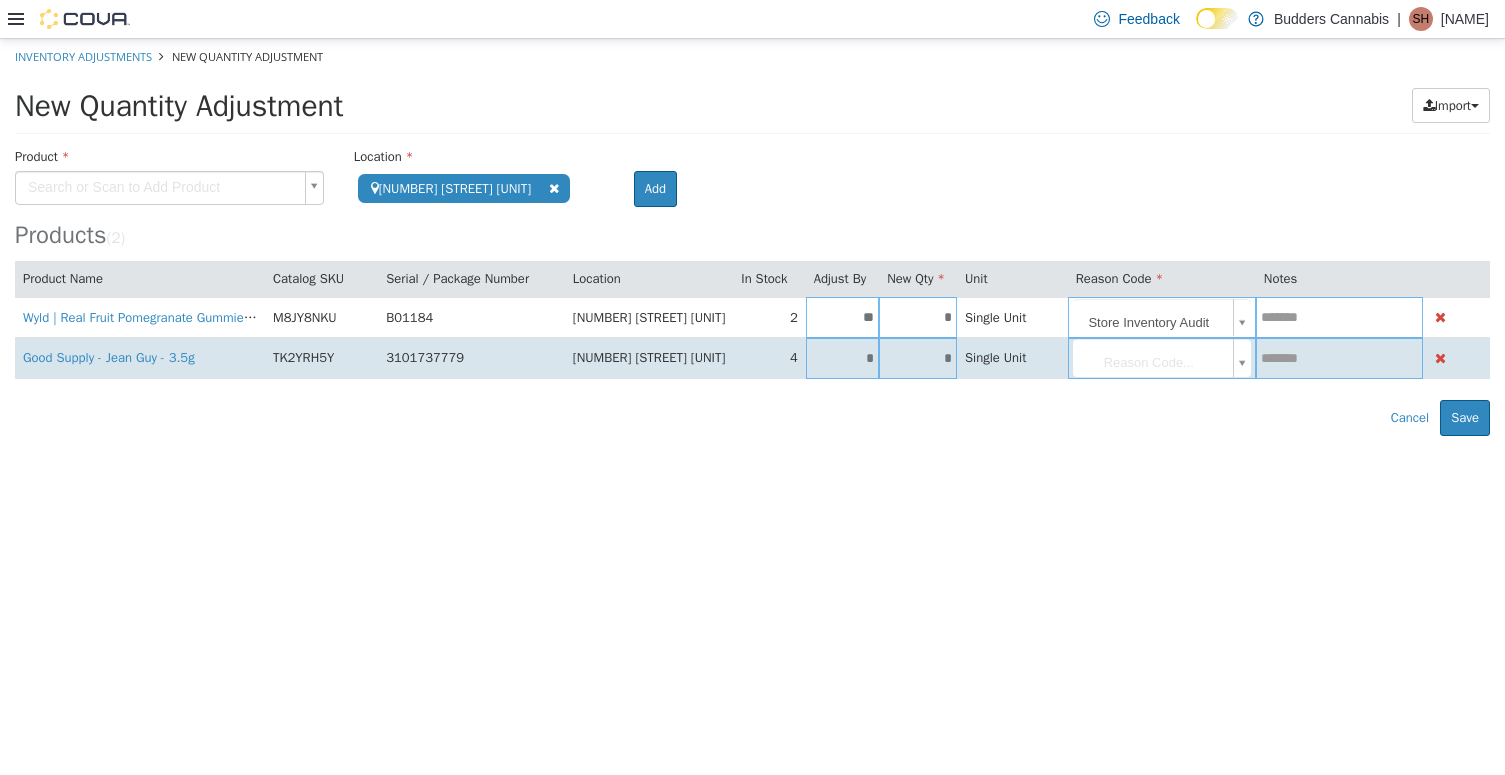click on "*" at bounding box center [918, 357] 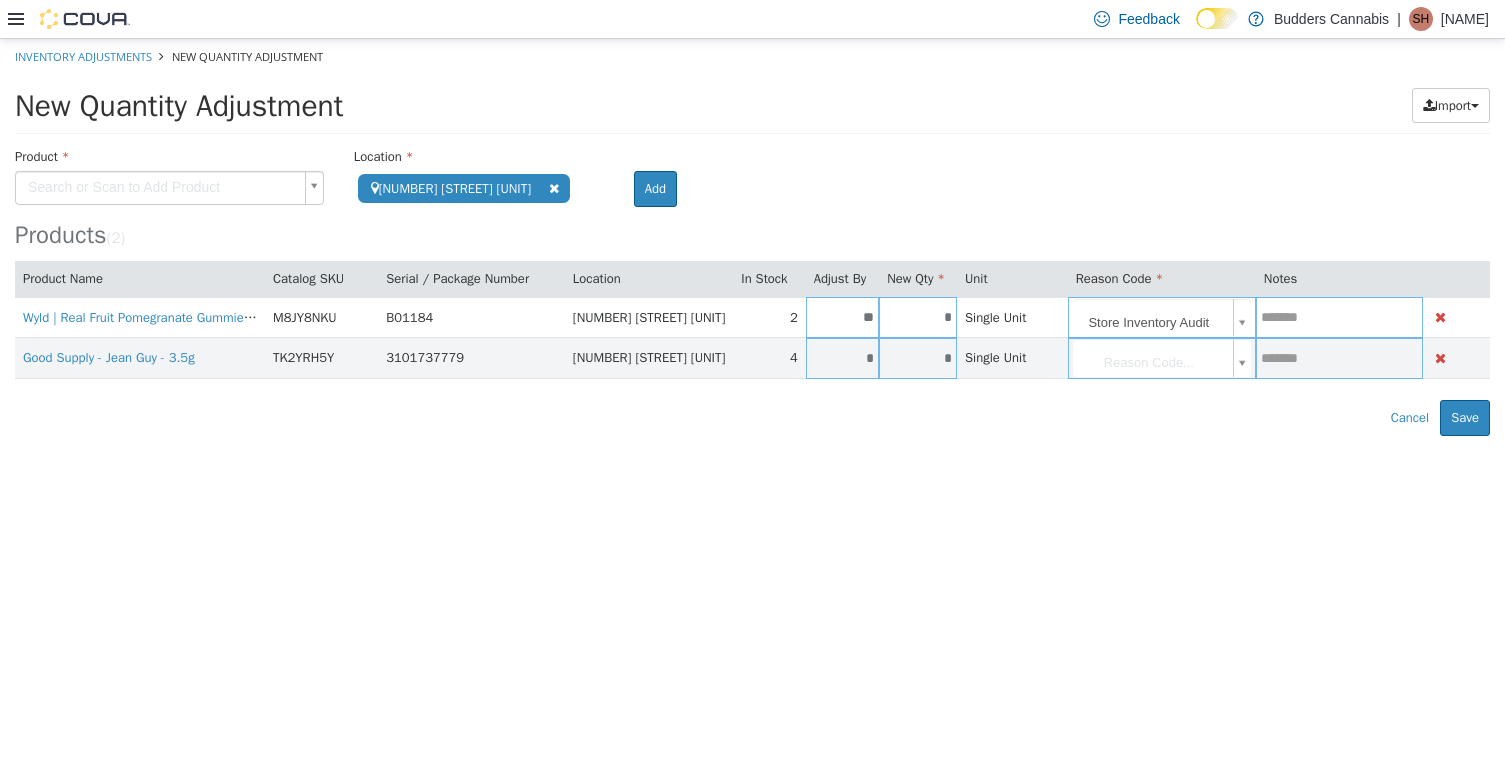 type on "*" 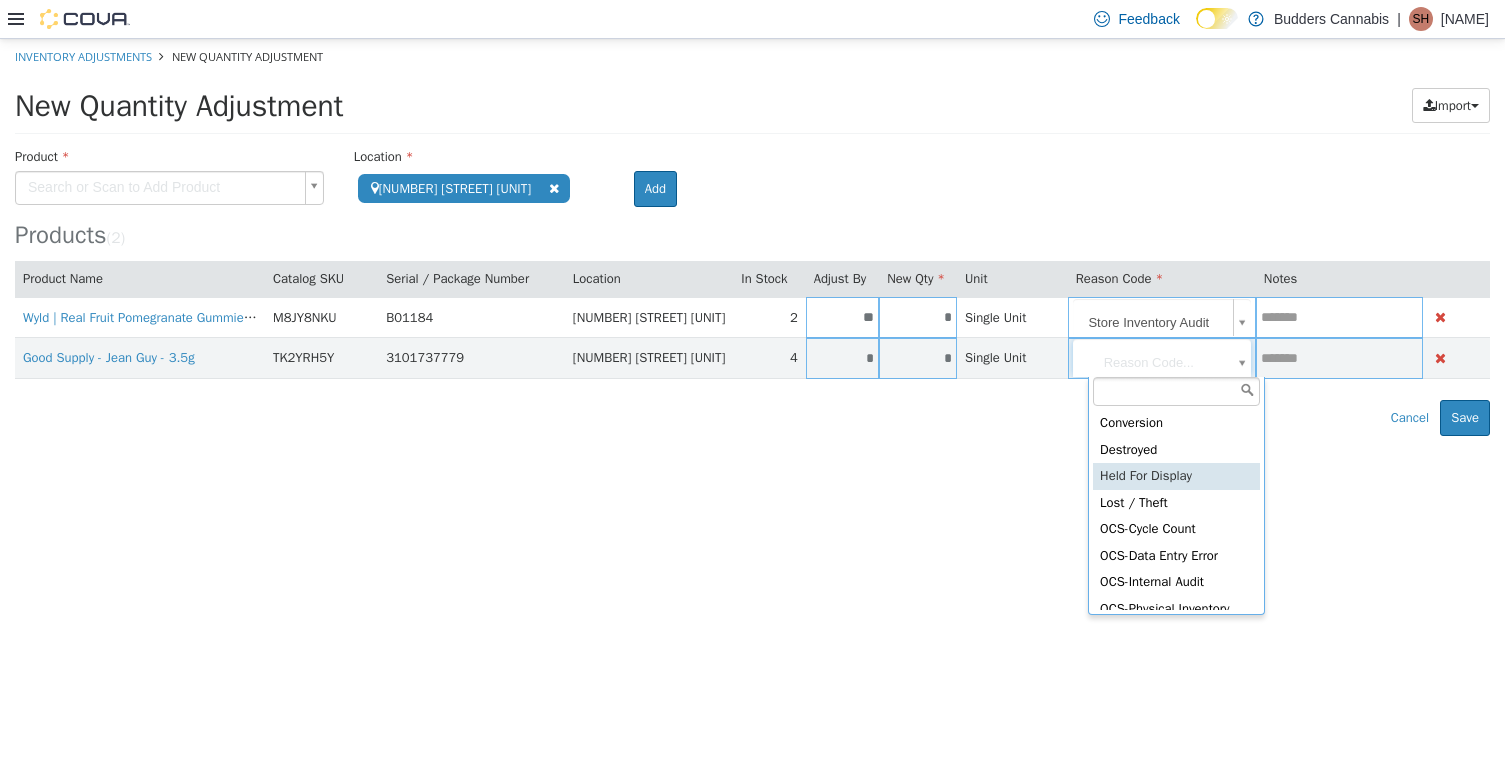 scroll, scrollTop: 355, scrollLeft: 0, axis: vertical 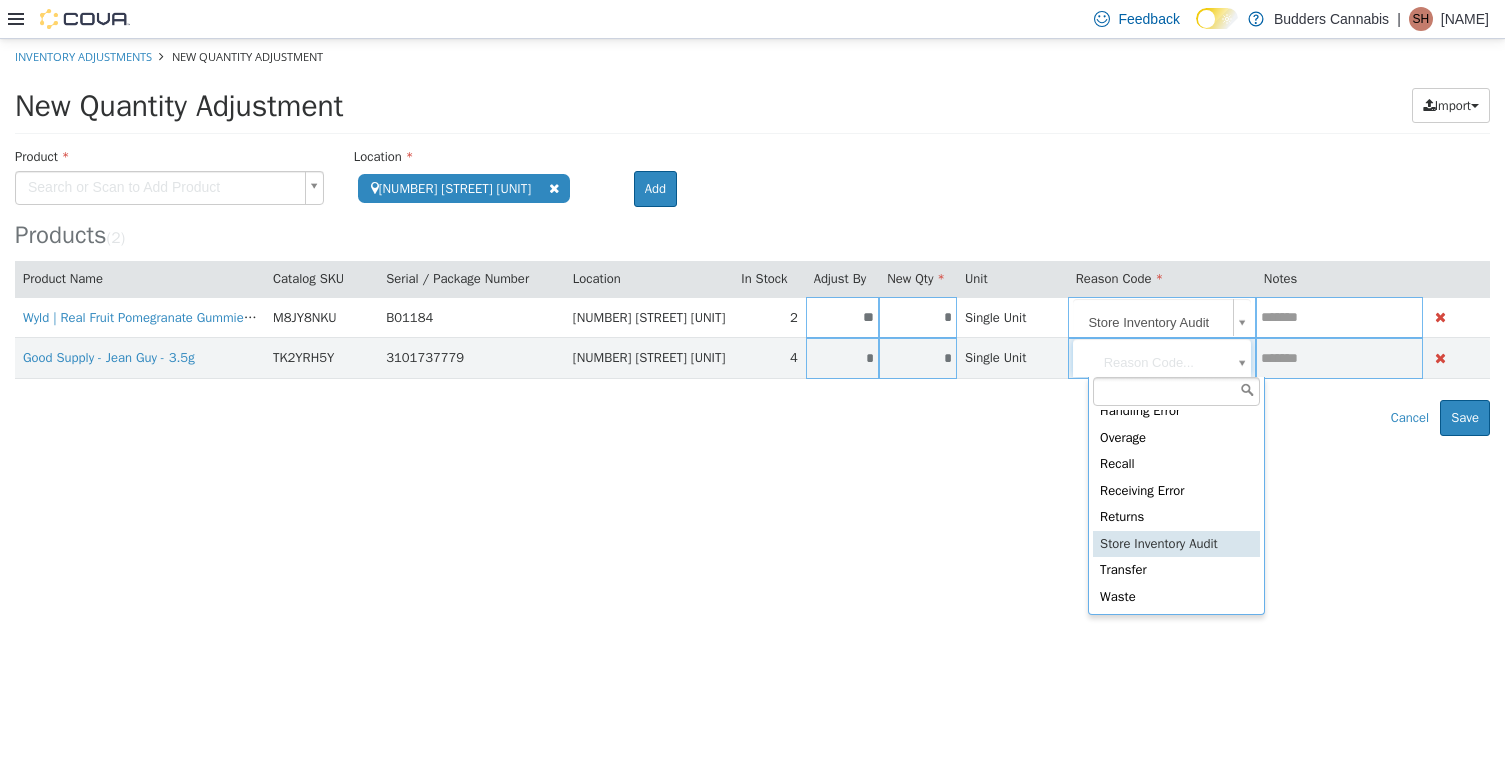 type on "**********" 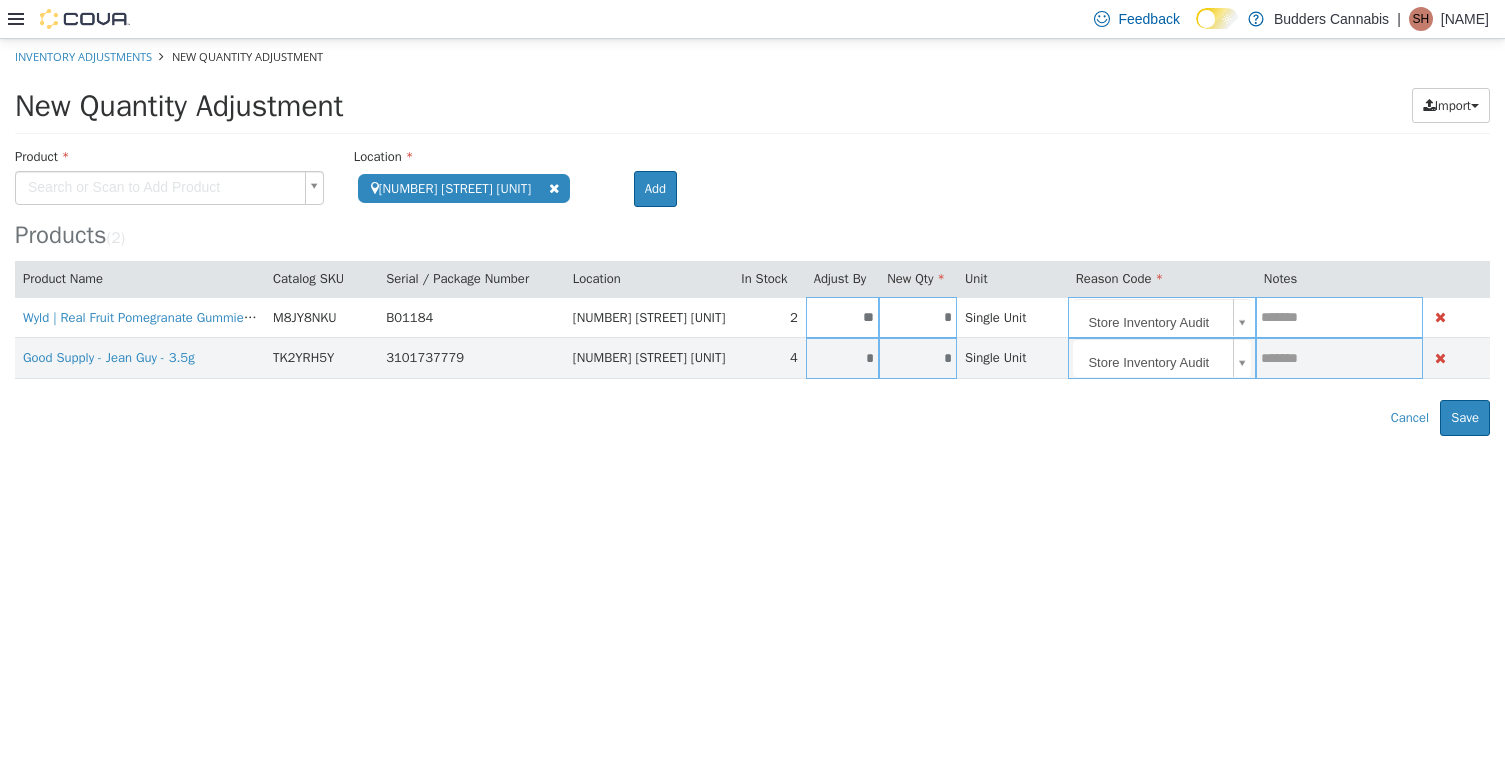 click on "[NUMBER] [STREET] Unit 1" at bounding box center (752, 236) 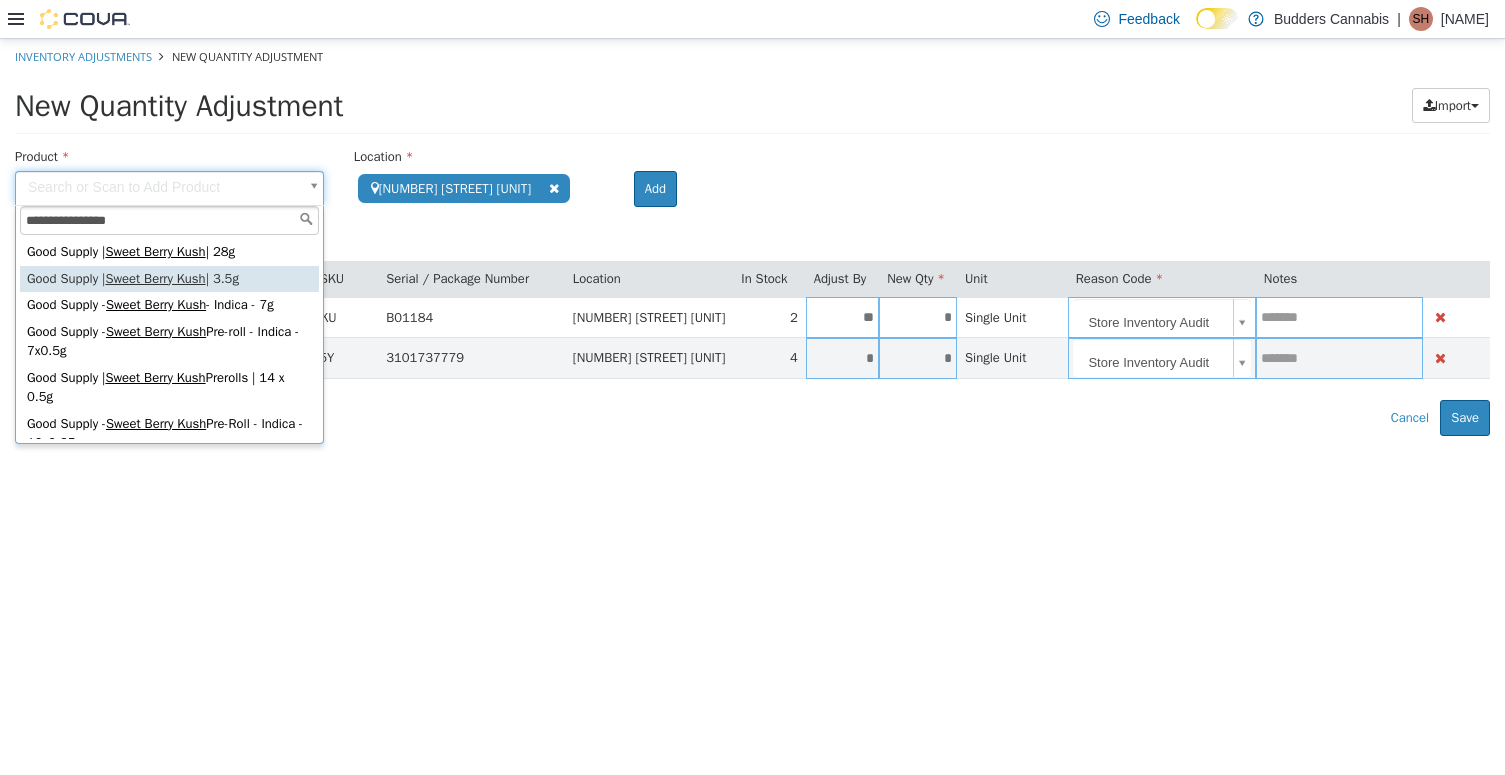 type on "**********" 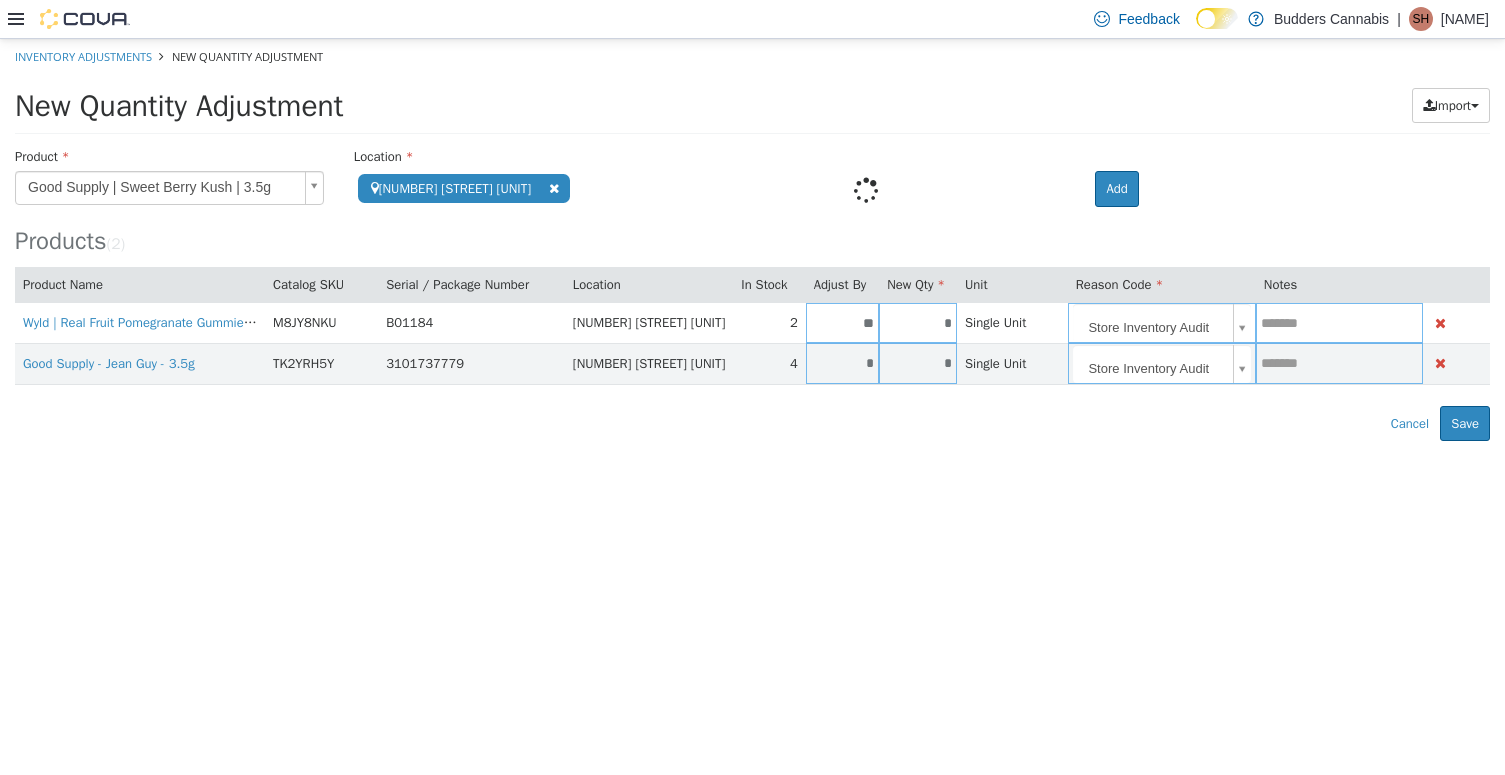 click at bounding box center [865, 189] 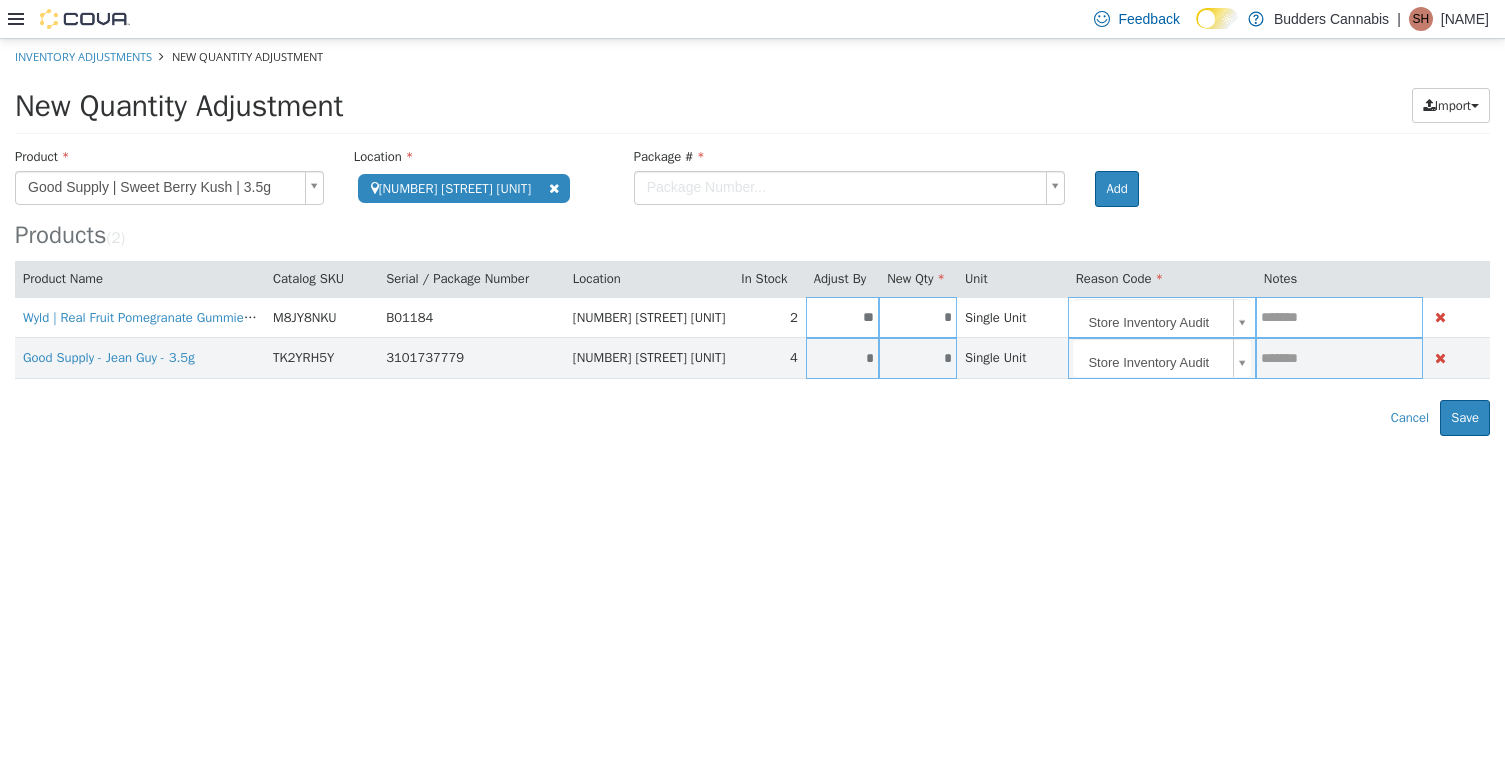 click on "**********" at bounding box center (752, 236) 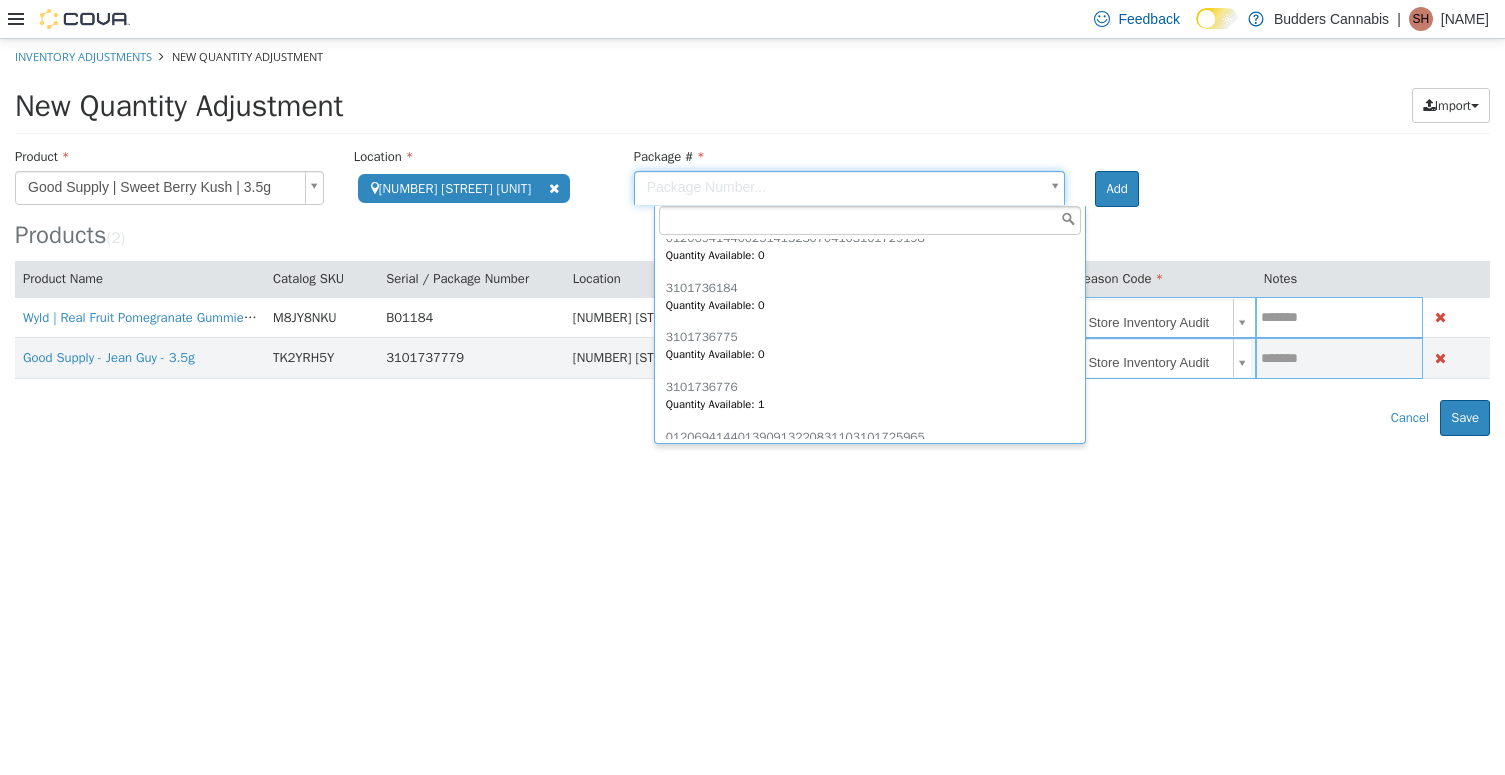 scroll, scrollTop: 370, scrollLeft: 0, axis: vertical 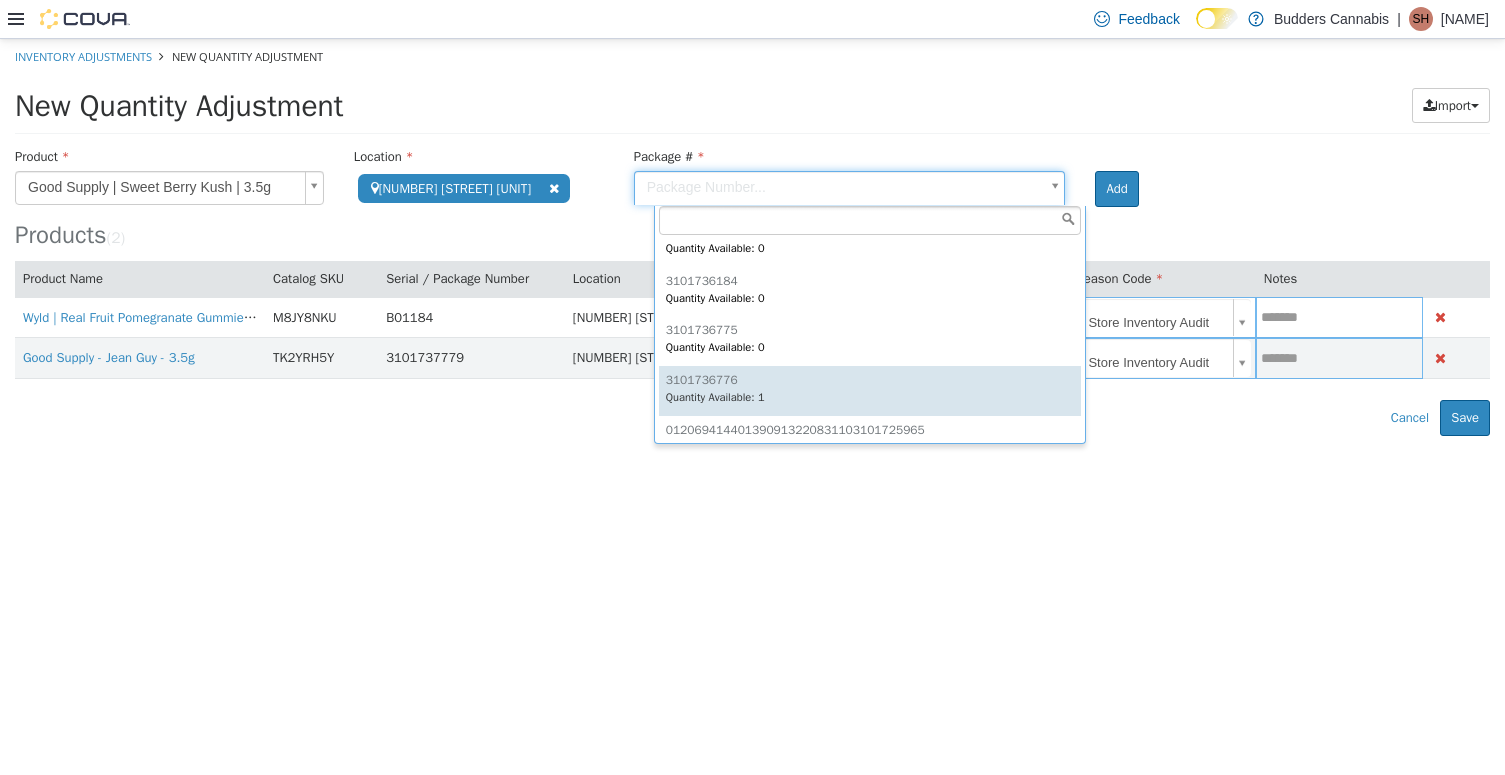 type on "**********" 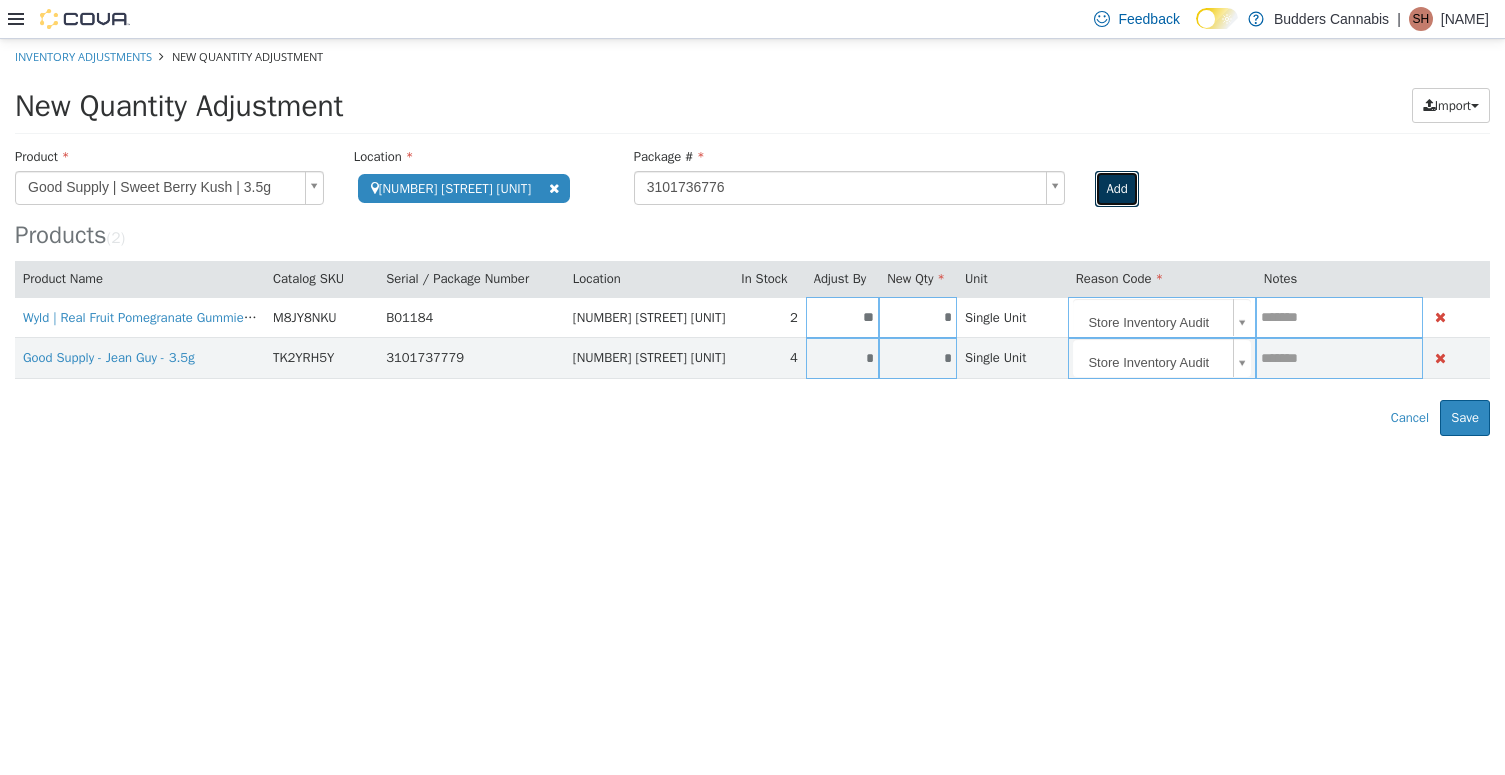 click on "Add" at bounding box center [1116, 188] 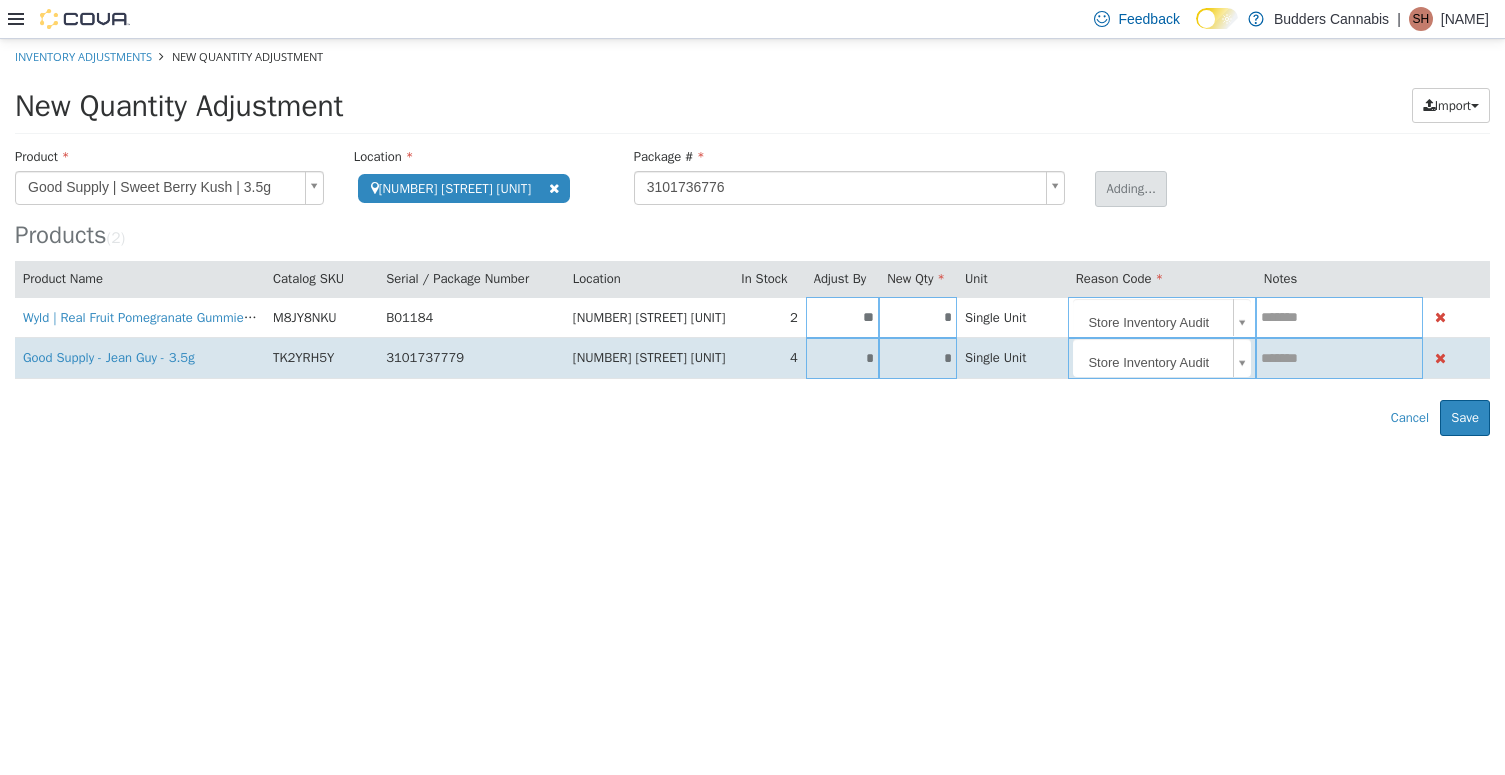 type 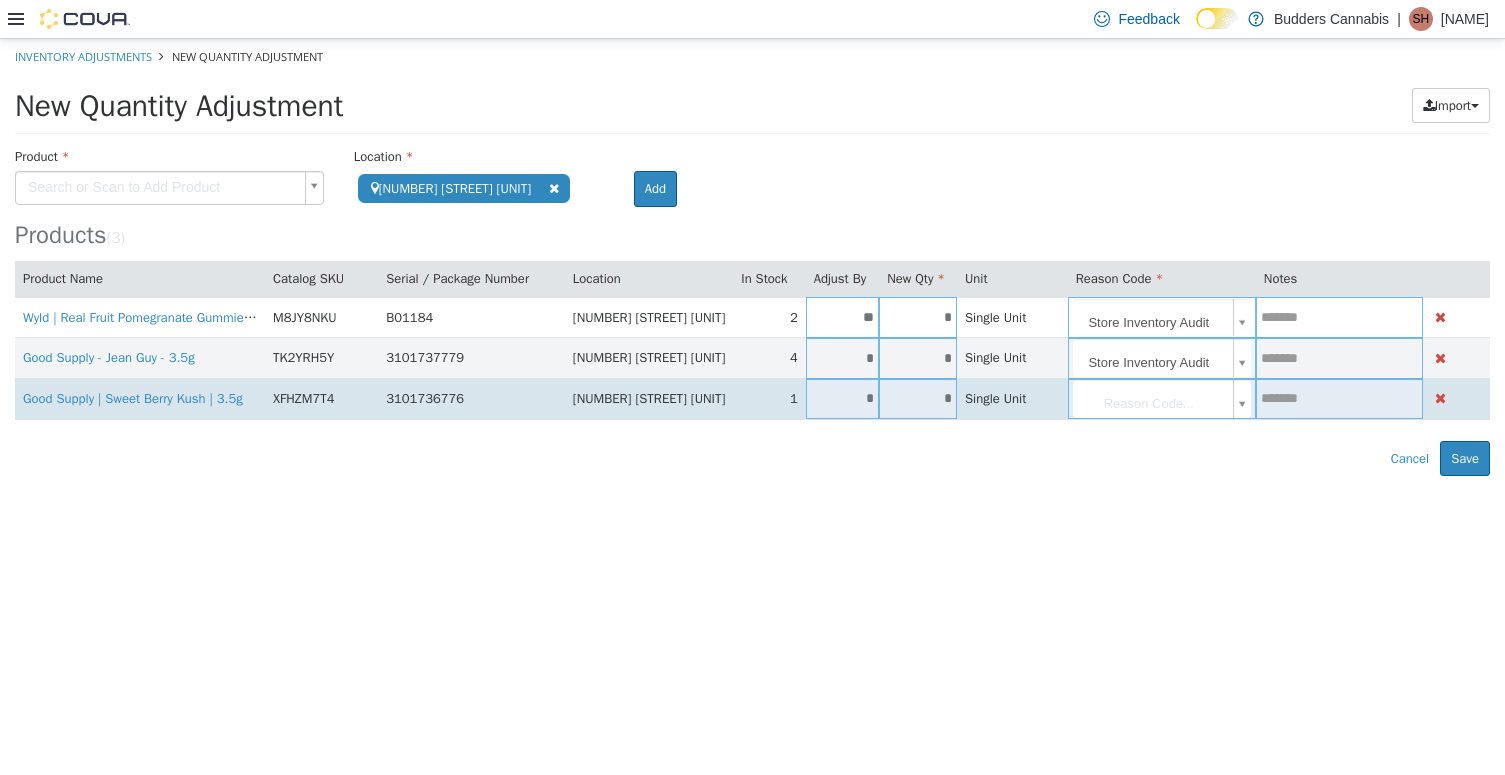 click on "*" at bounding box center (918, 397) 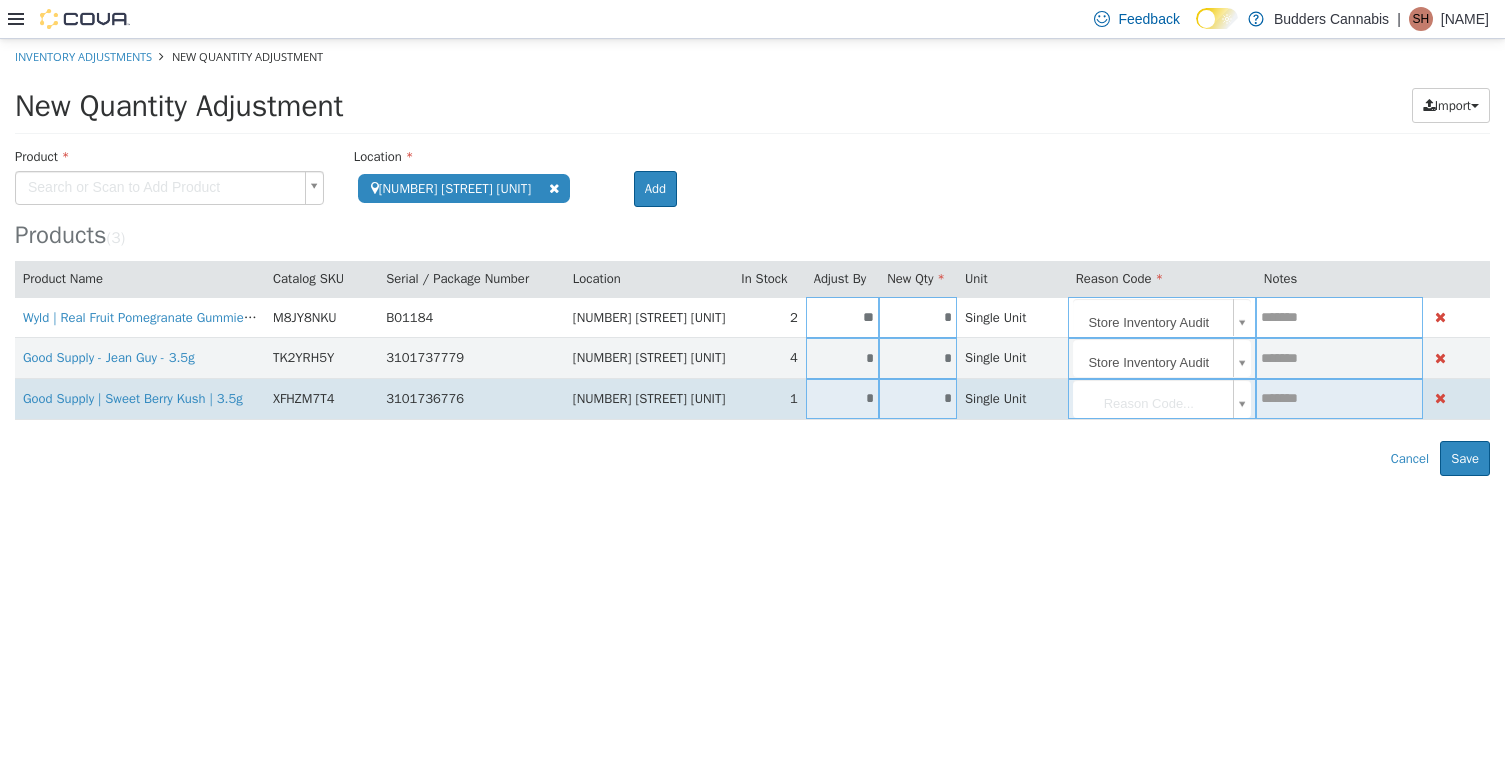 type on "*" 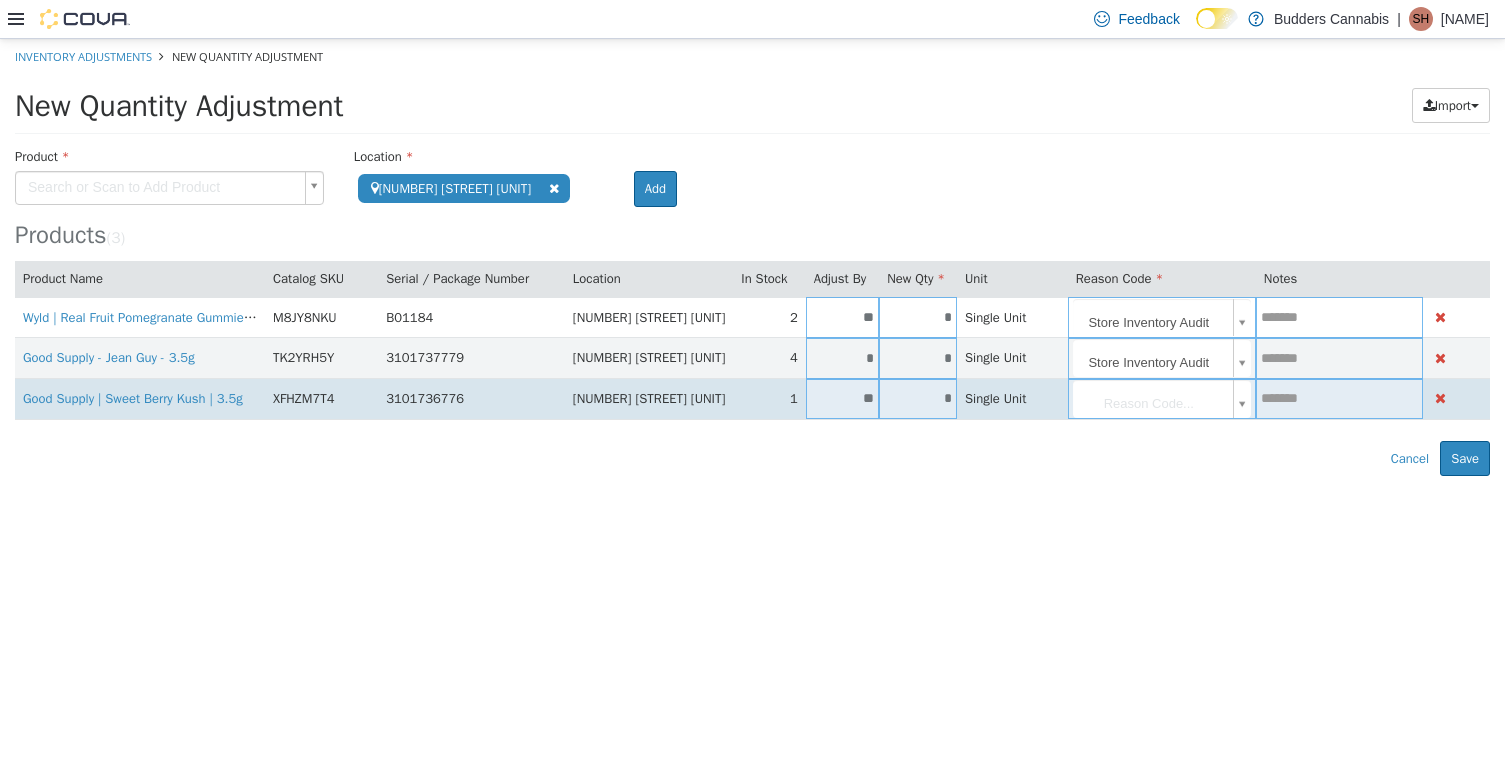 click on "3101735749" at bounding box center (752, 256) 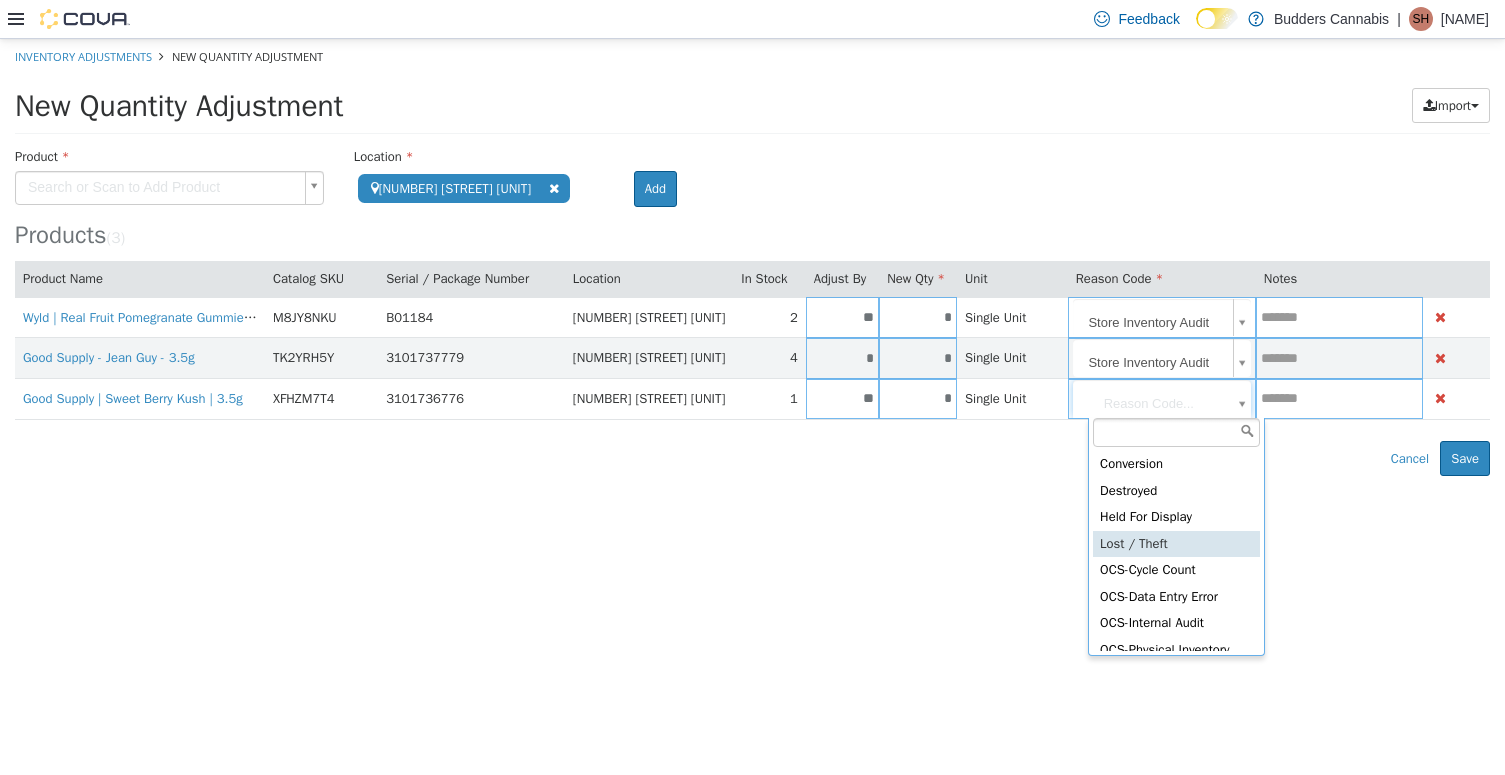 scroll, scrollTop: 355, scrollLeft: 0, axis: vertical 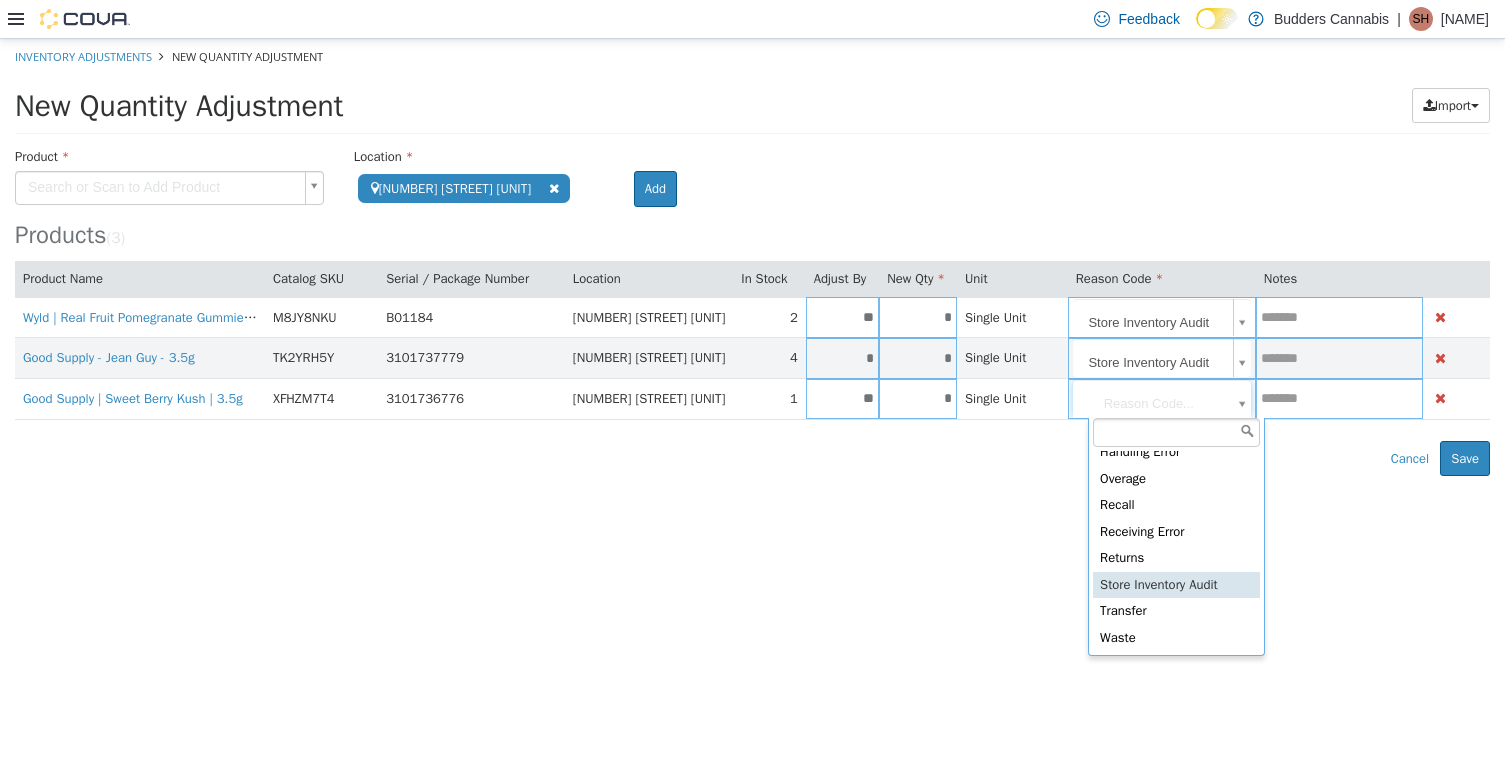 type on "**********" 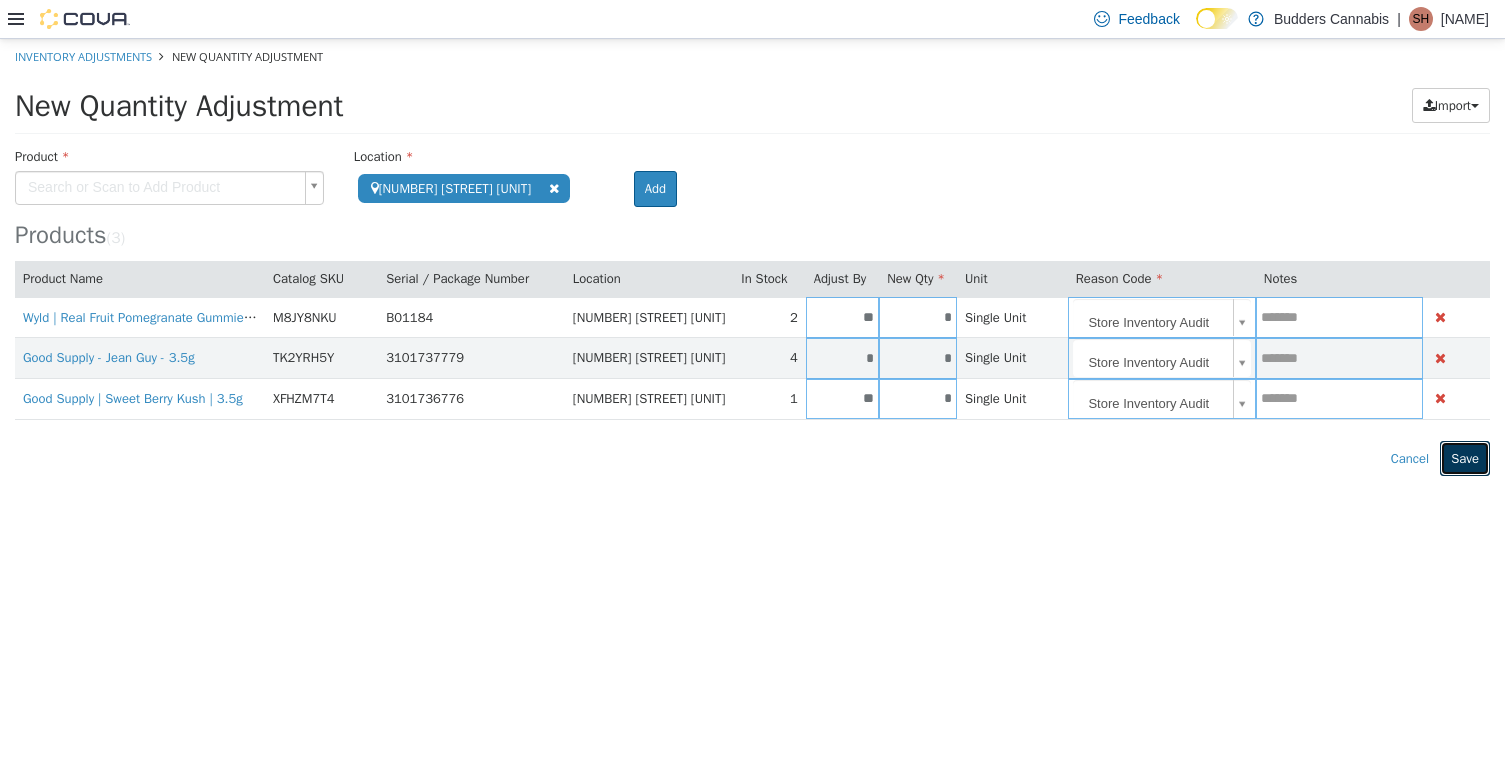 click on "Save" at bounding box center [1465, 458] 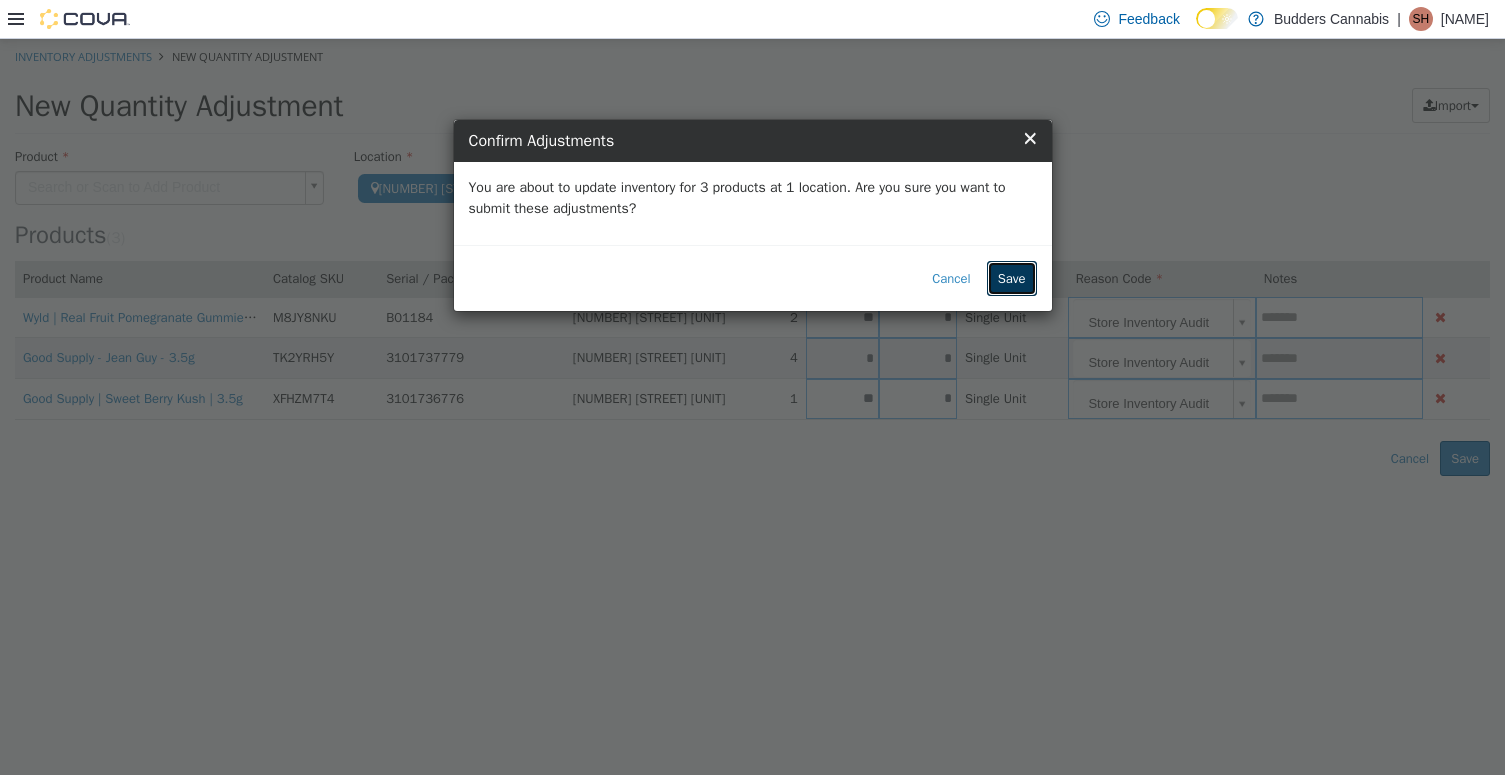 click on "Save" at bounding box center [1012, 278] 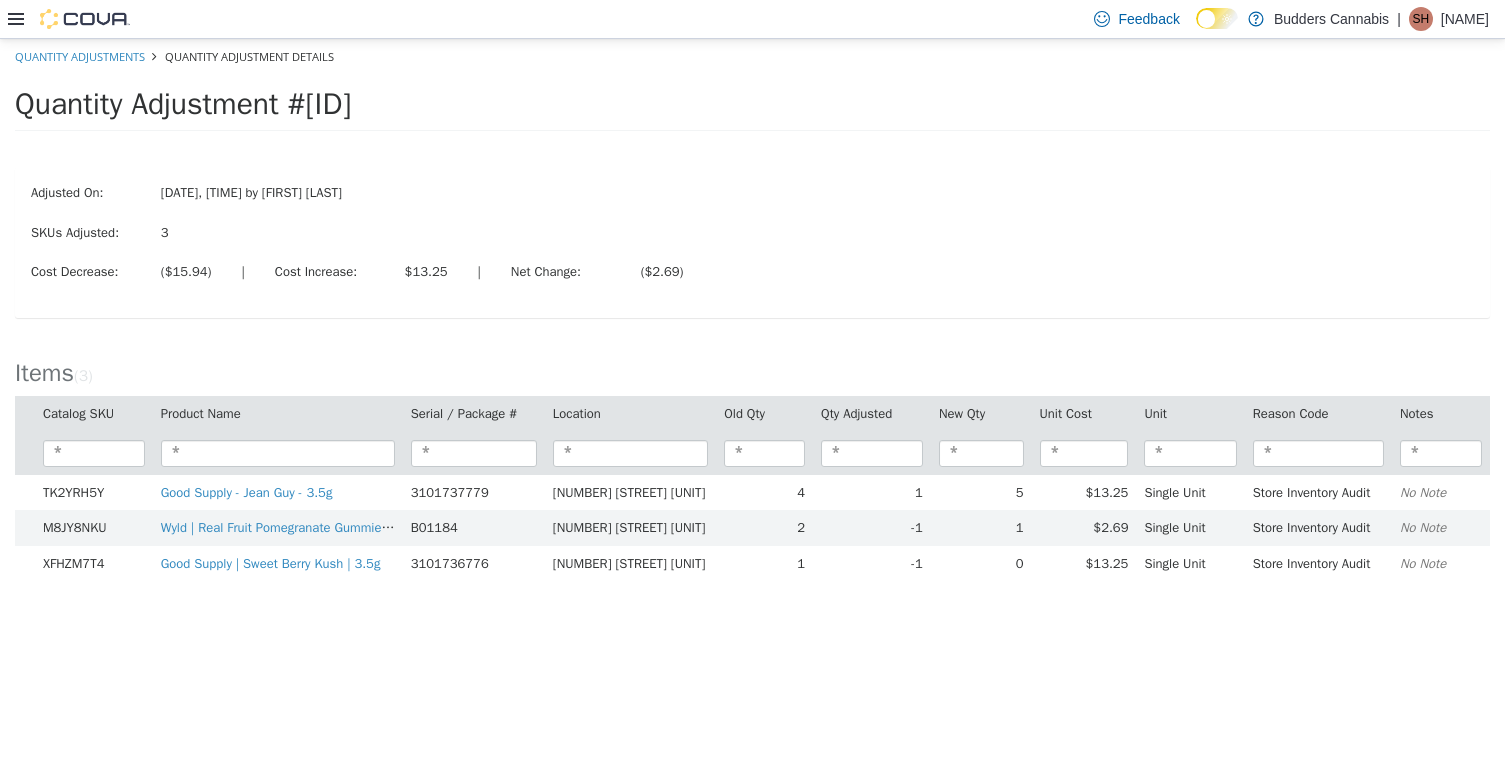 click on "Adjusted On:
[DATE], [TIME] by [FIRST] [LAST]
SKUs Adjusted:  3 Cost Decrease:  ($15.94) | Cost Increase:  $13.25 | Net Change:  ($2.69)" at bounding box center [752, 241] 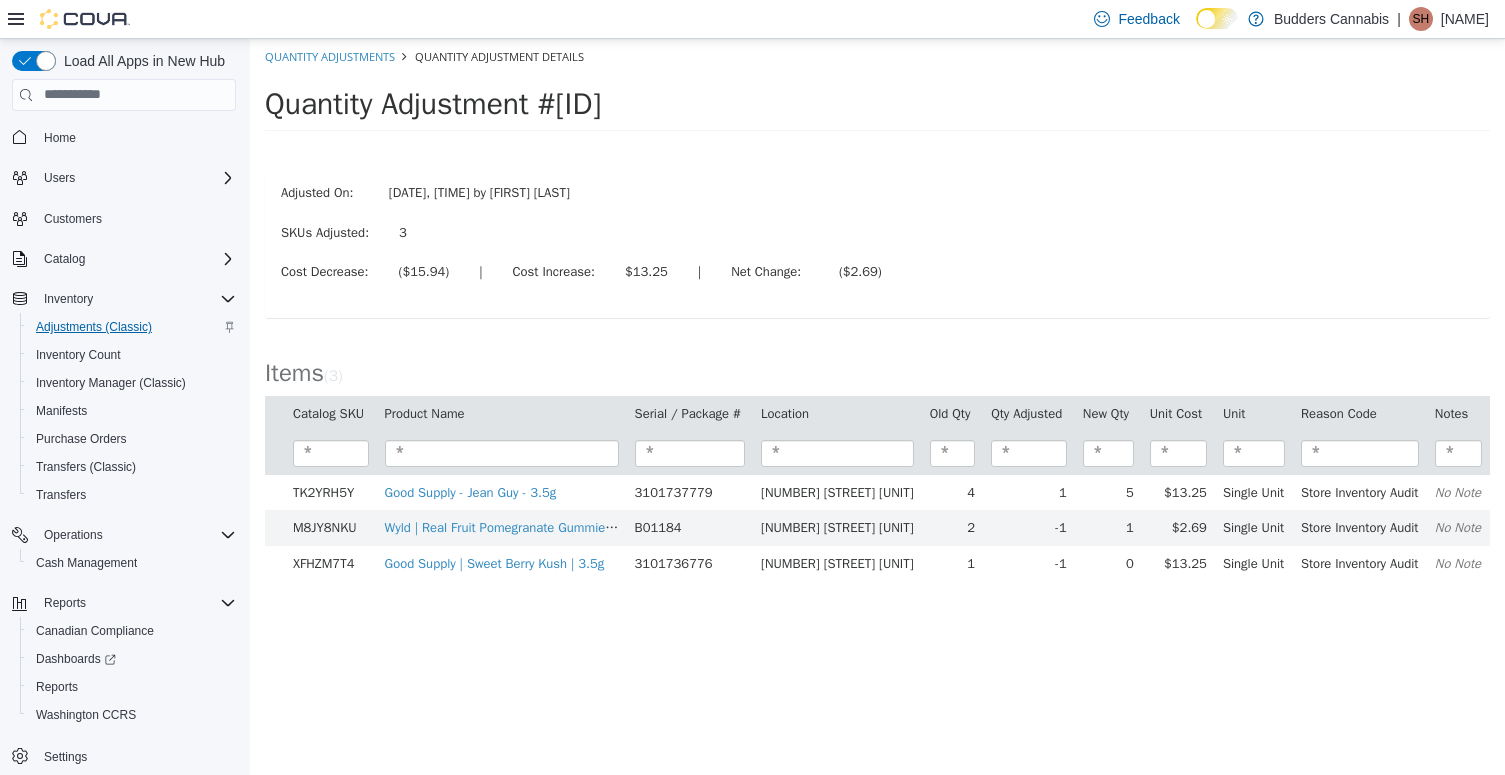 scroll, scrollTop: 18, scrollLeft: 0, axis: vertical 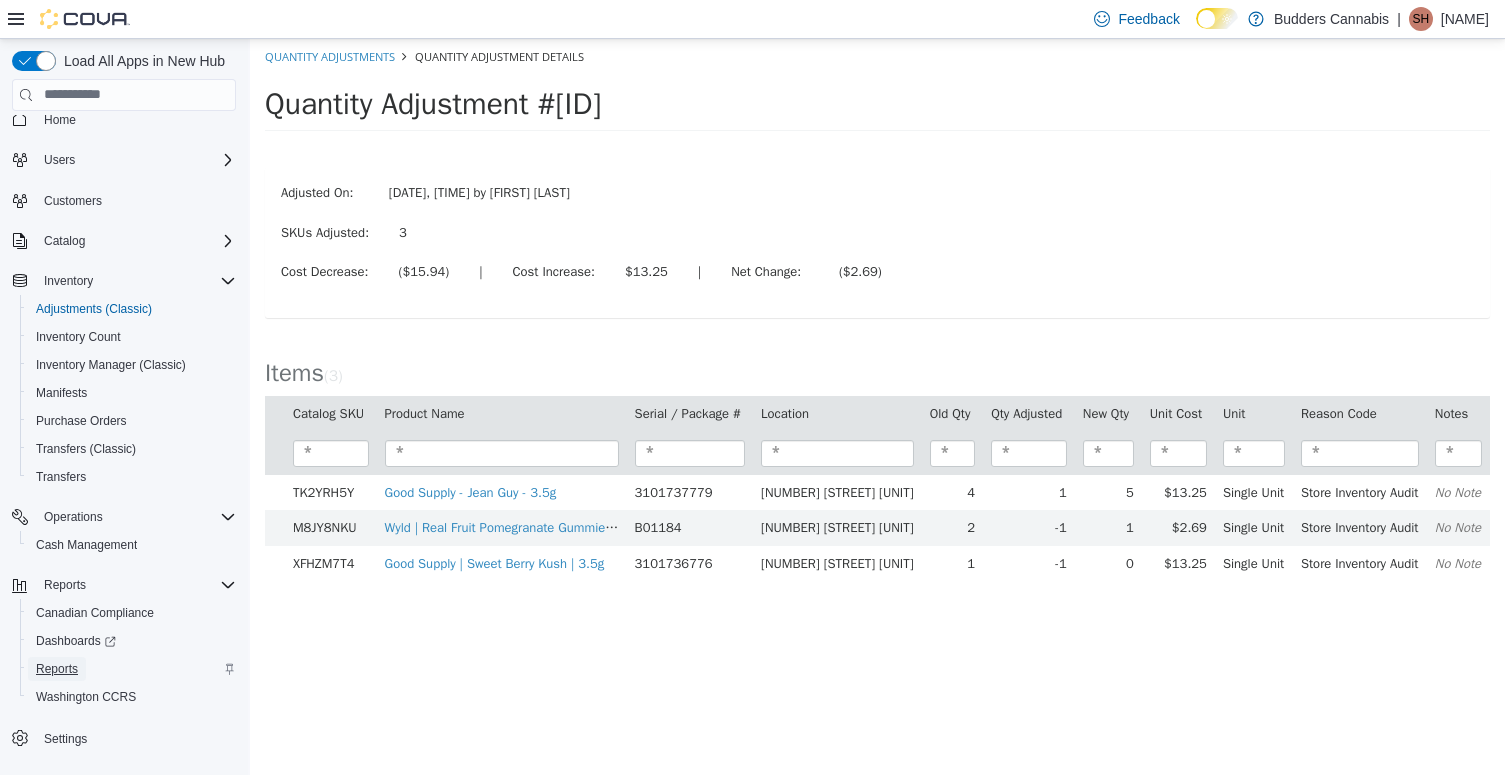 click on "Reports" at bounding box center (57, 669) 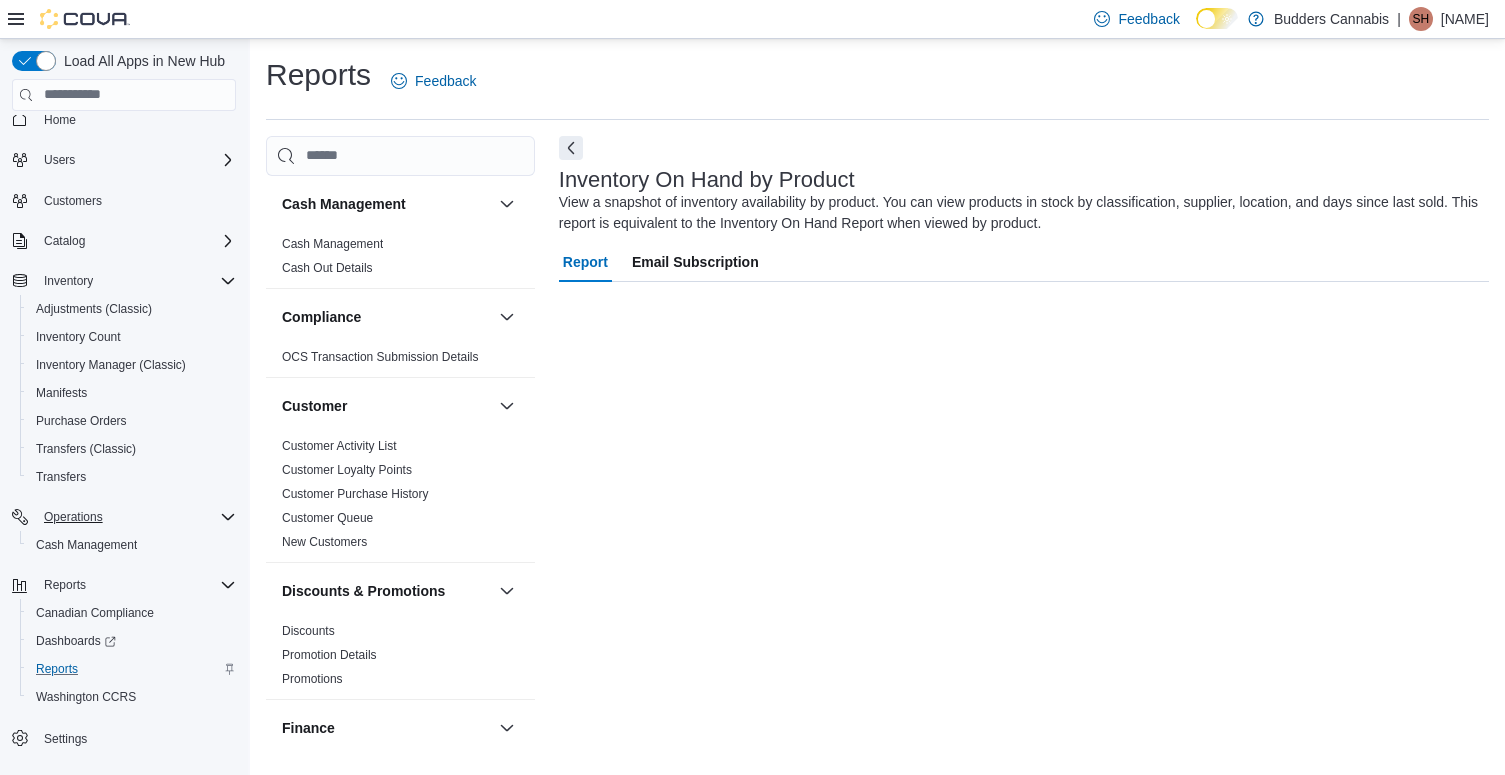 scroll, scrollTop: 0, scrollLeft: 0, axis: both 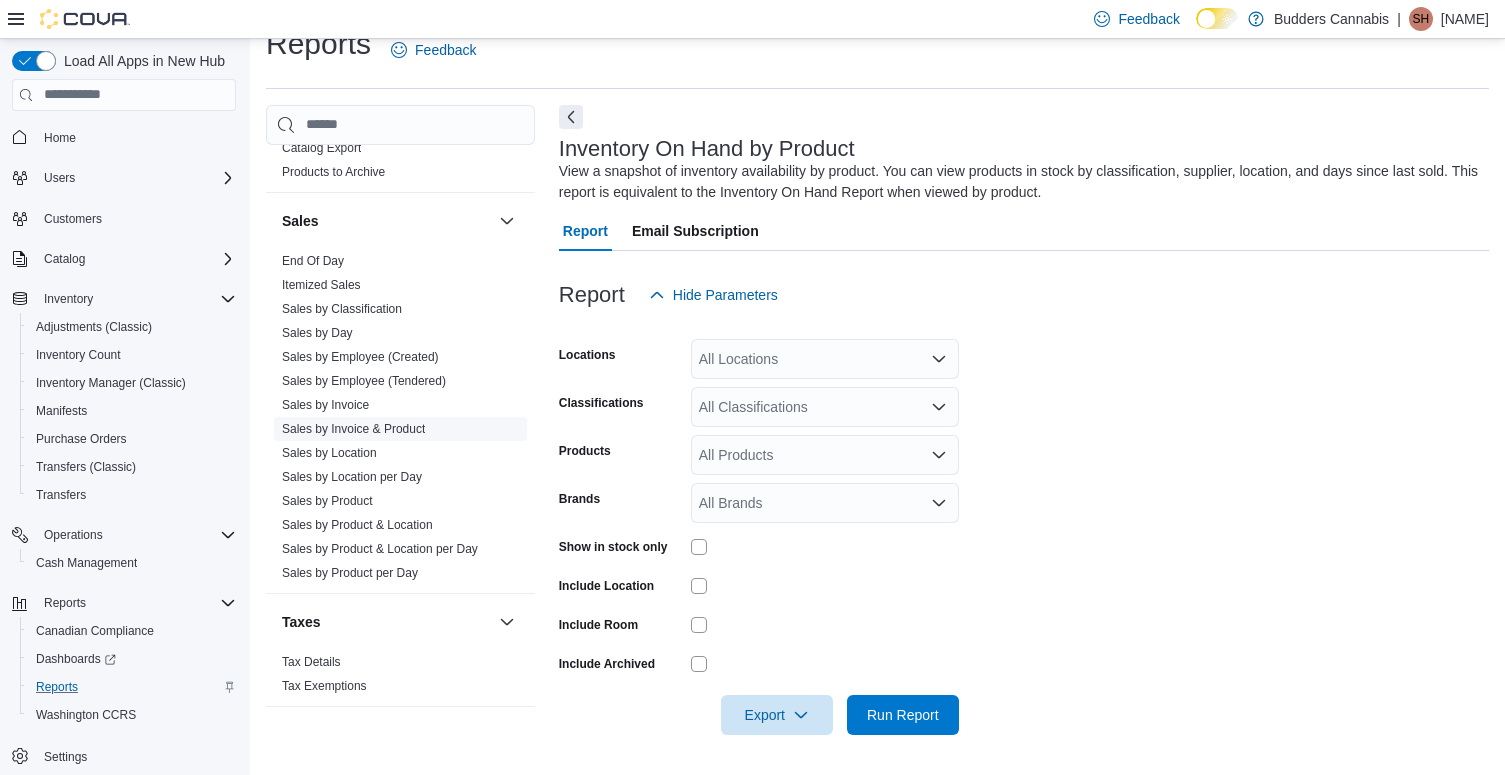 click on "Sales by Invoice & Product" at bounding box center (353, 429) 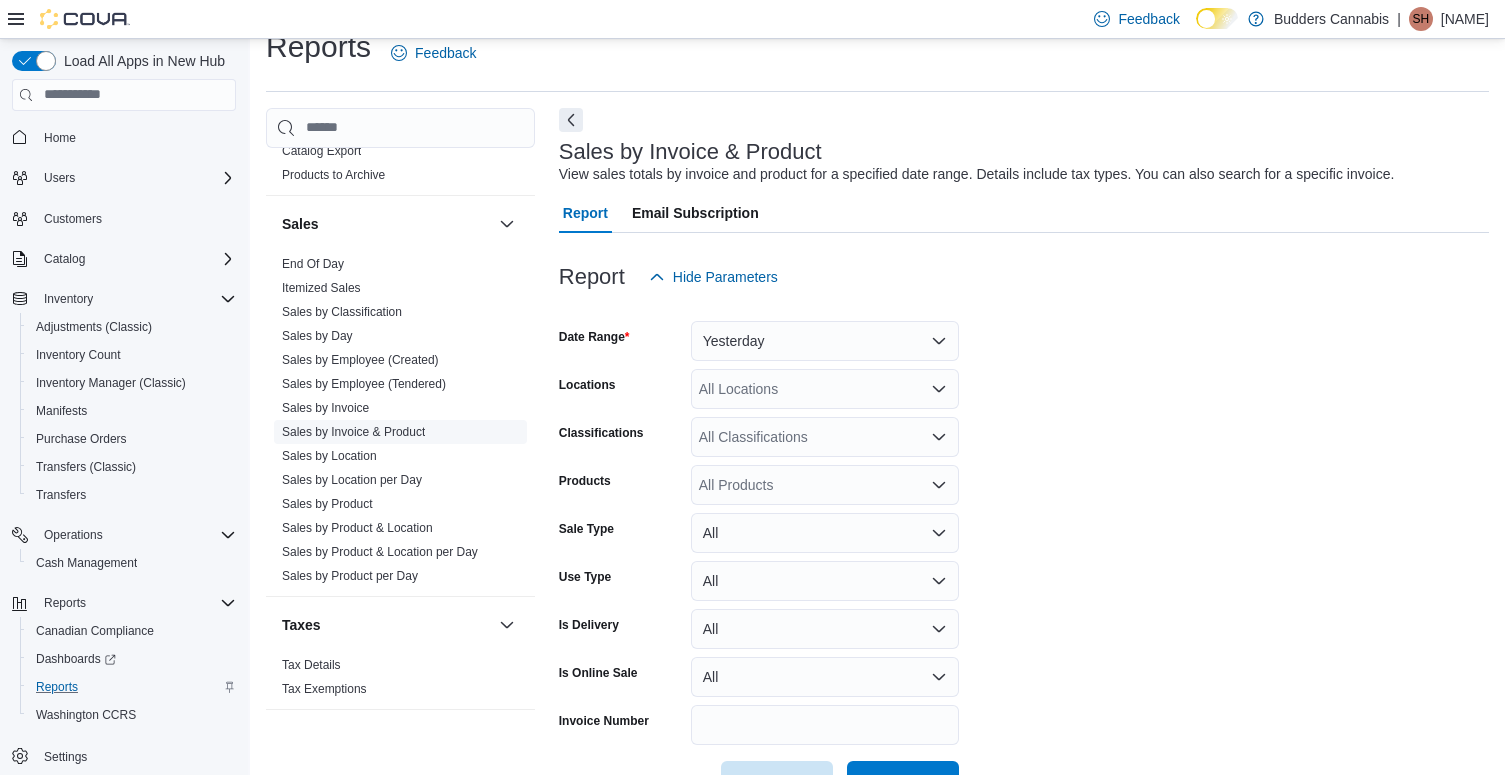scroll, scrollTop: 46, scrollLeft: 0, axis: vertical 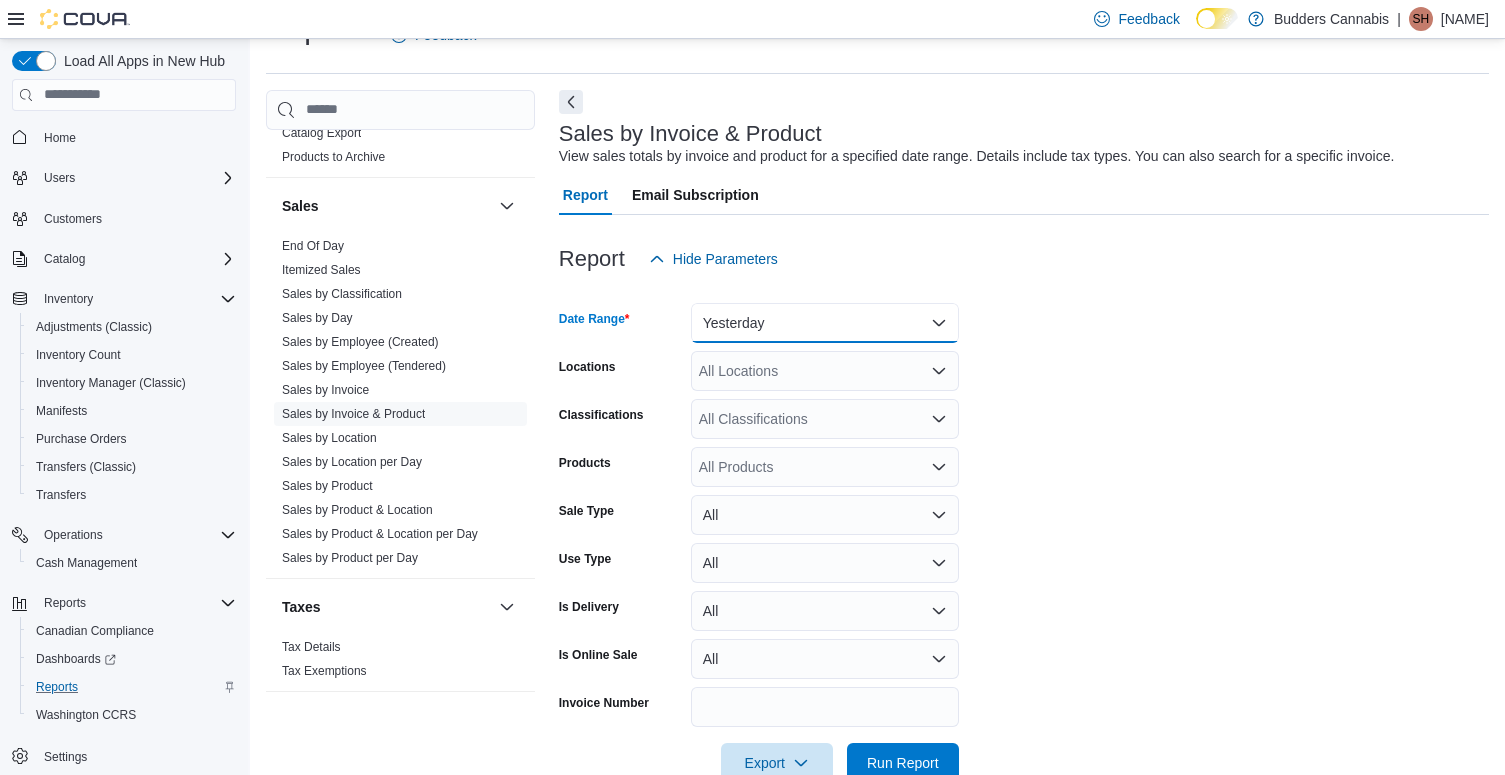 click on "Yesterday" at bounding box center [825, 323] 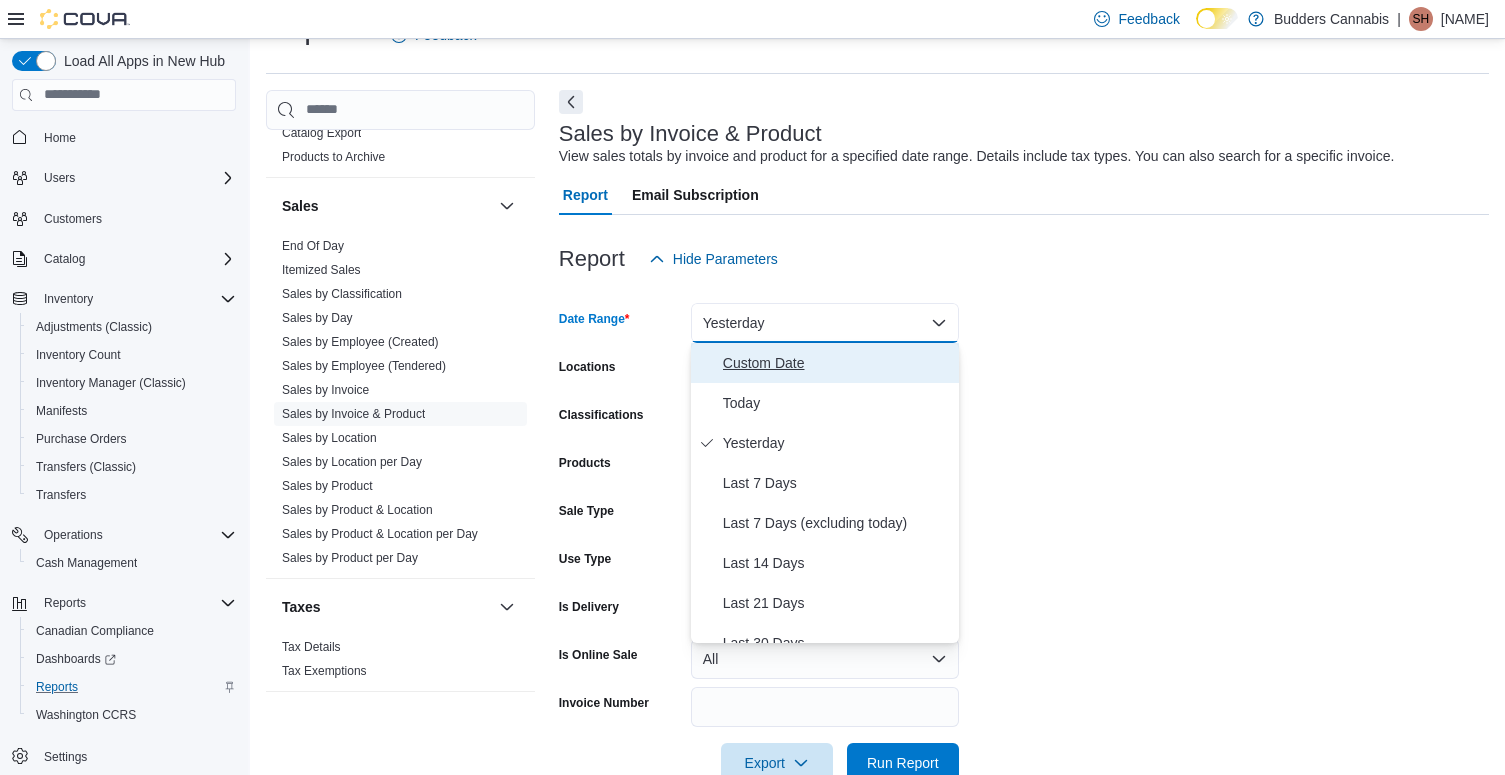 click on "Custom Date" at bounding box center (837, 363) 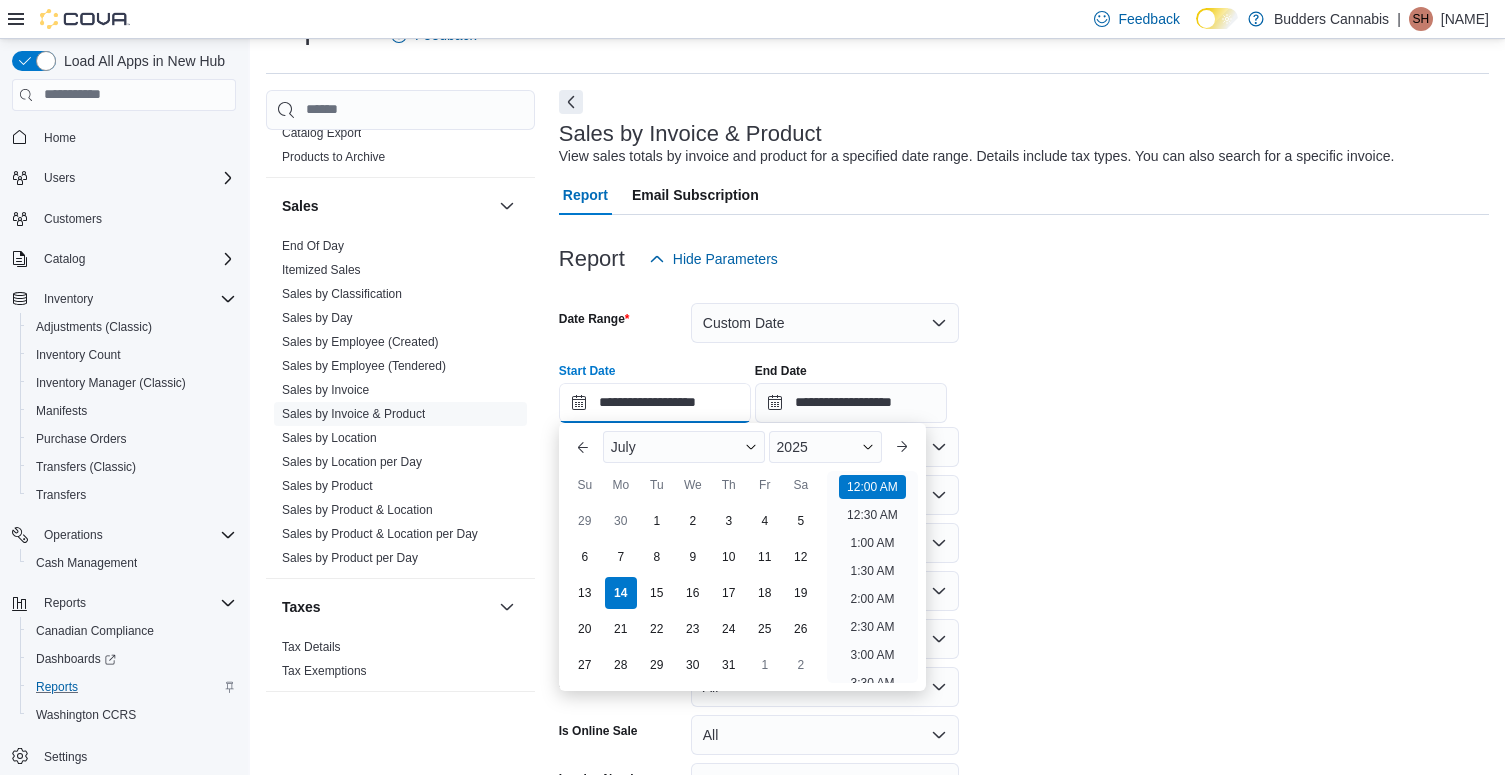 click on "**********" at bounding box center (655, 403) 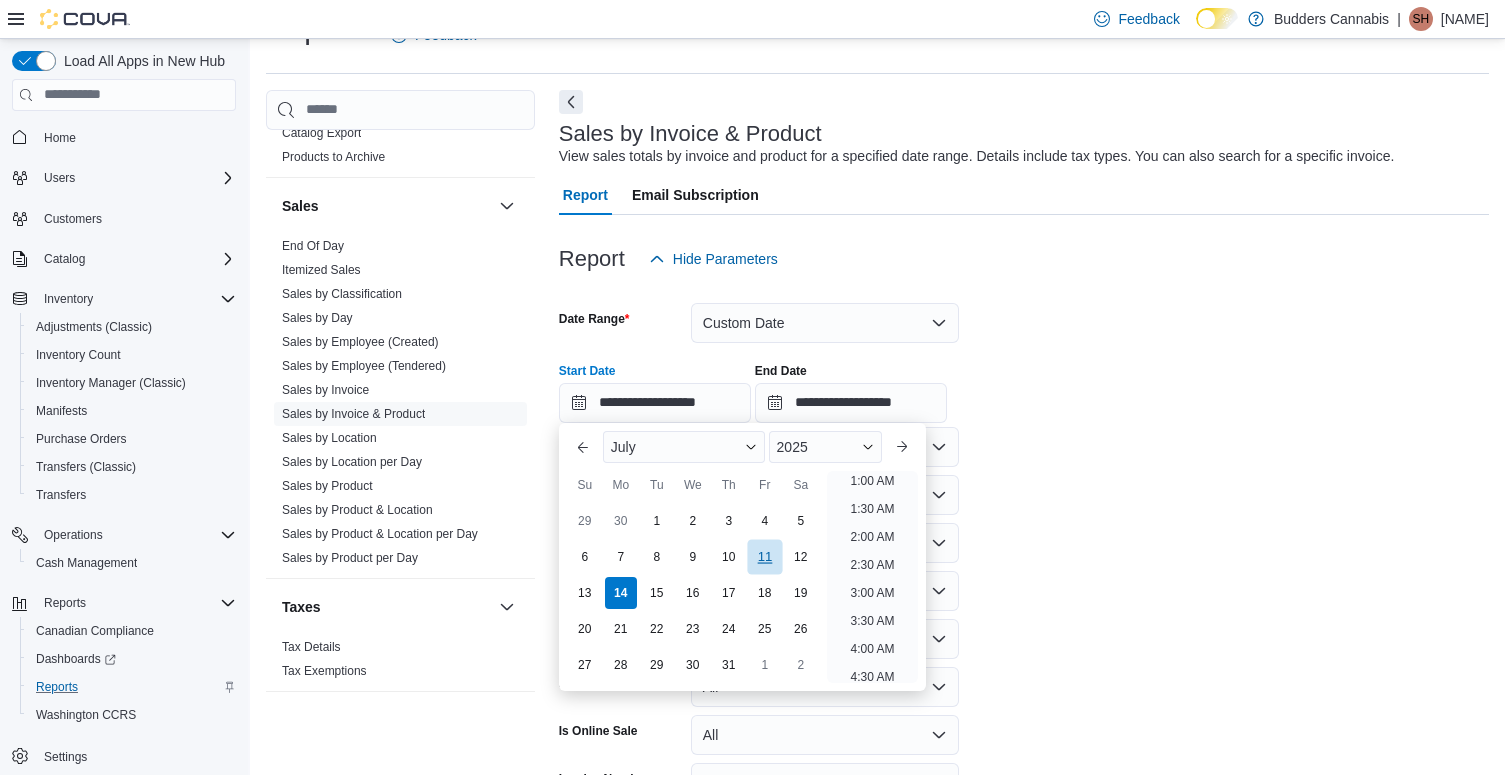 click on "11" at bounding box center [764, 556] 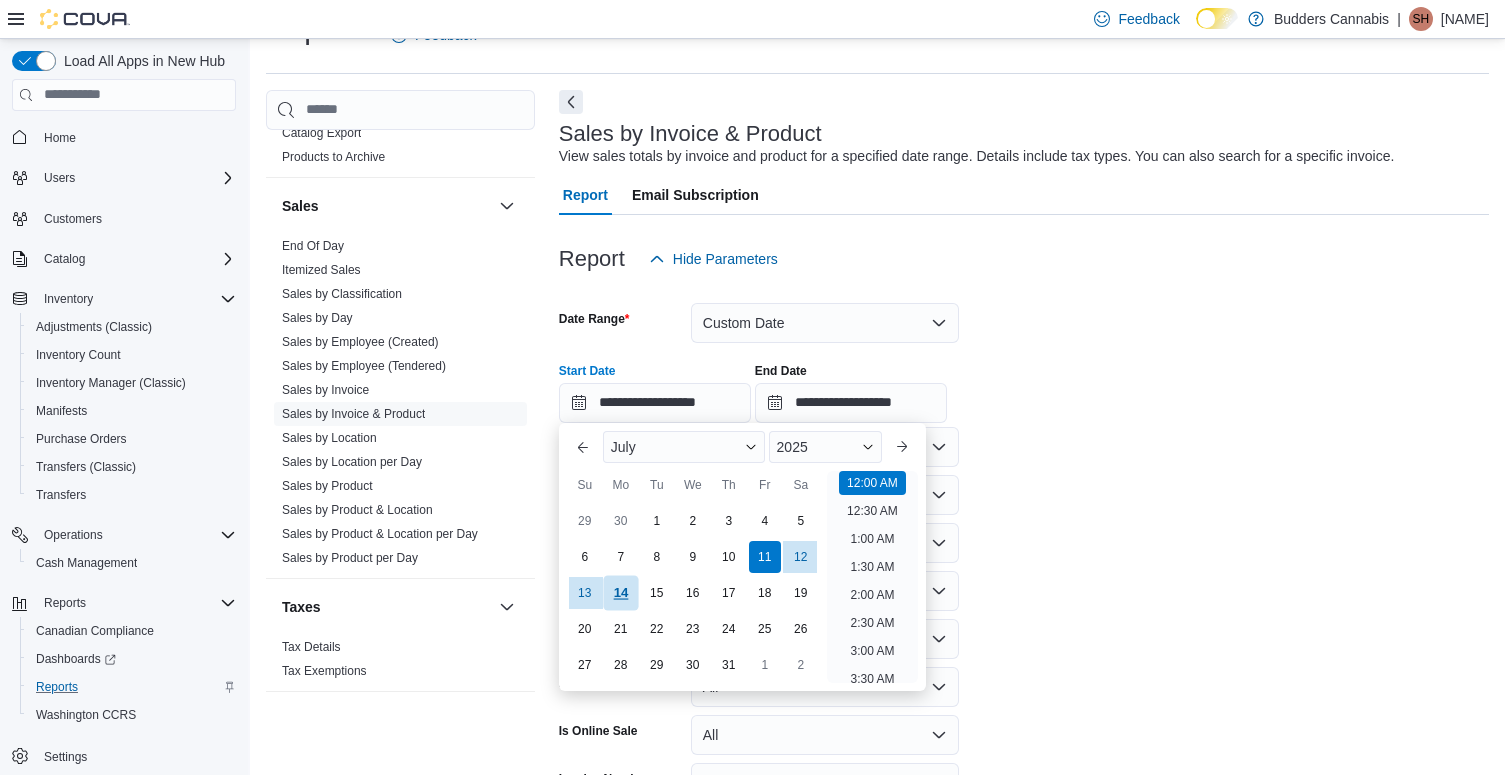 click on "14" at bounding box center [620, 592] 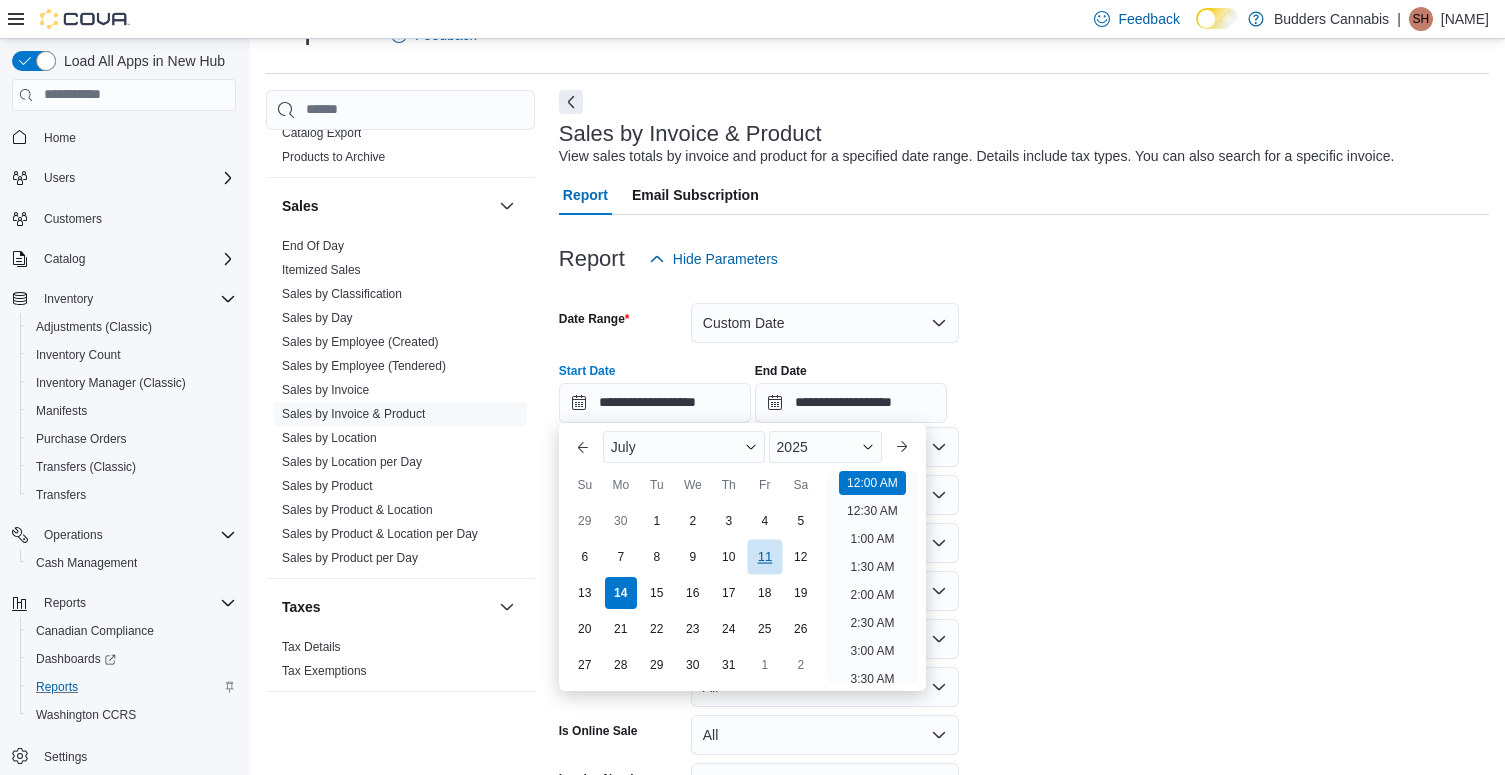 click on "11" at bounding box center [764, 556] 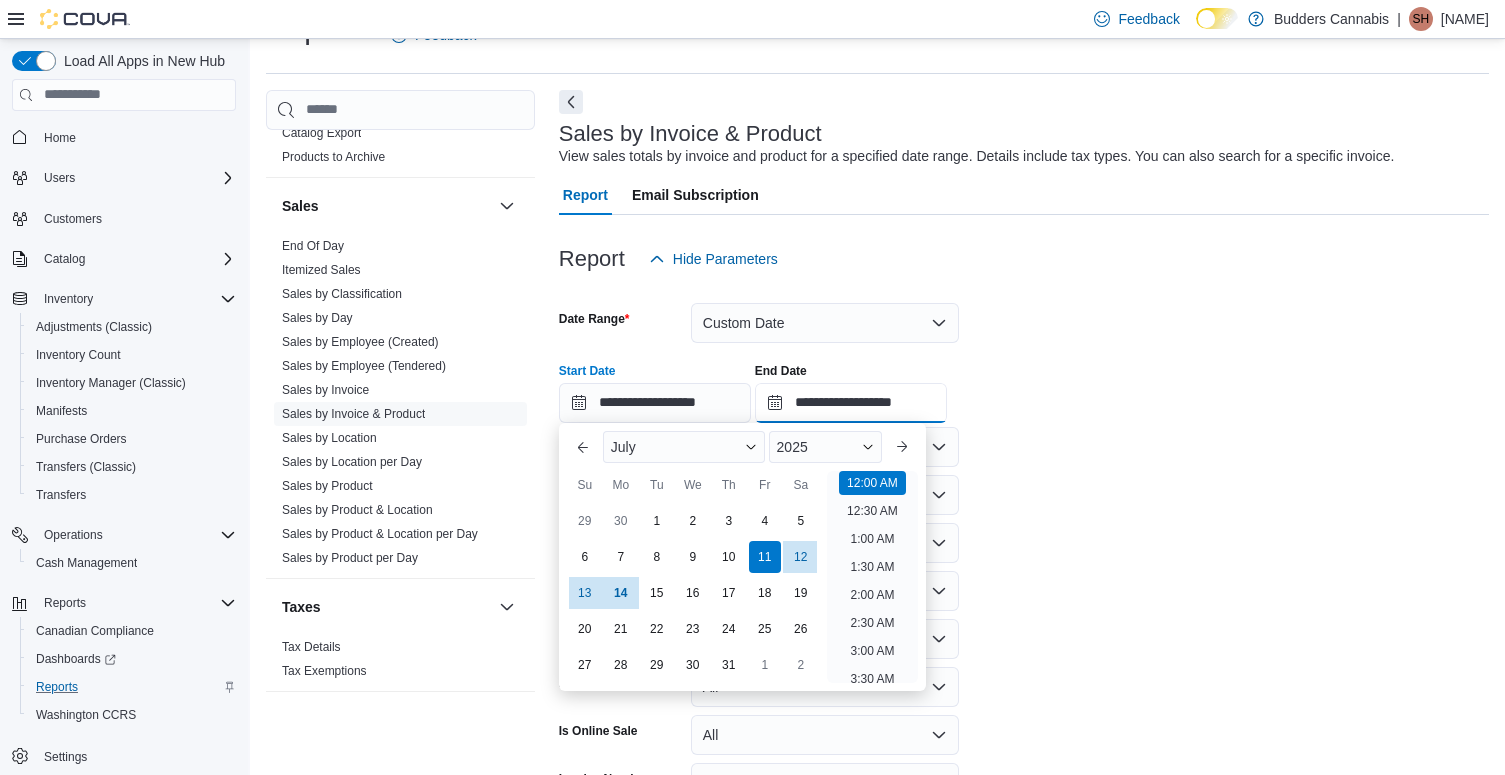 click on "**********" at bounding box center (851, 403) 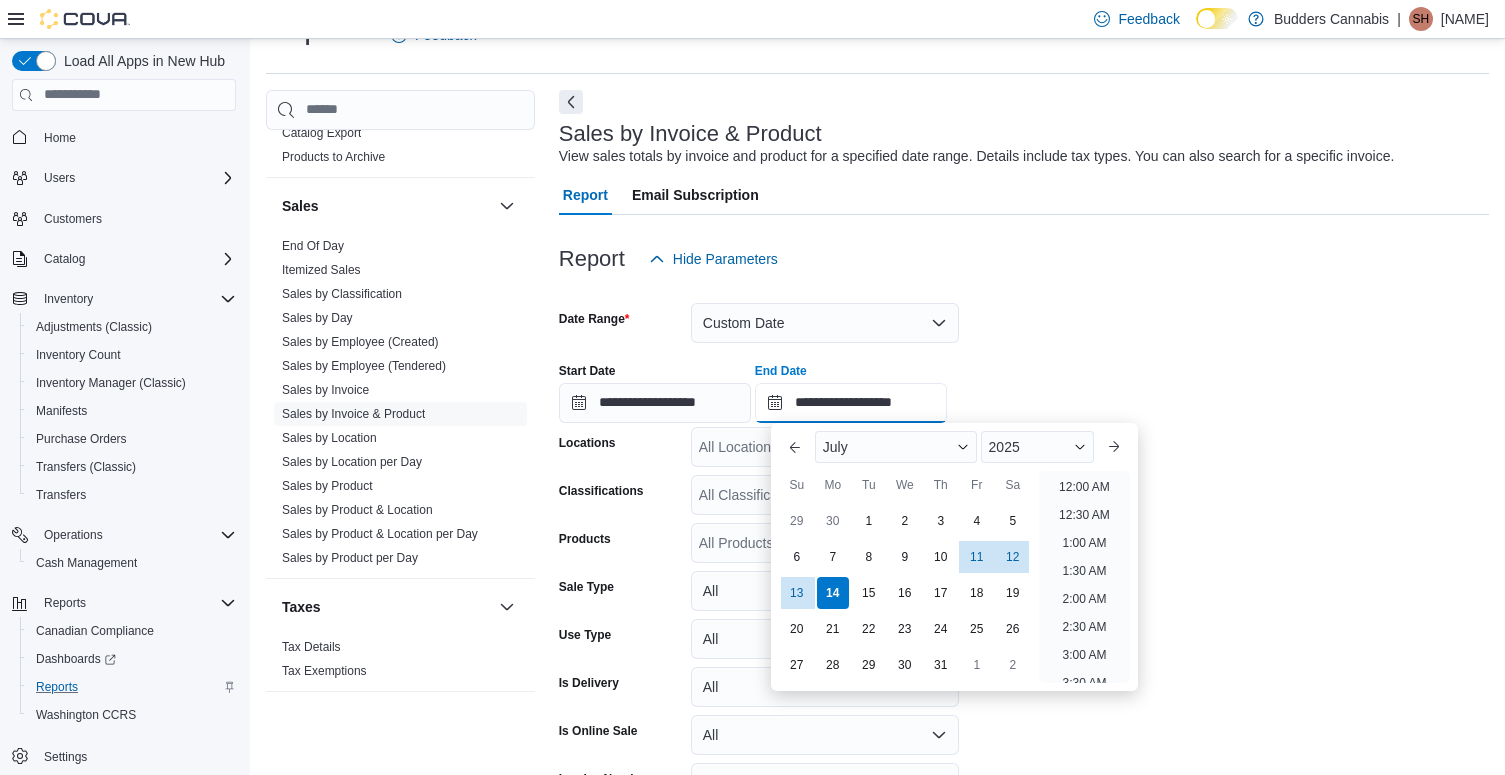 scroll, scrollTop: 1136, scrollLeft: 0, axis: vertical 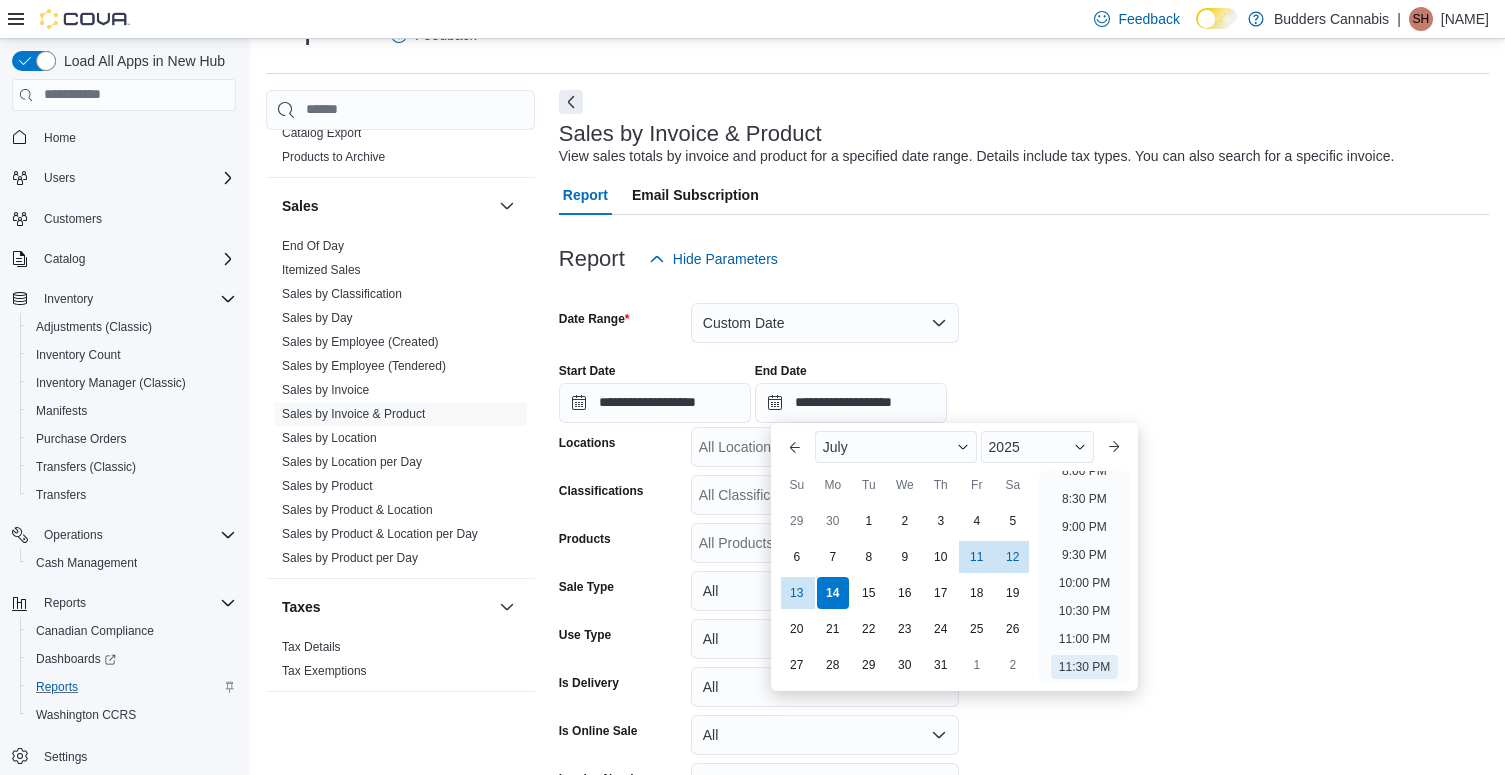 click on "**********" at bounding box center (1024, 385) 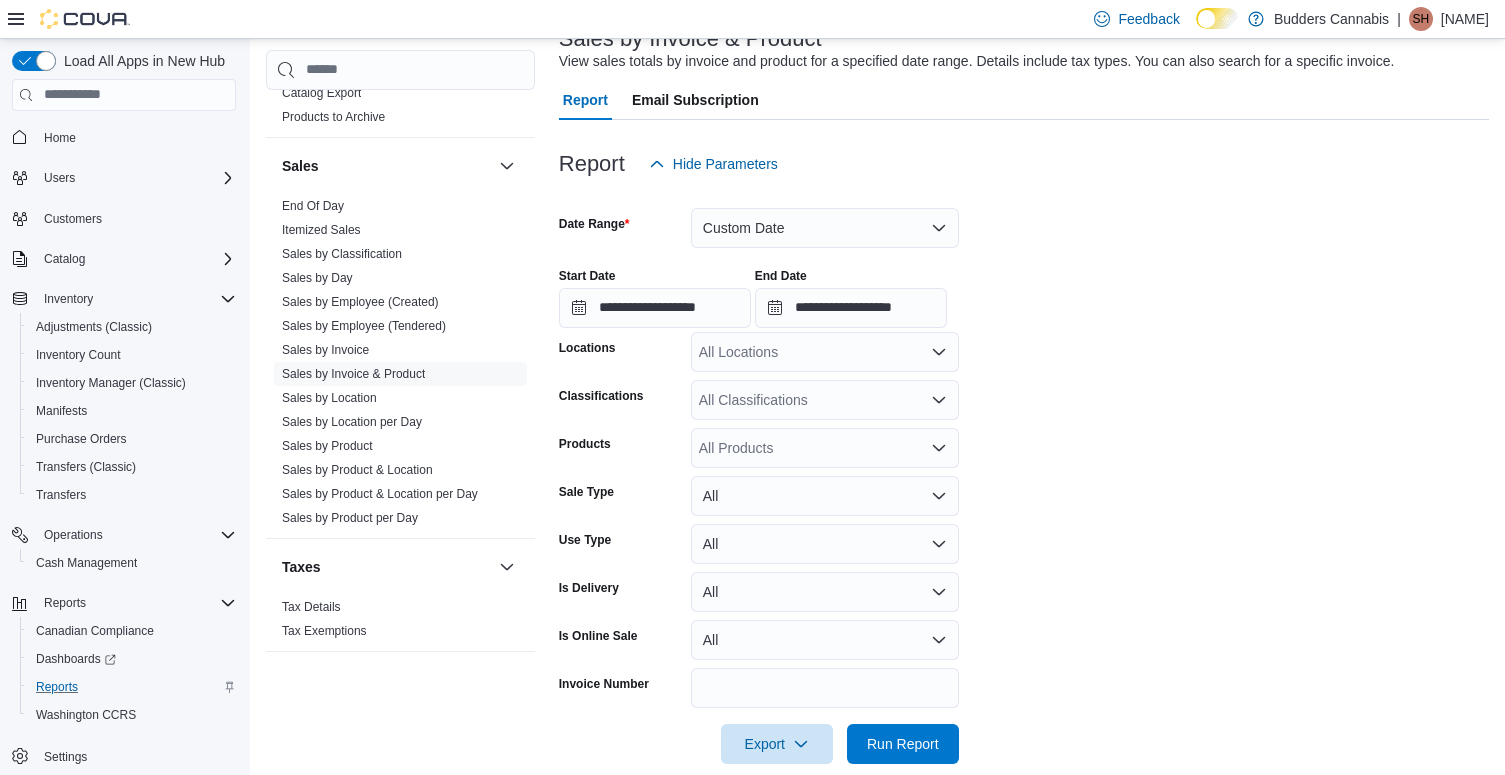 scroll, scrollTop: 143, scrollLeft: 0, axis: vertical 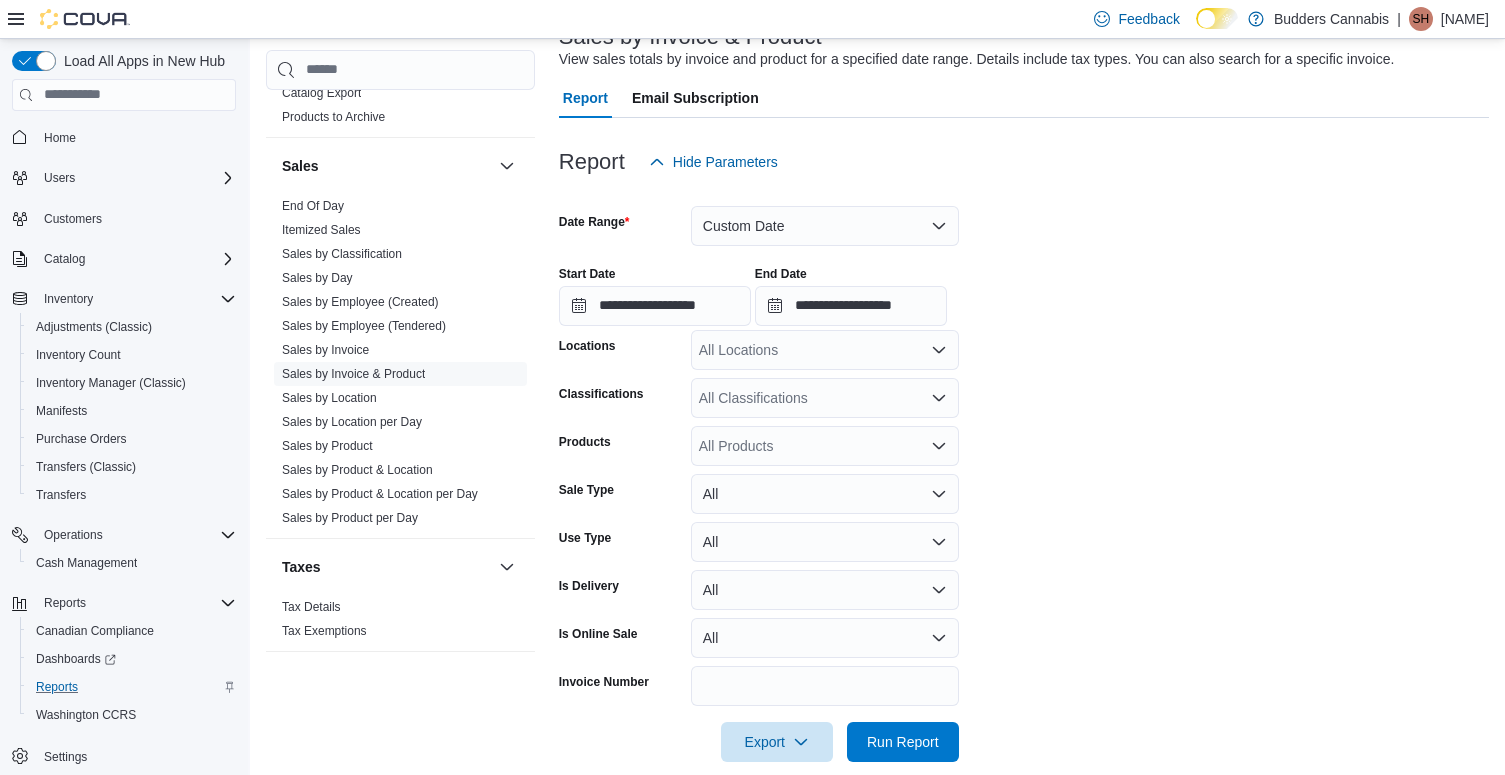 click on "All Locations" at bounding box center (825, 350) 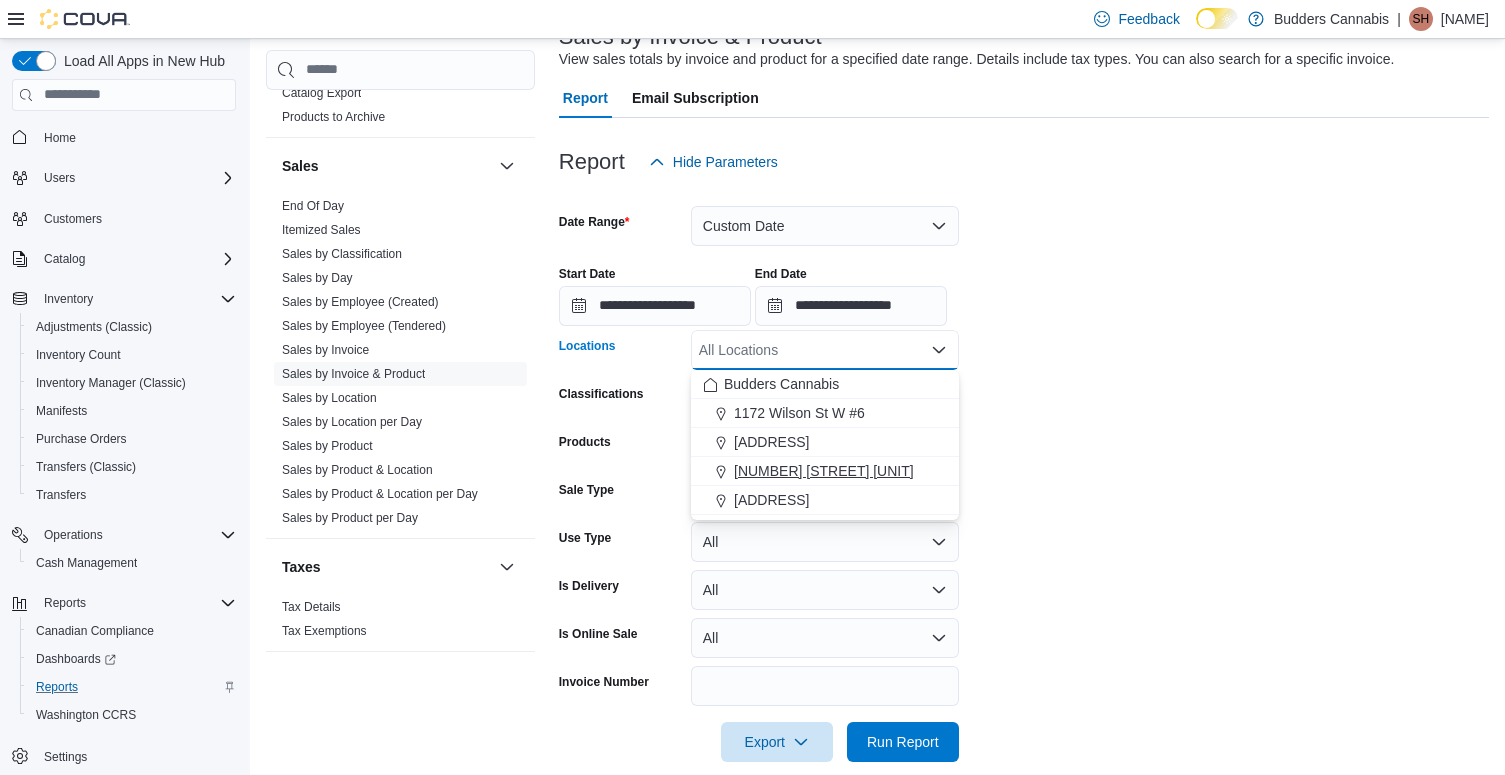 click on "[NUMBER] [STREET] [UNIT]" at bounding box center (824, 471) 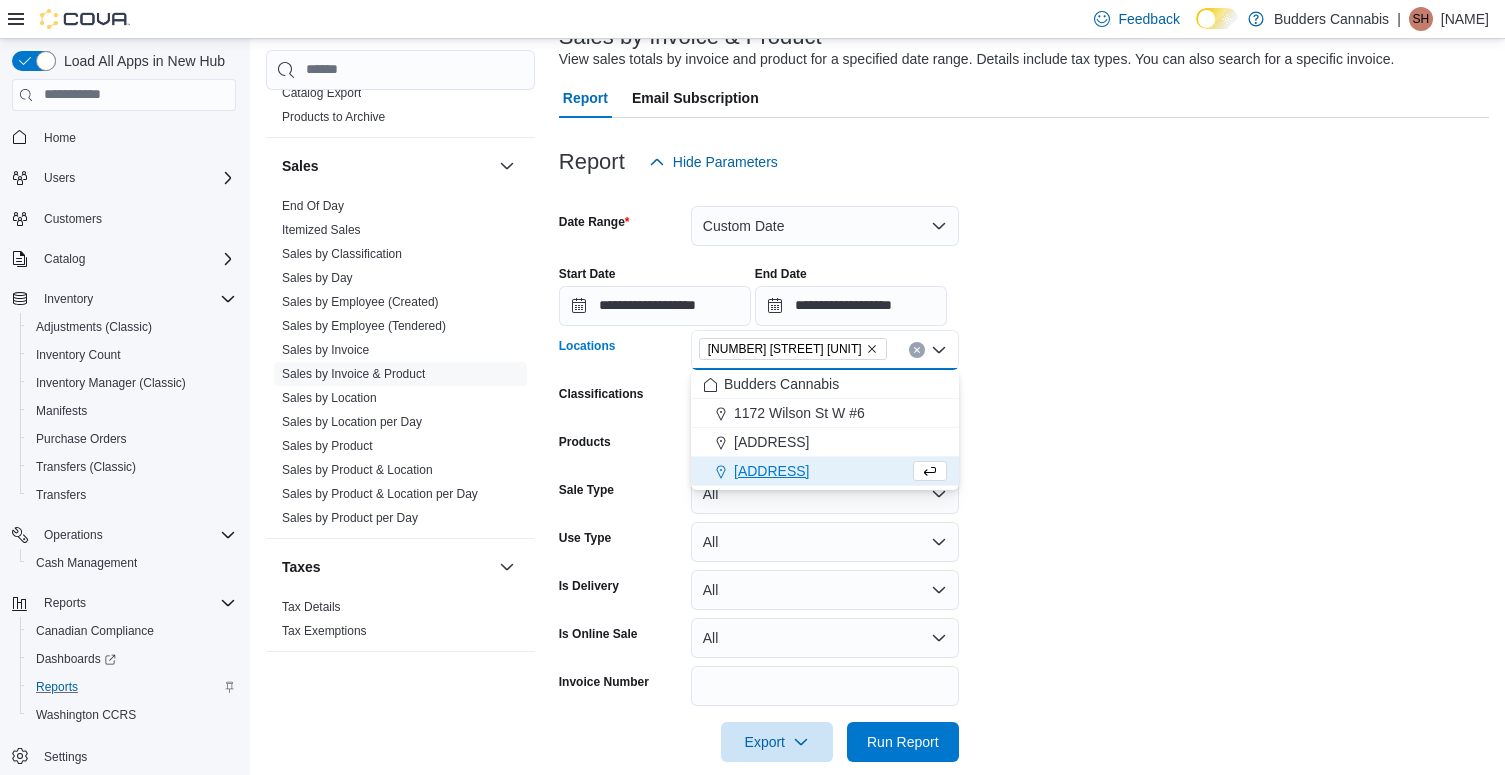 click on "**********" at bounding box center (1024, 472) 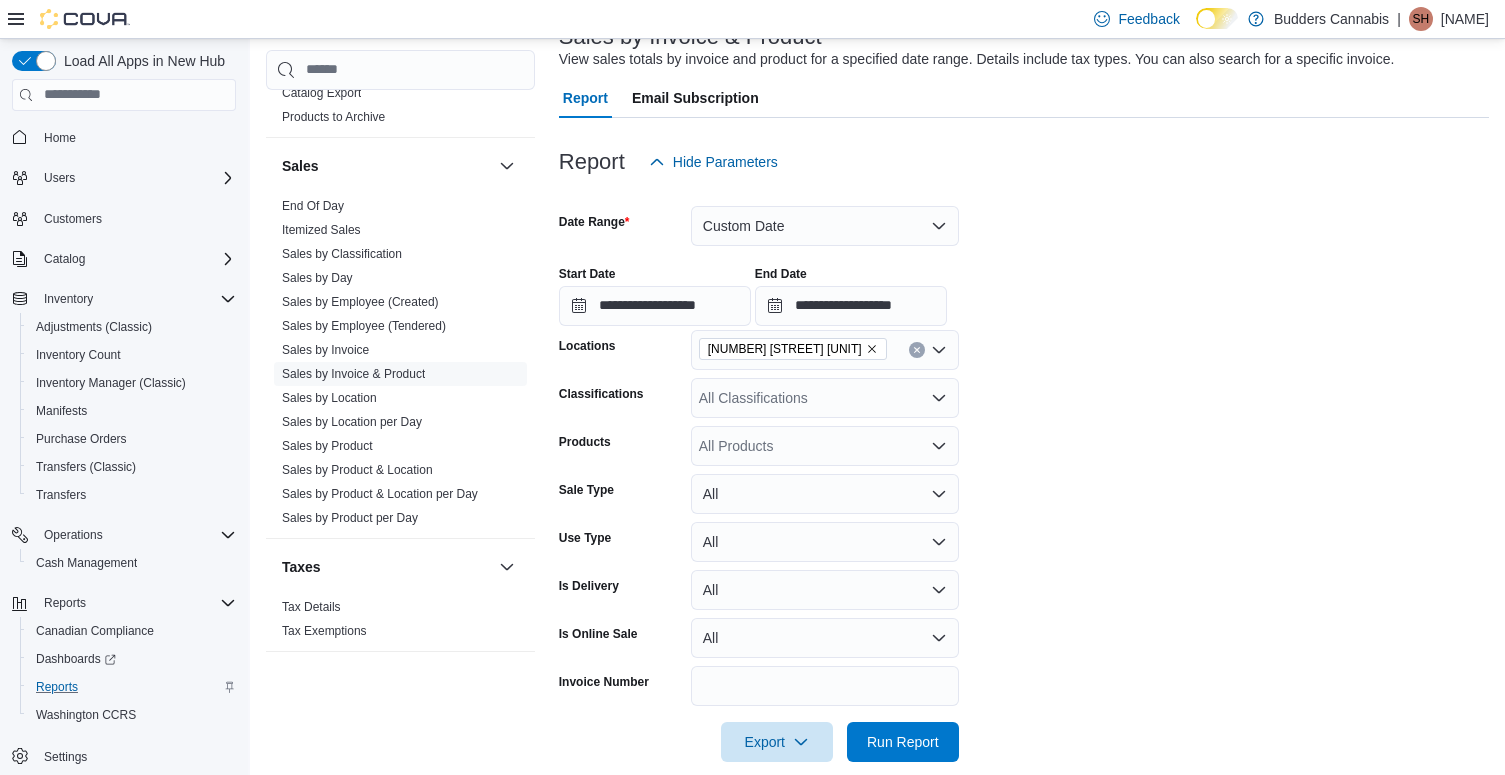 click on "All Classifications" at bounding box center (825, 398) 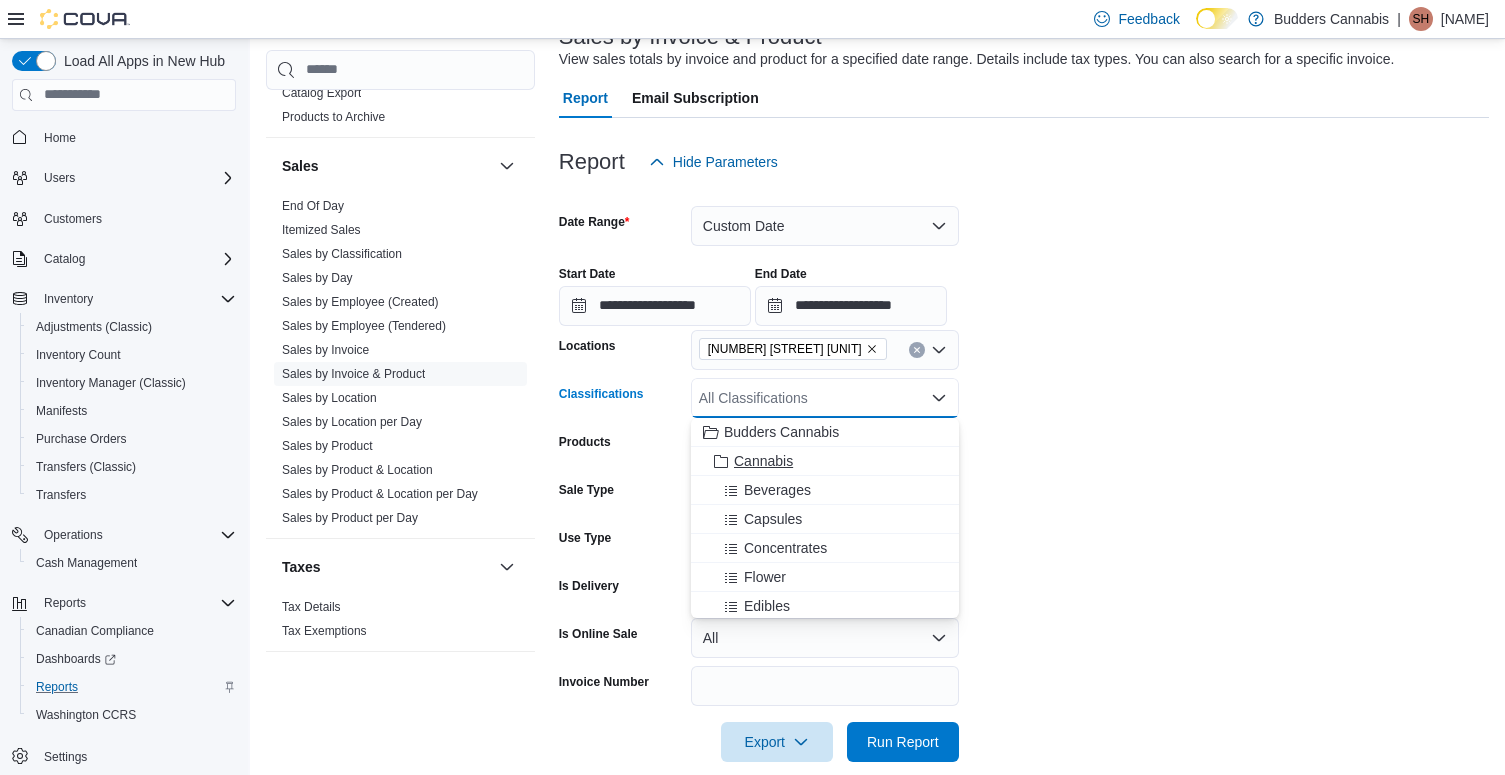 click on "Cannabis" at bounding box center (825, 461) 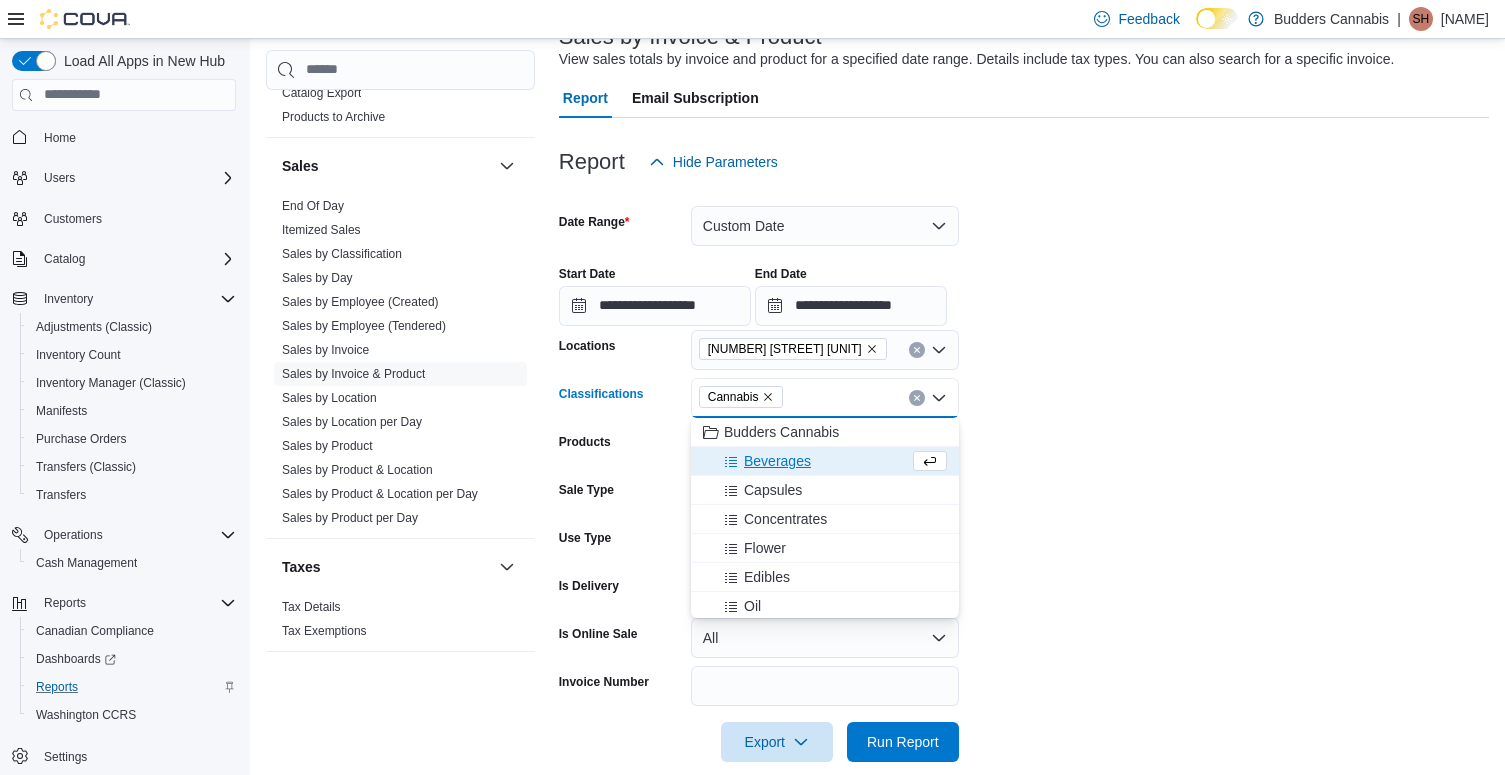 click on "**********" at bounding box center (1024, 472) 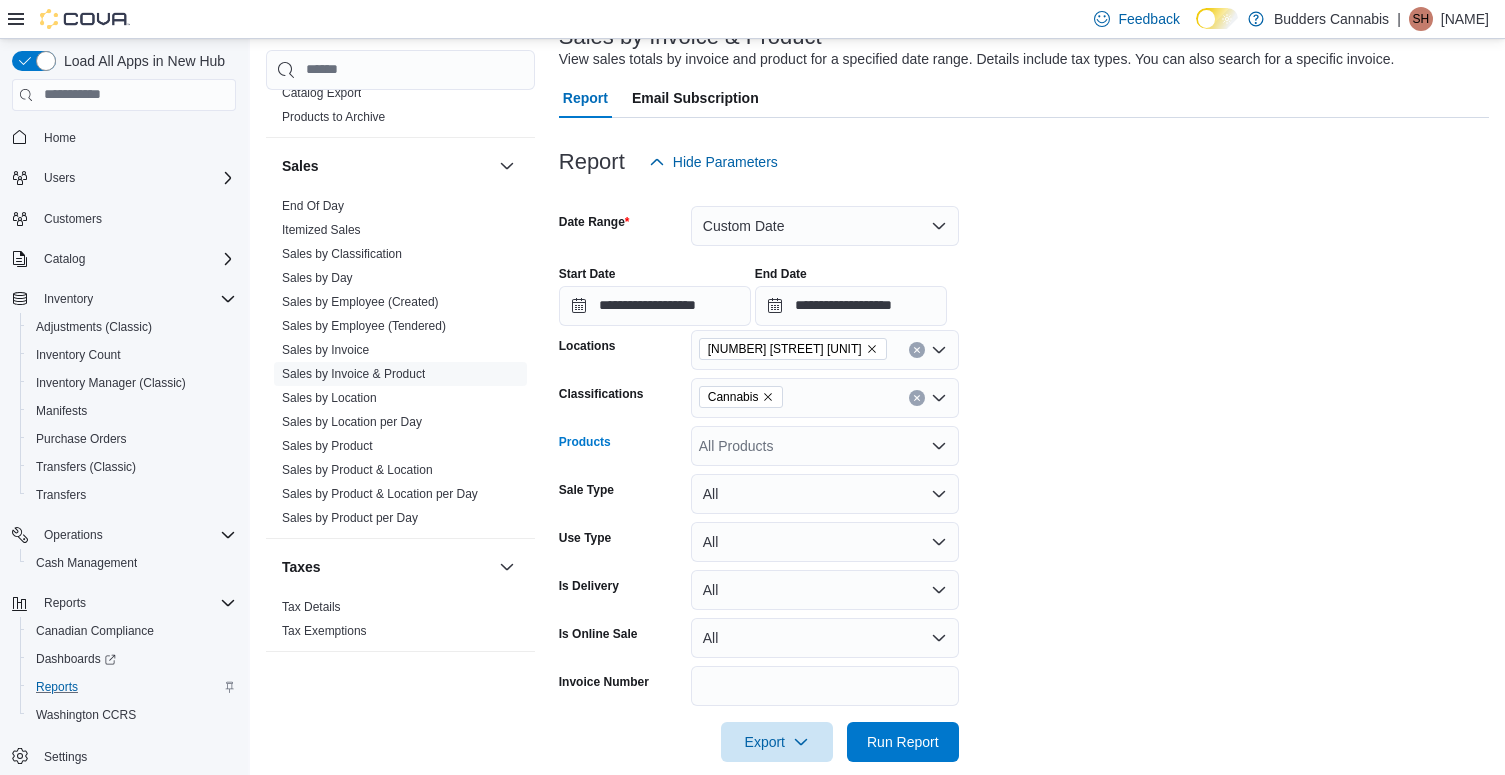 click on "All Products" at bounding box center (825, 446) 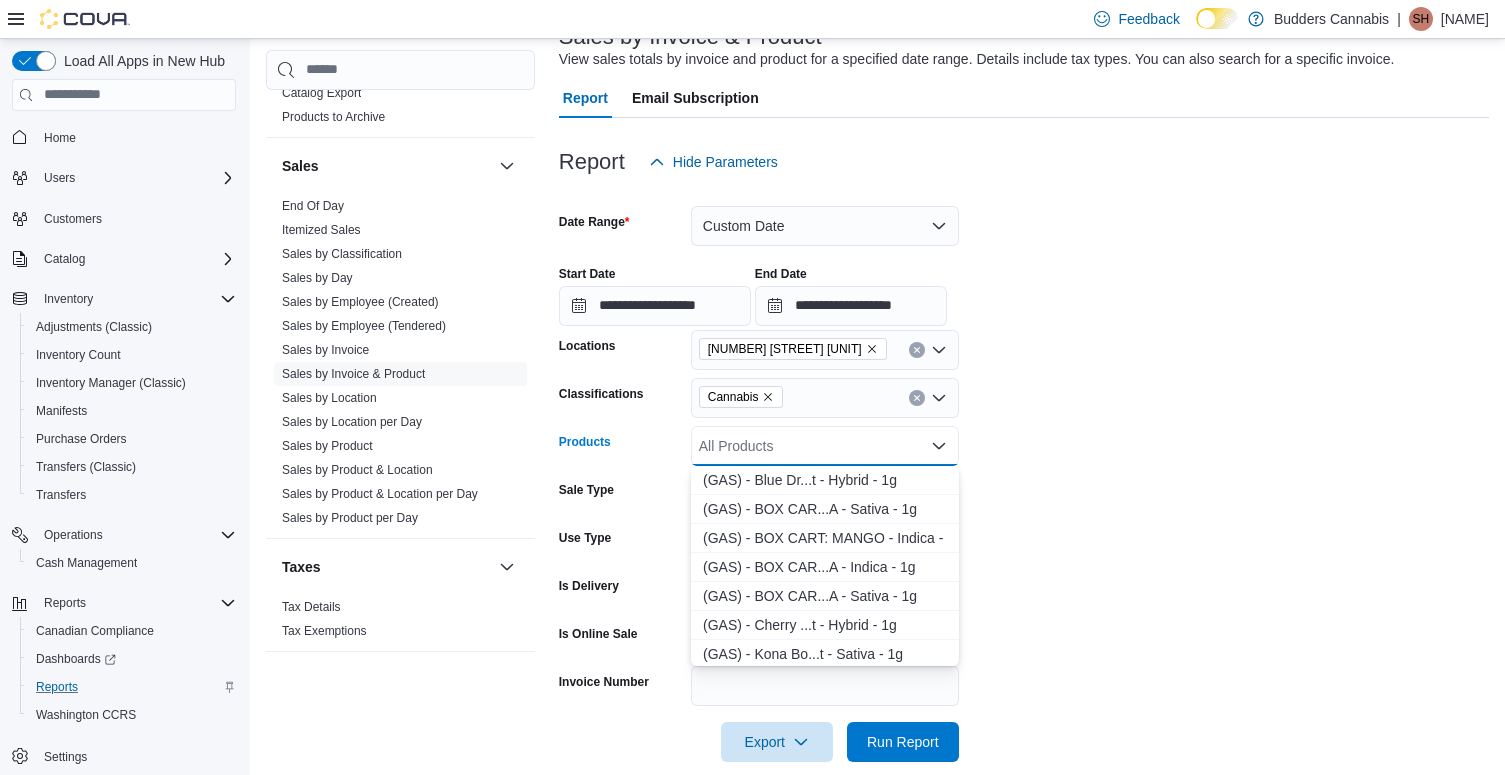 paste on "**********" 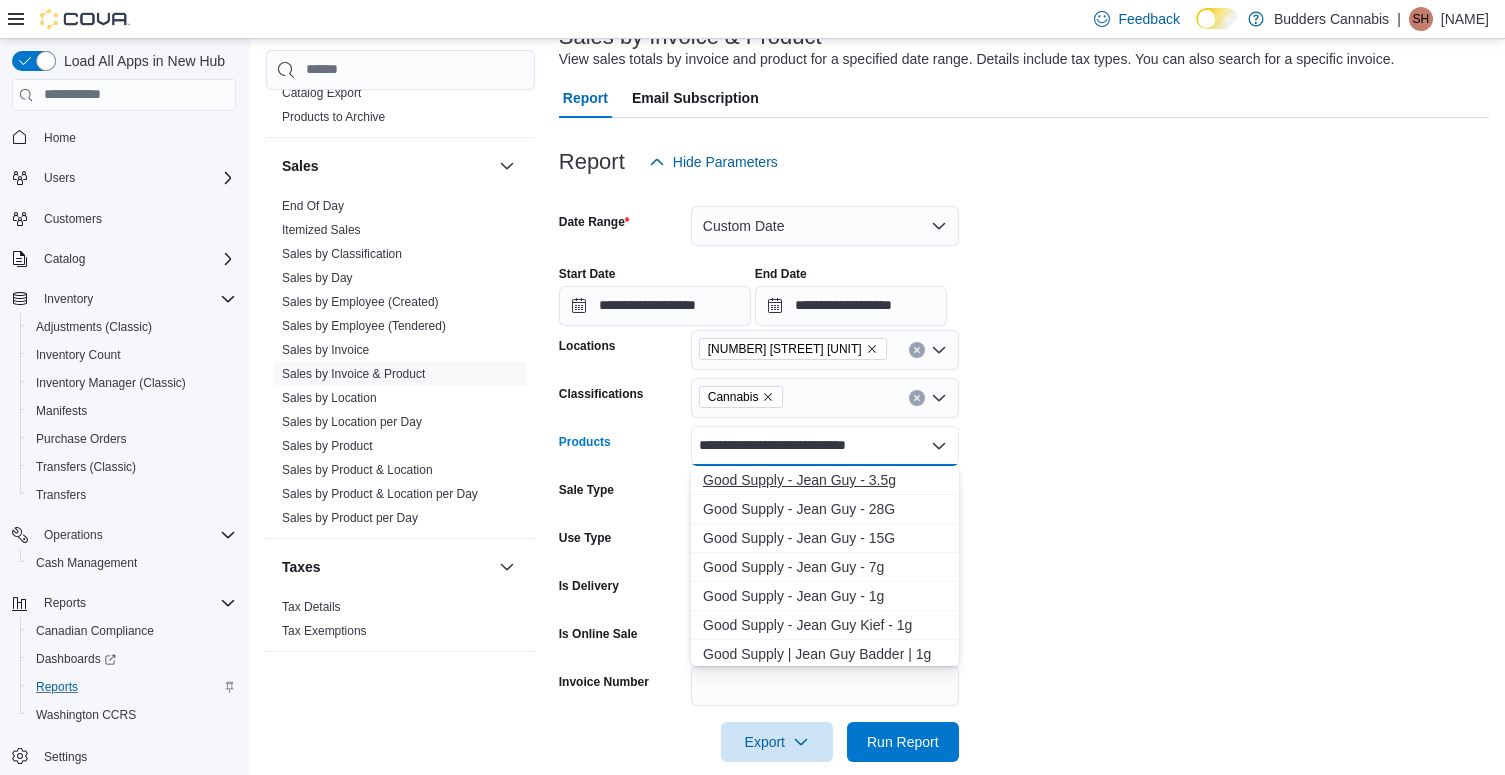 type on "**********" 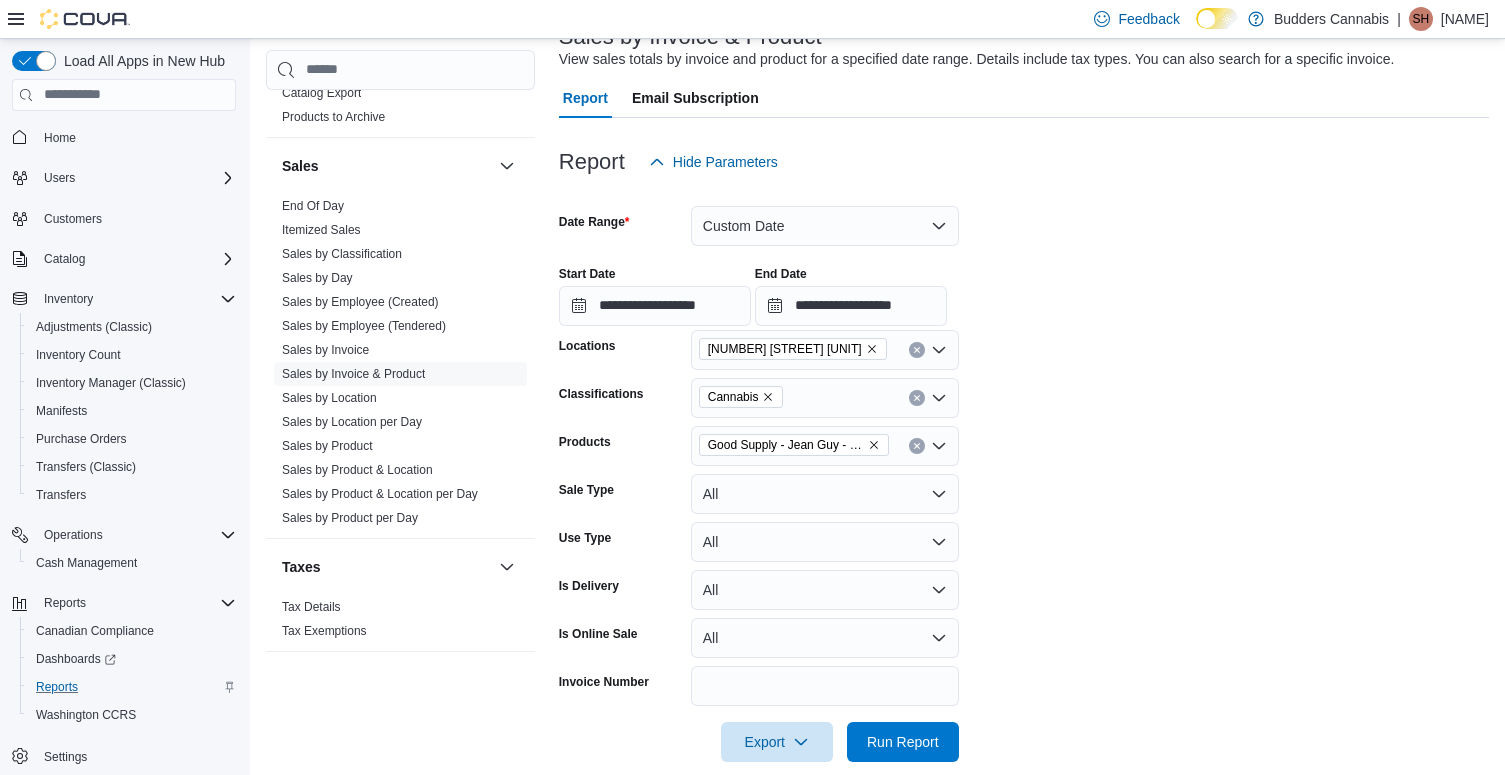 click on "Locations [NUMBER] [STREET] [UNIT] Classifications Cannabis Products Good Supply - Jean Guy  - 3.5g Sale Type All Use Type All Is Delivery All Is Online Sale All Invoice Number Export  Run Report" at bounding box center (1024, 472) 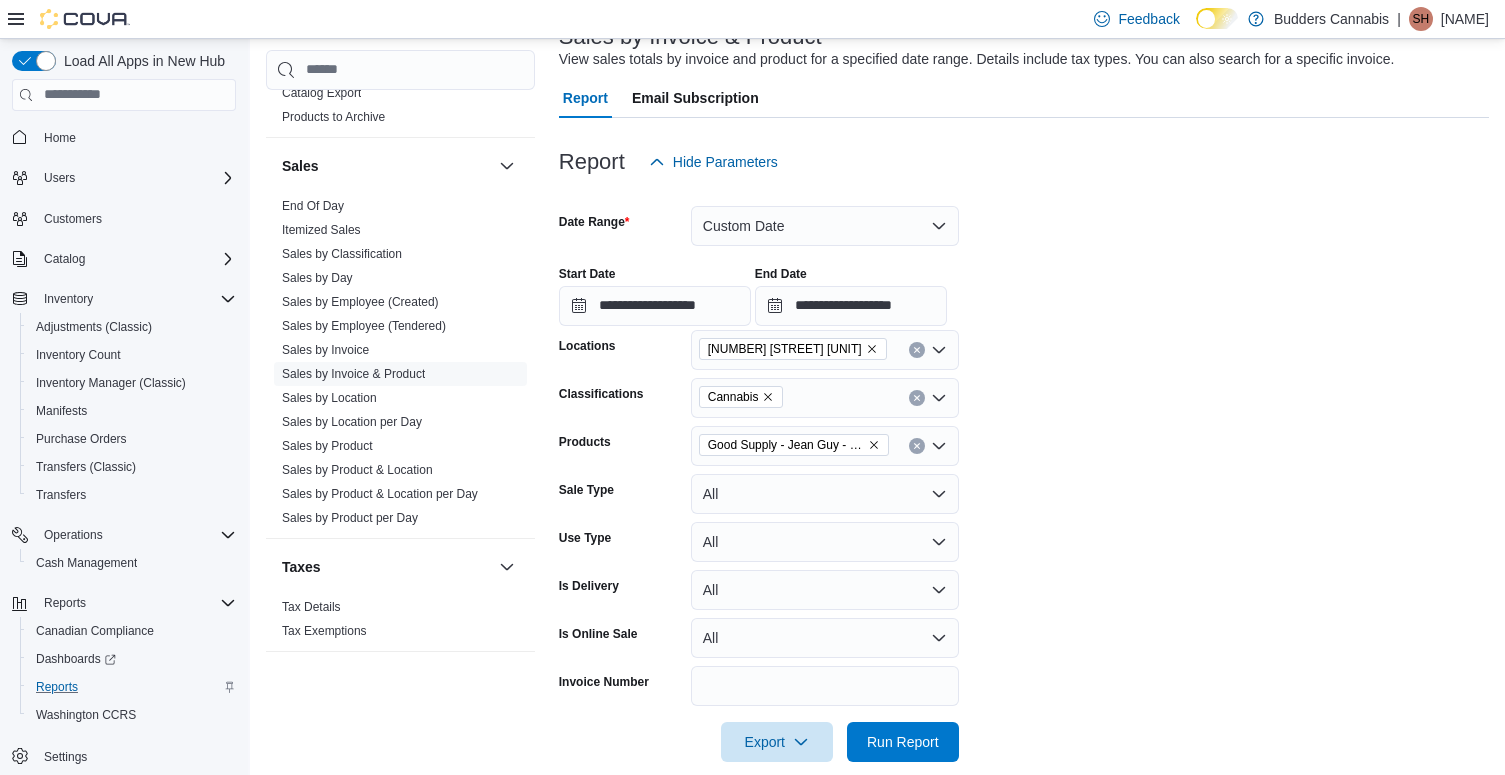 scroll, scrollTop: 170, scrollLeft: 0, axis: vertical 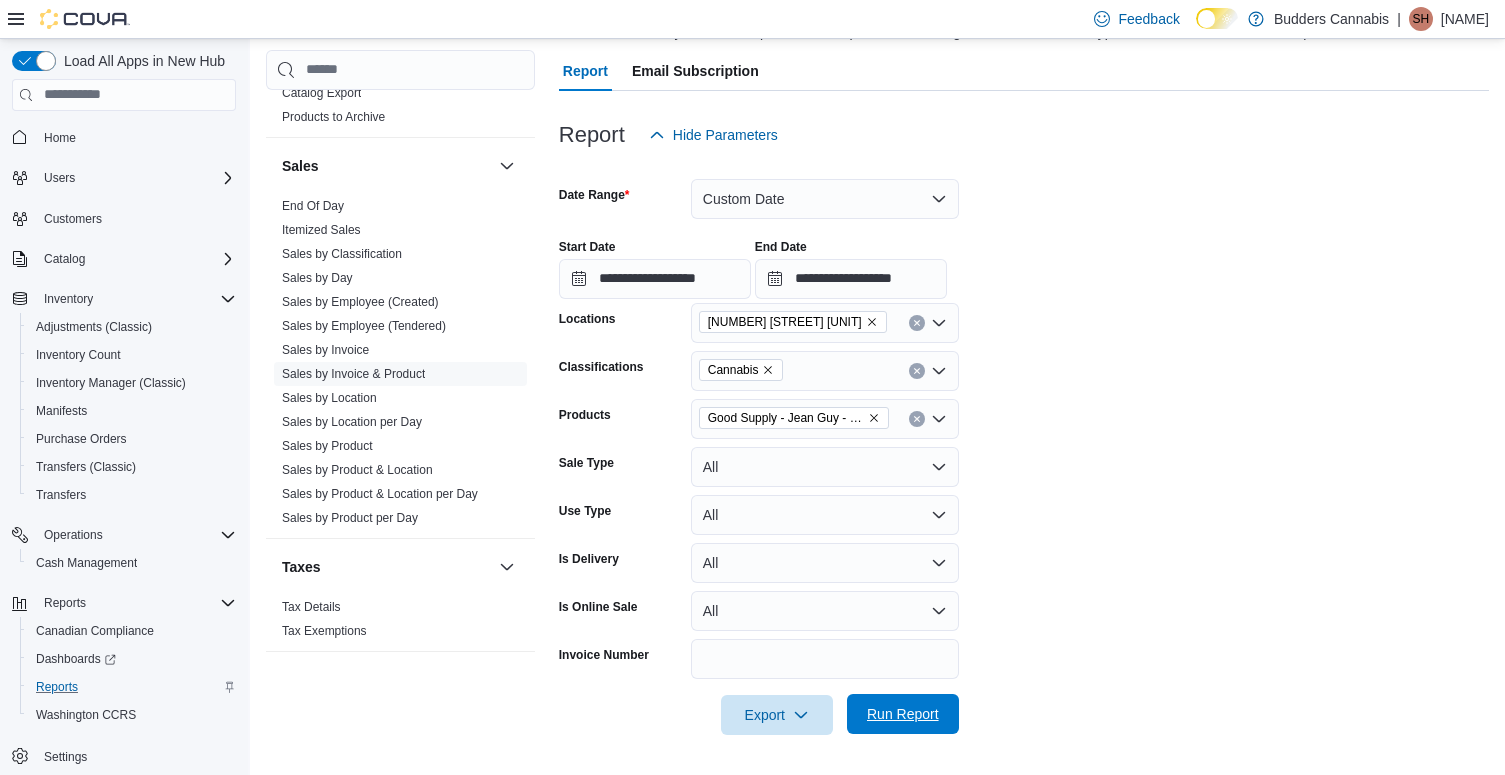 click on "Run Report" at bounding box center [903, 714] 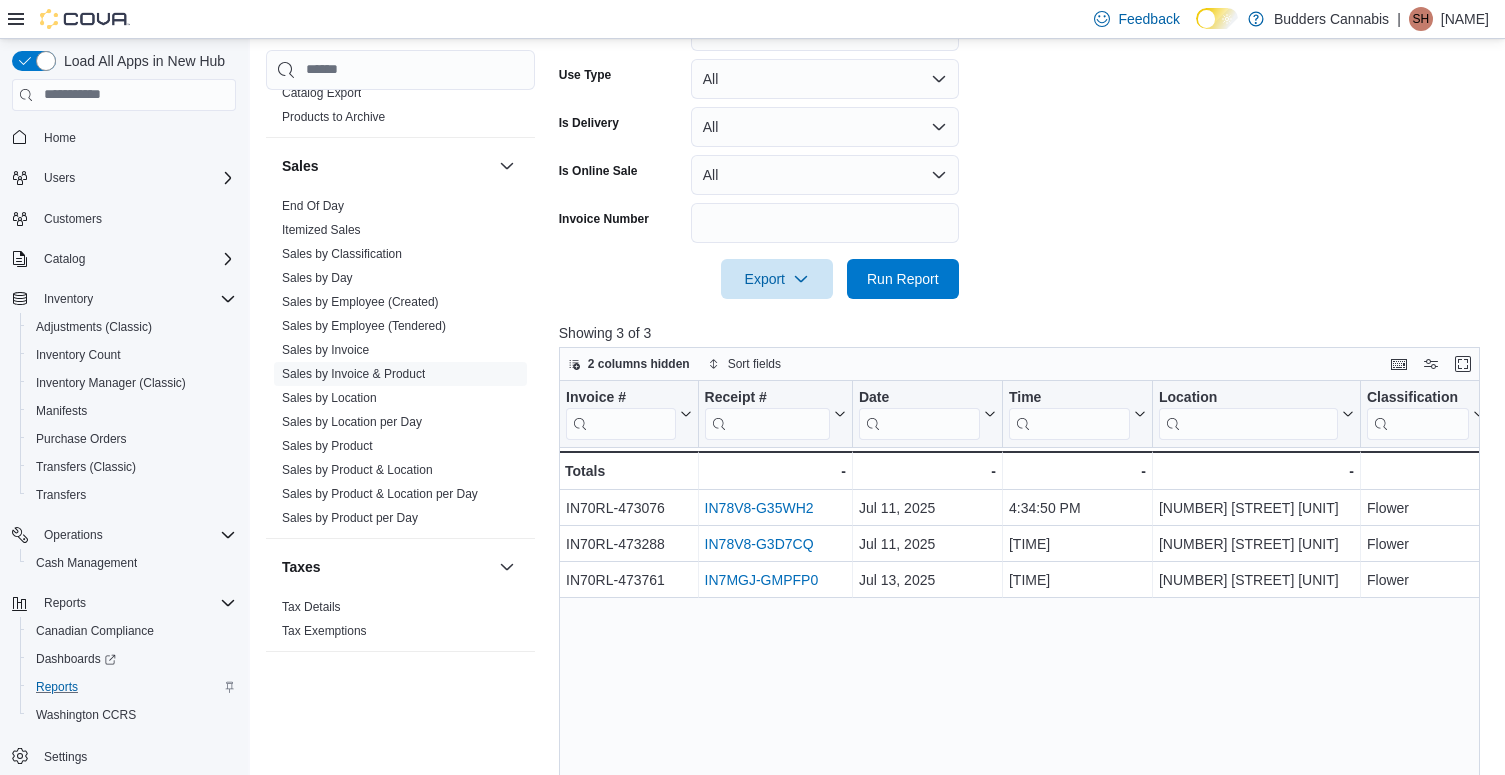 scroll, scrollTop: 610, scrollLeft: 0, axis: vertical 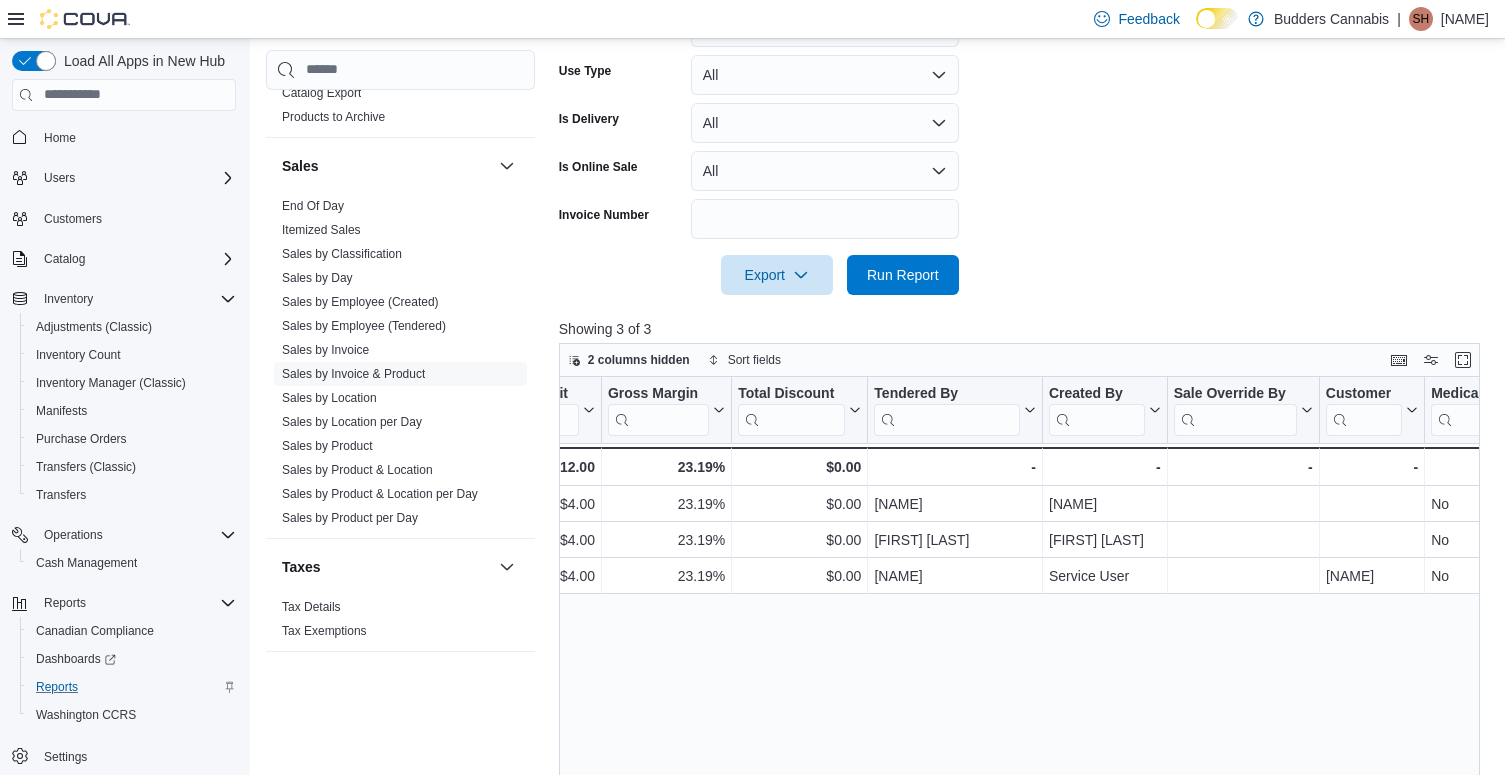 click 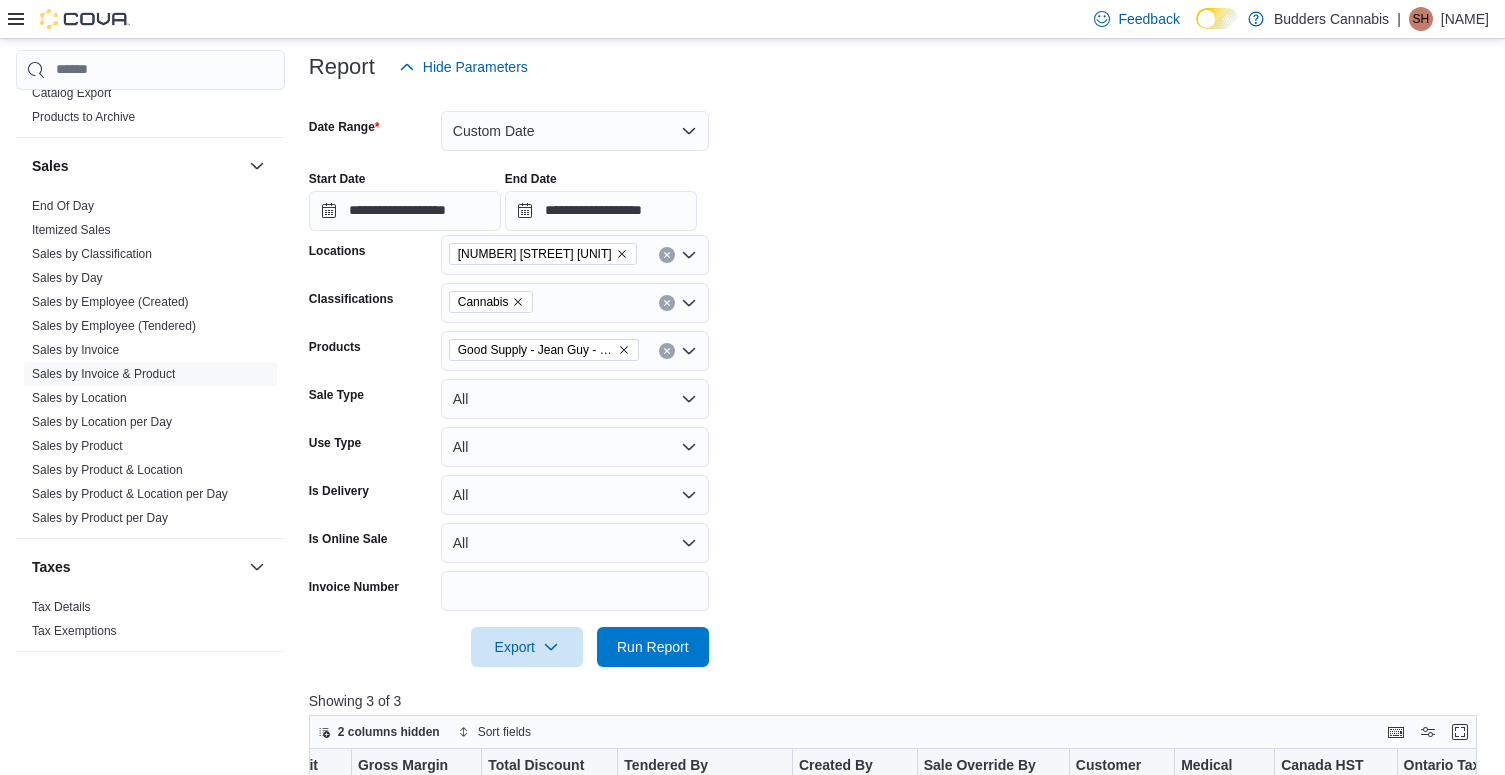 scroll, scrollTop: 0, scrollLeft: 0, axis: both 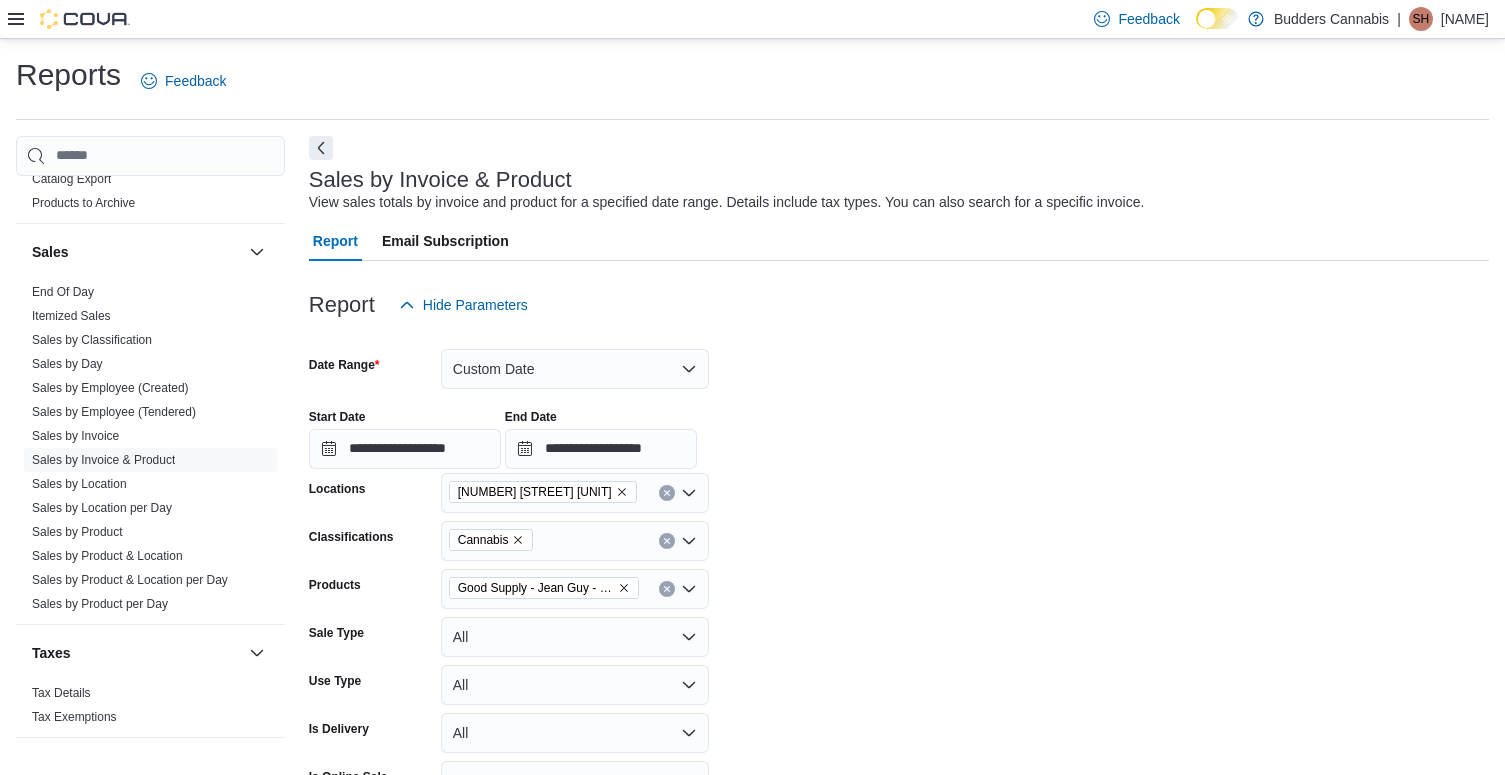 click at bounding box center (899, 164) 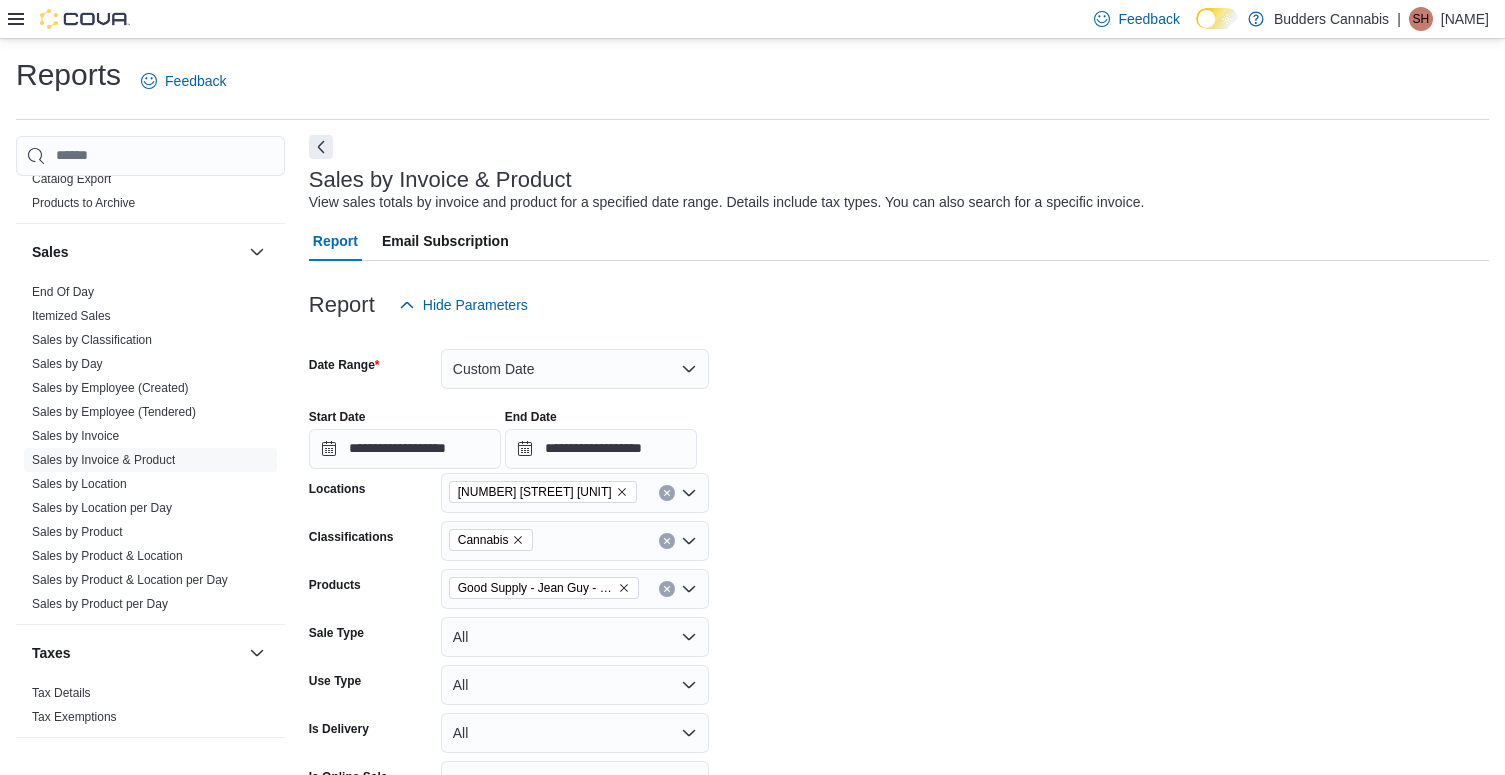click at bounding box center (321, 147) 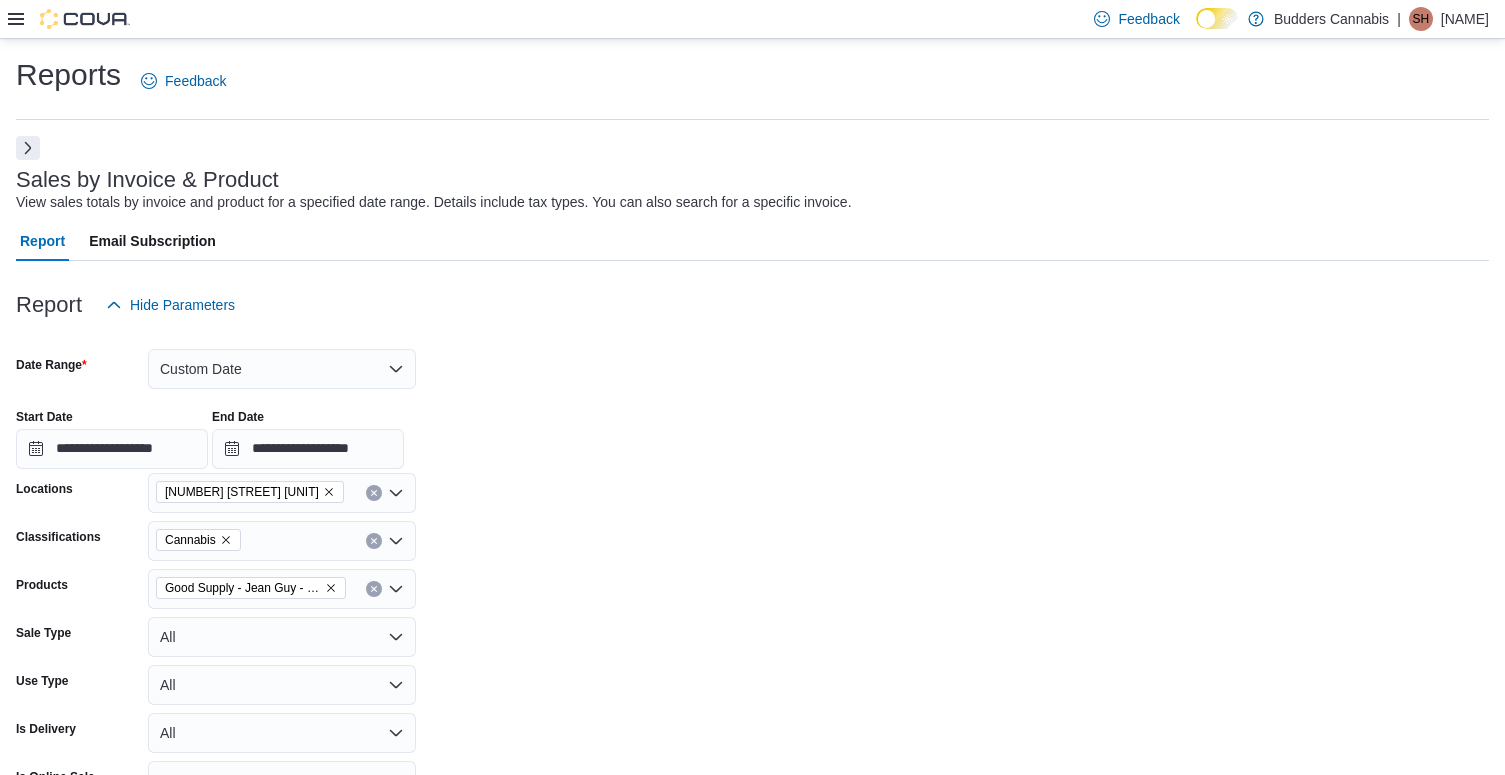 scroll, scrollTop: 0, scrollLeft: 1992, axis: horizontal 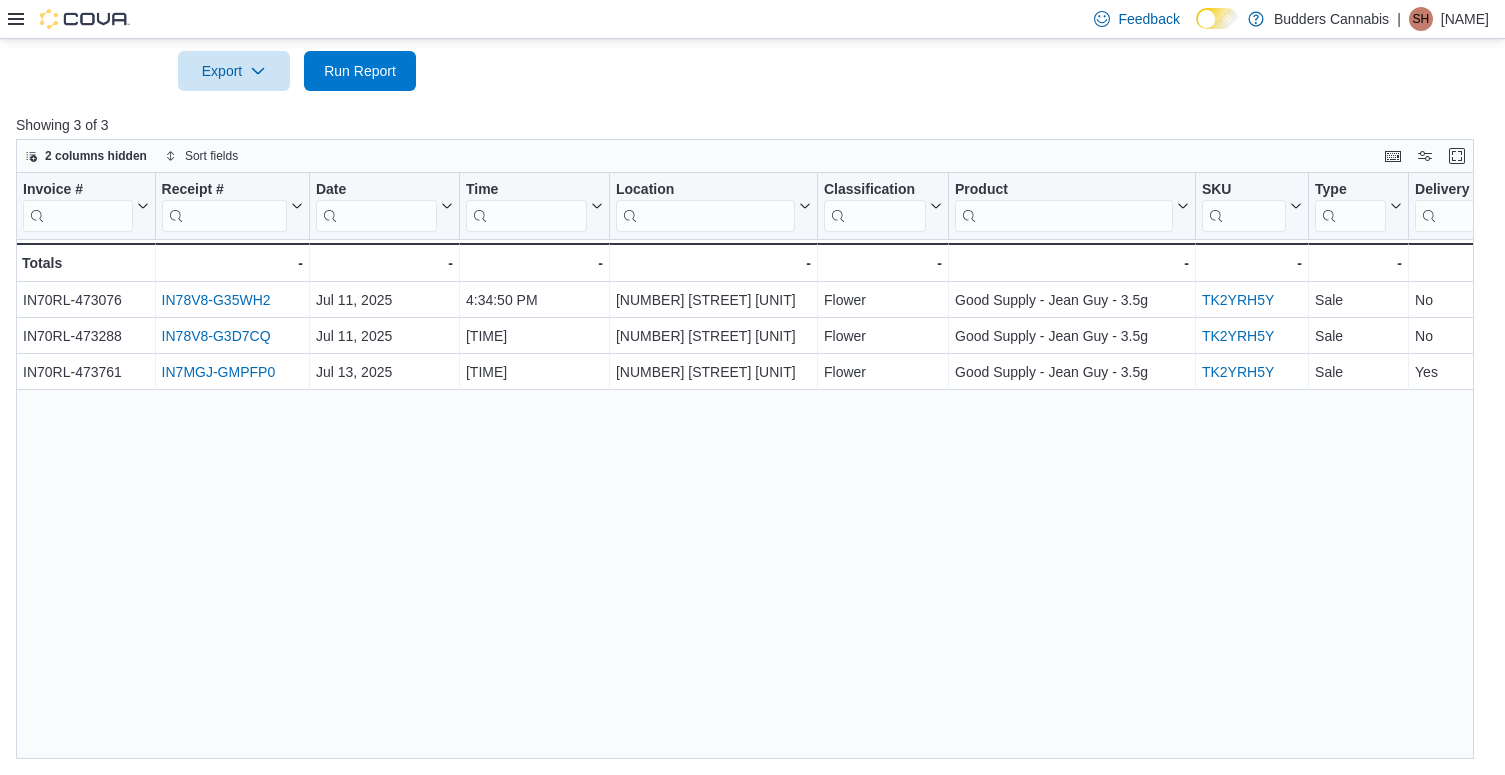 click at bounding box center [69, 19] 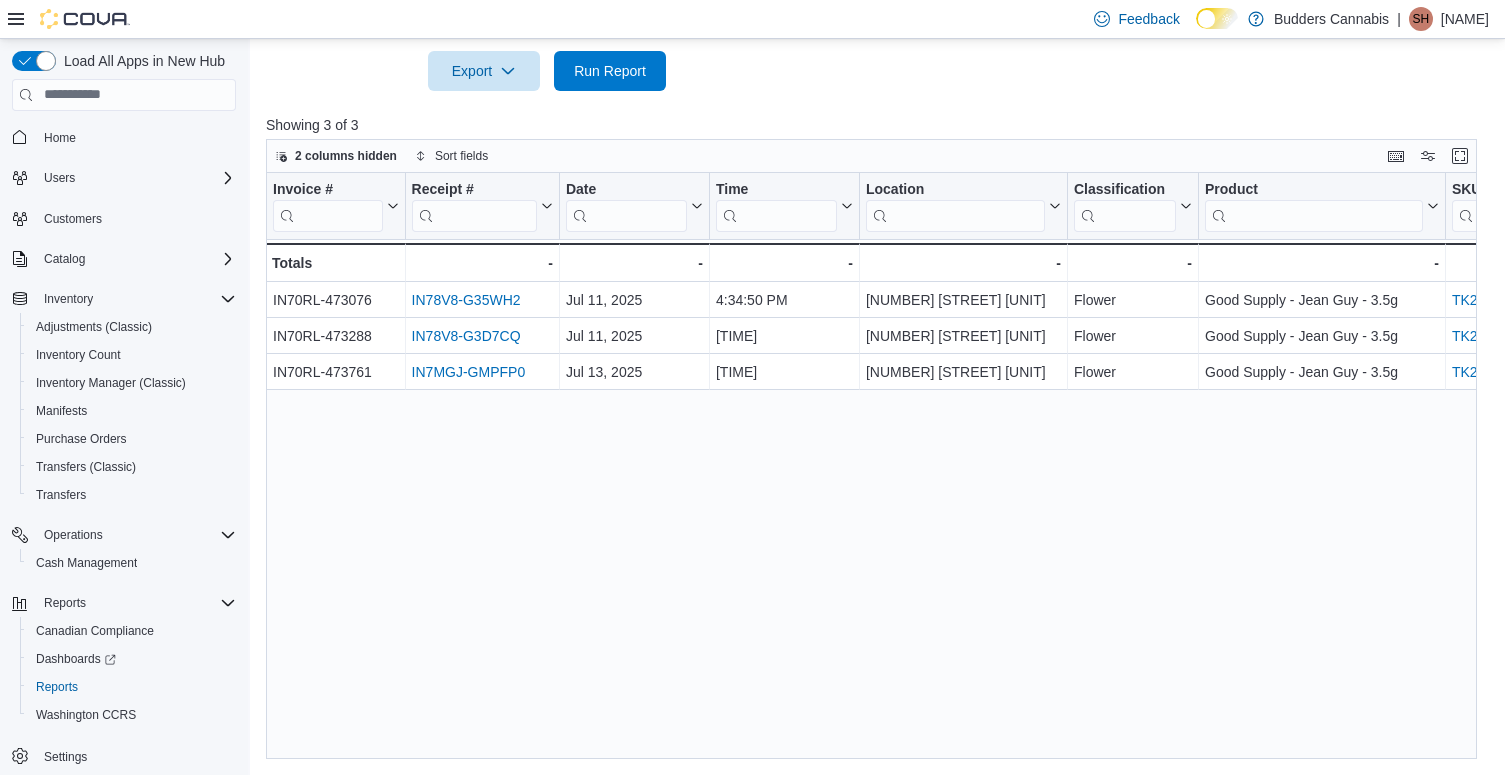 click on "Invoice # Click to view column header actions Receipt # Click to view column header actions Date Click to view column header actions Time Click to view column header actions Location Click to view column header actions Classification Click to view column header actions Product Click to view column header actions SKU Click to view column header actions Type Click to view column header actions Delivery Click to view column header actions Online Click to view column header actions Gift Cards Click to view column header actions Gross Sales Click to view column header actions Subtotal Click to view column header actions Total Tax Click to view column header actions Total Cost Click to view column header actions Gross Profit Click to view column header actions Gross Margin Click to view column header actions Total Discount Click to view column header actions Tendered By Click to view column header actions Created By Click to view column header actions Sale Override By Click to view column header actions Customer -" at bounding box center [871, 466] 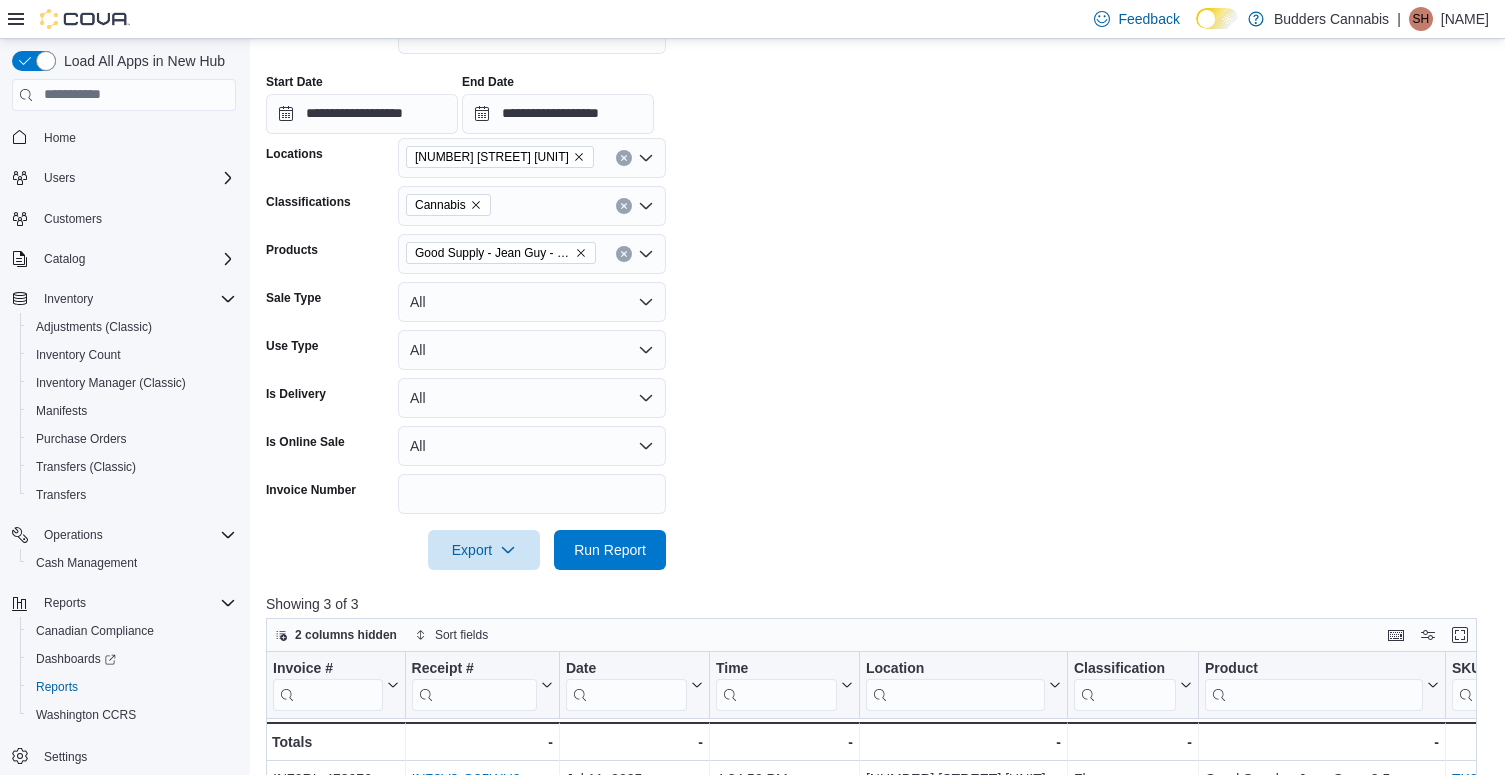 scroll, scrollTop: 0, scrollLeft: 0, axis: both 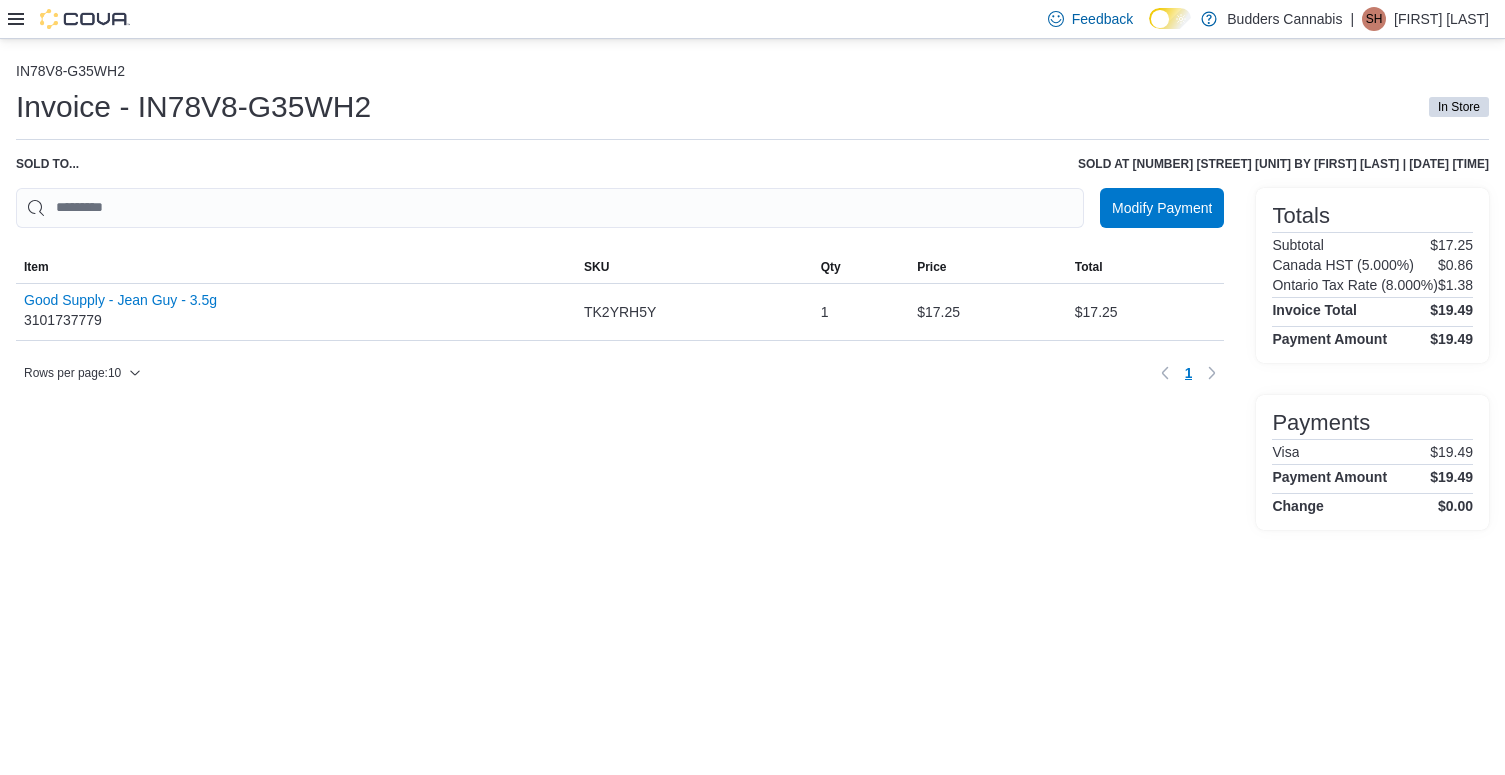 click on "Sold at [NUMBER] [STREET] [UNIT] by [FIRST] [LAST] | [DATE] [TIME]" at bounding box center [1283, 164] 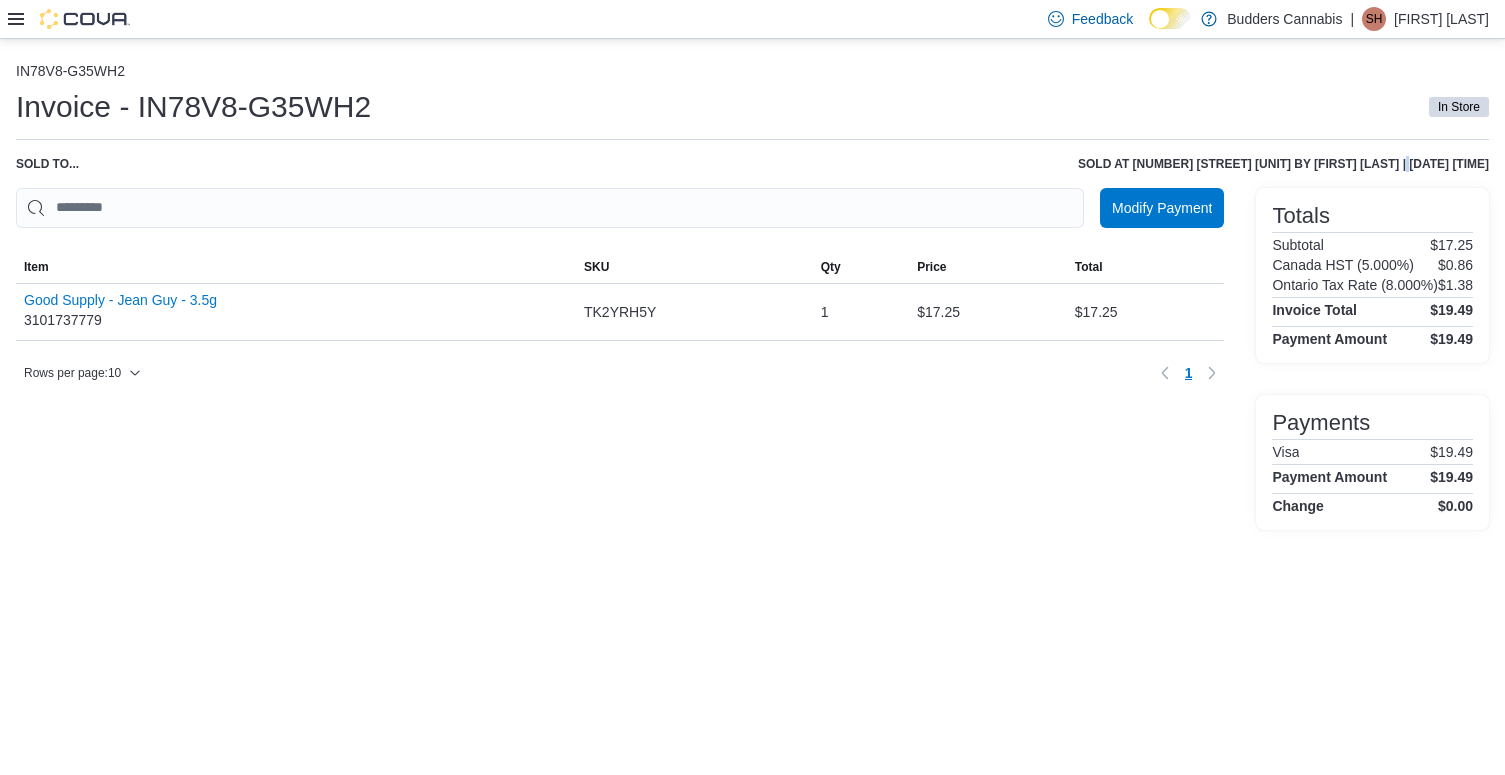 click on "Sold at [NUMBER] [STREET] [UNIT] by [FIRST] [LAST] | [DATE] [TIME]" at bounding box center [1283, 164] 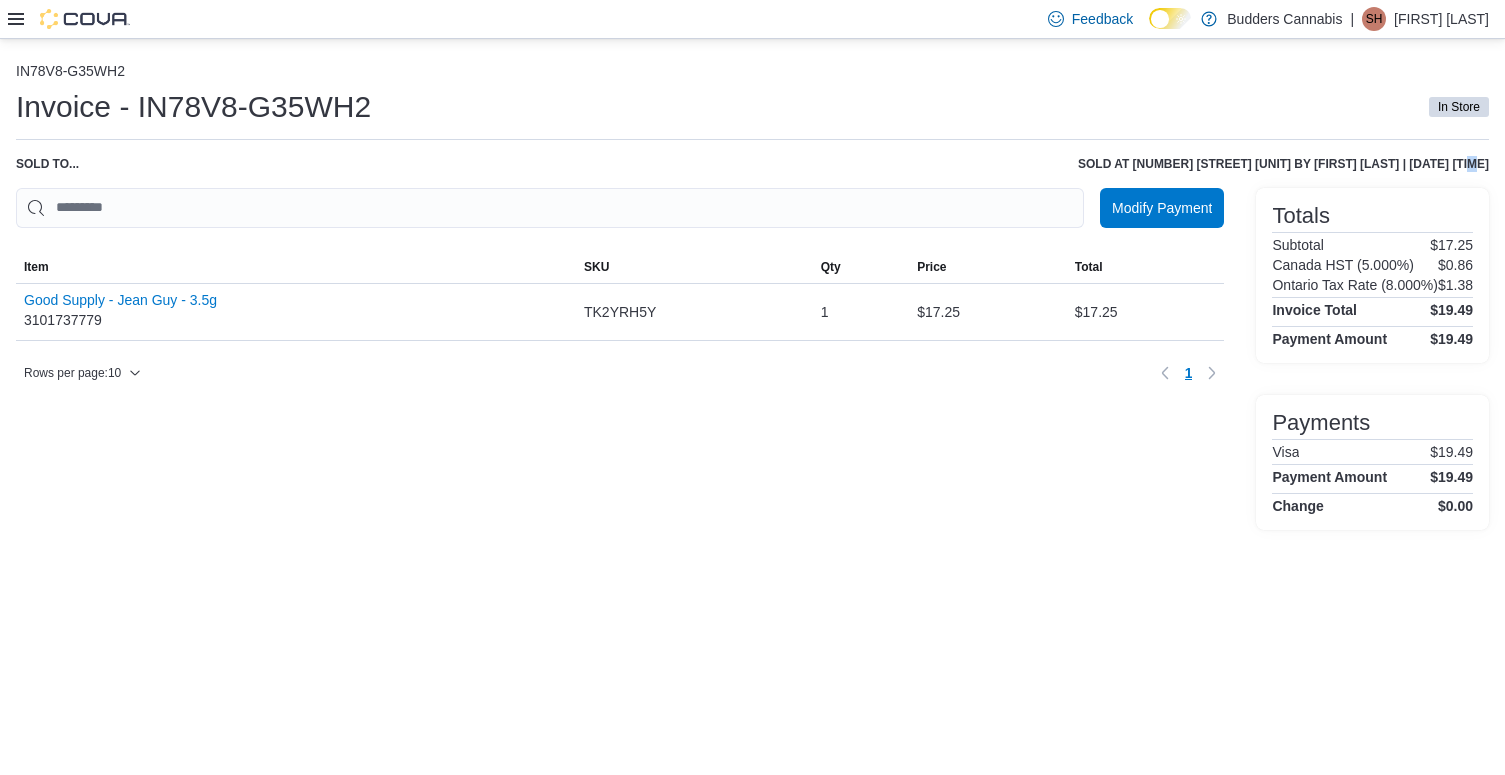 click on "Sold at [NUMBER] [STREET] [UNIT] by [FIRST] [LAST] | [DATE] [TIME]" at bounding box center [1283, 164] 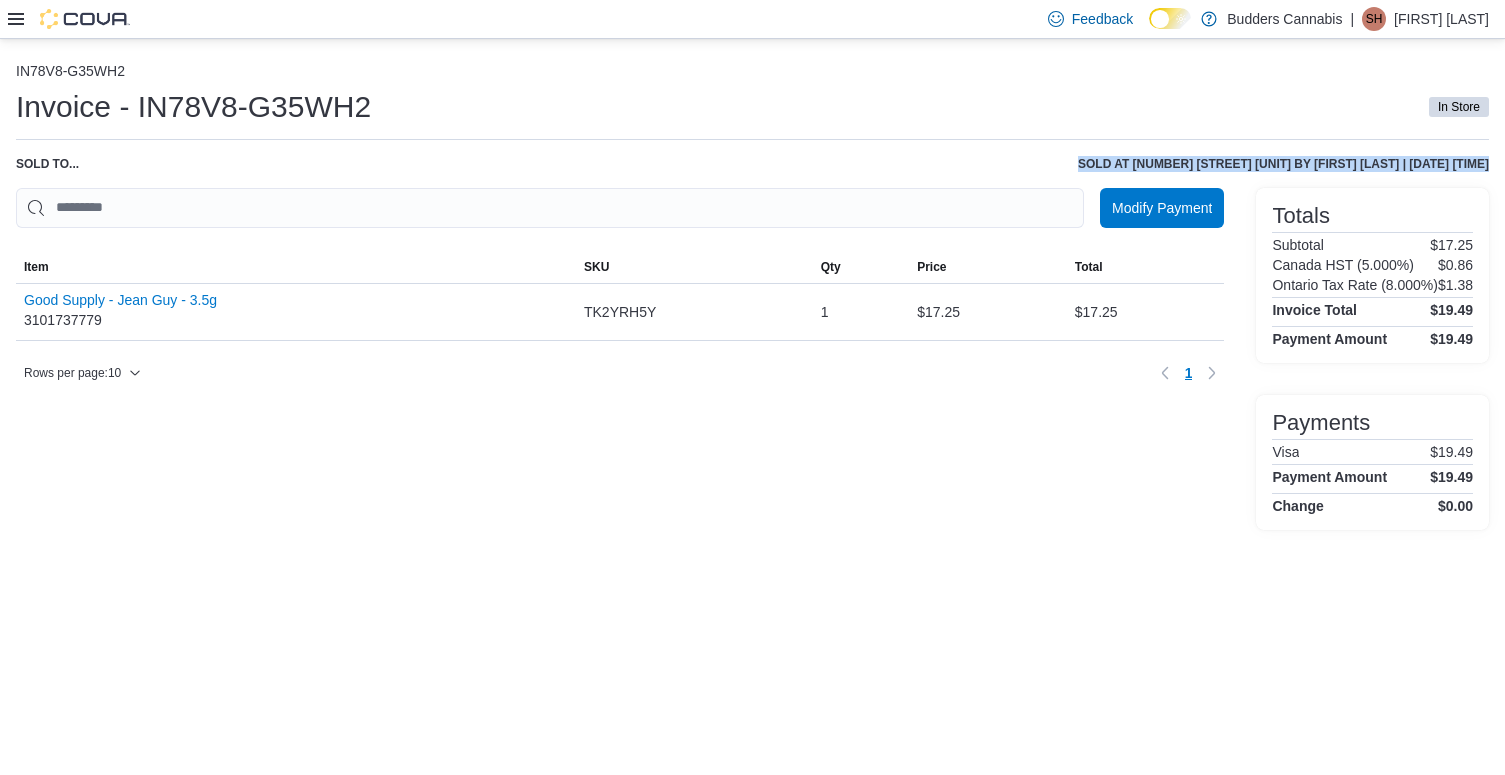 click on "Sold at [NUMBER] [STREET] [UNIT] by [FIRST] [LAST] | [DATE] [TIME]" at bounding box center (1283, 164) 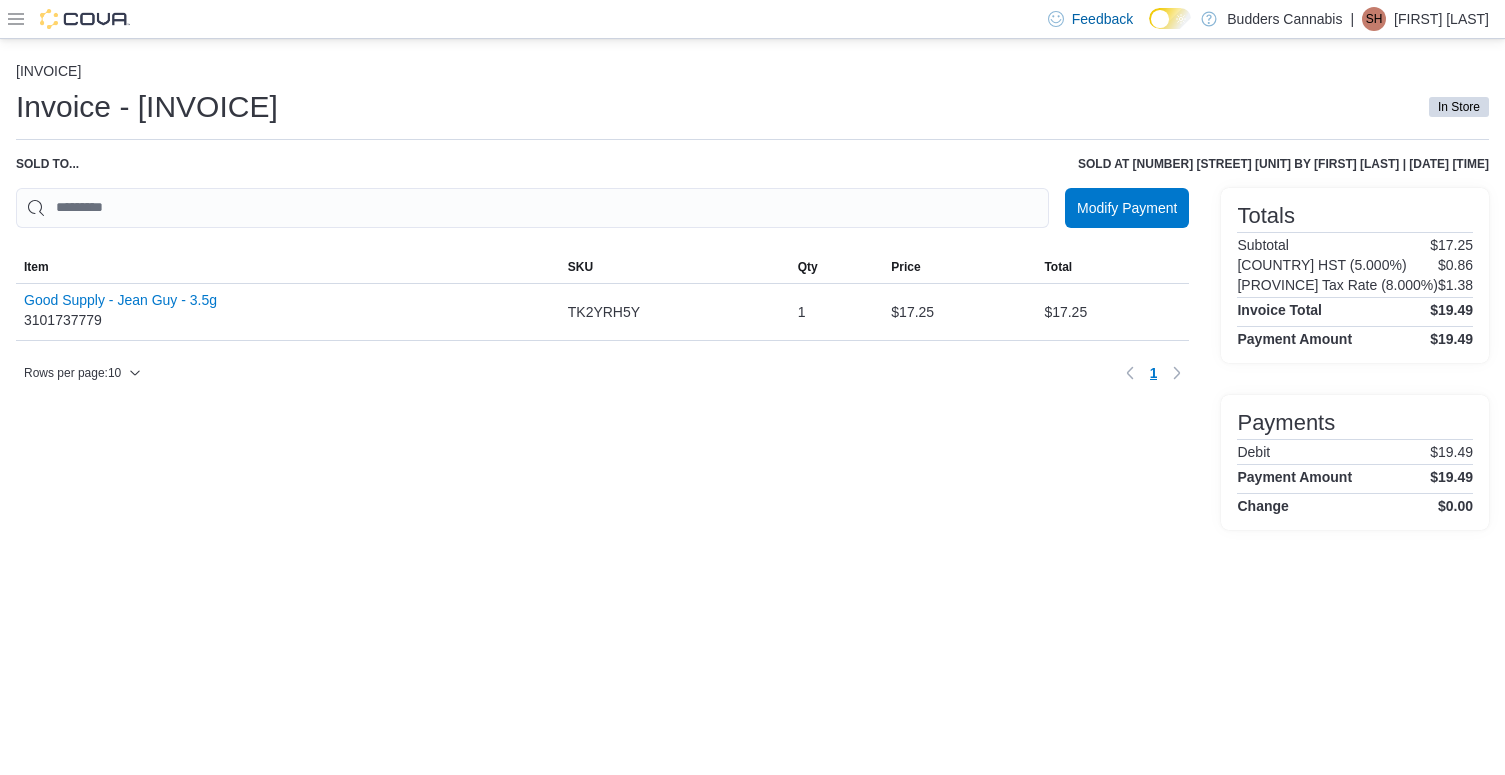 scroll, scrollTop: 0, scrollLeft: 0, axis: both 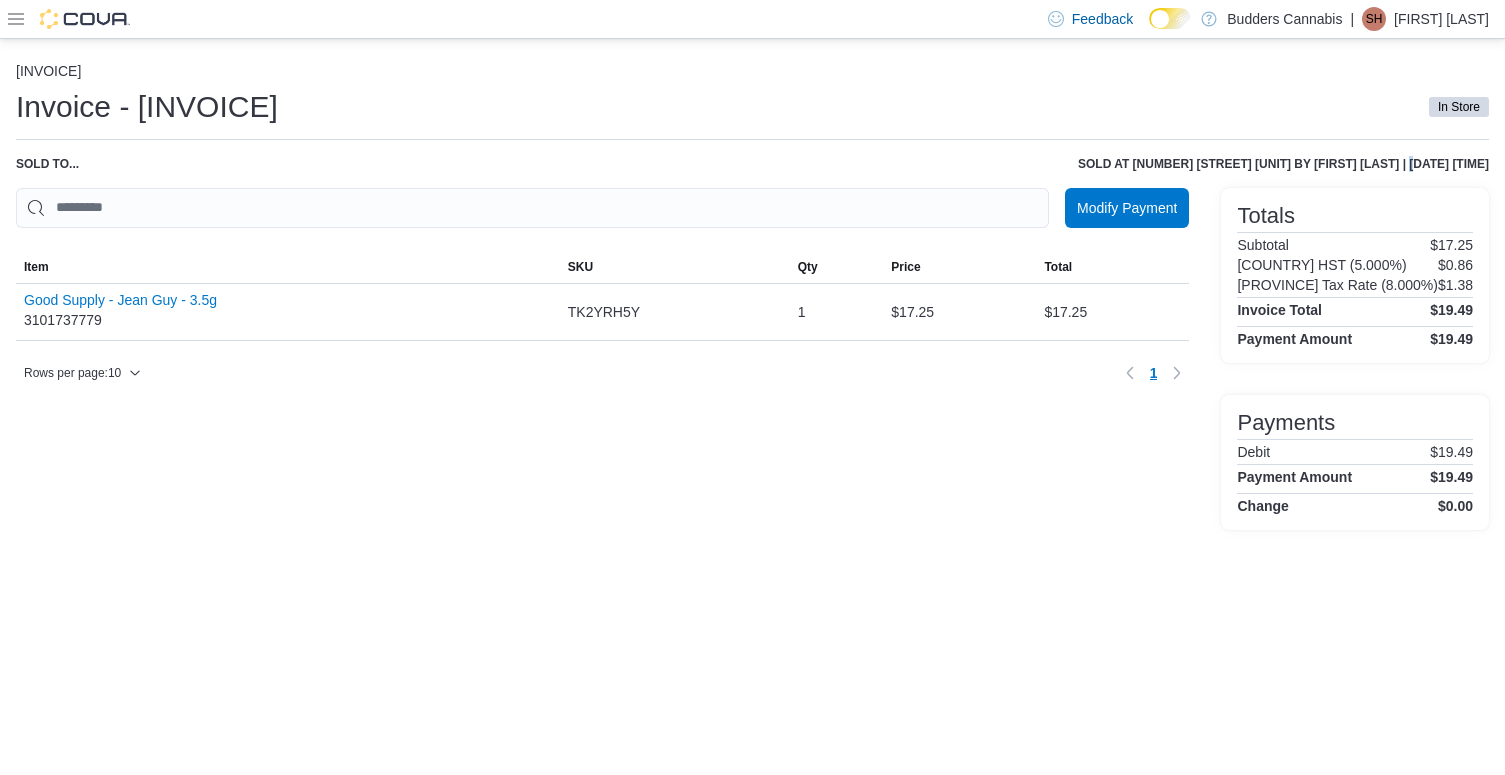 click on "Sold at 3466 Dundas St. W Unit 1 by Danny Bove | July 11, 2025 9:19 PM" at bounding box center (1283, 164) 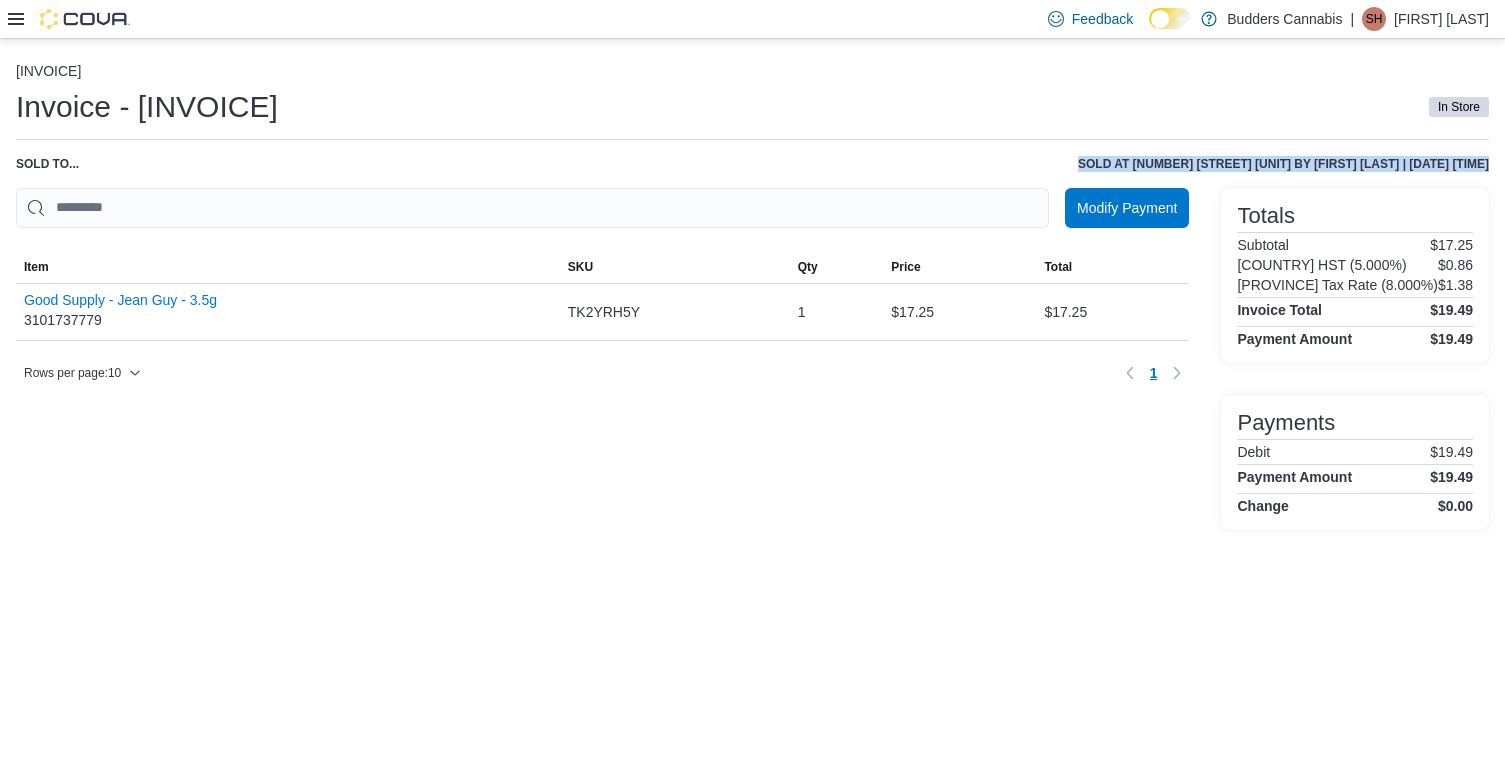 click on "Sold at 3466 Dundas St. W Unit 1 by Danny Bove | July 11, 2025 9:19 PM" at bounding box center [1283, 164] 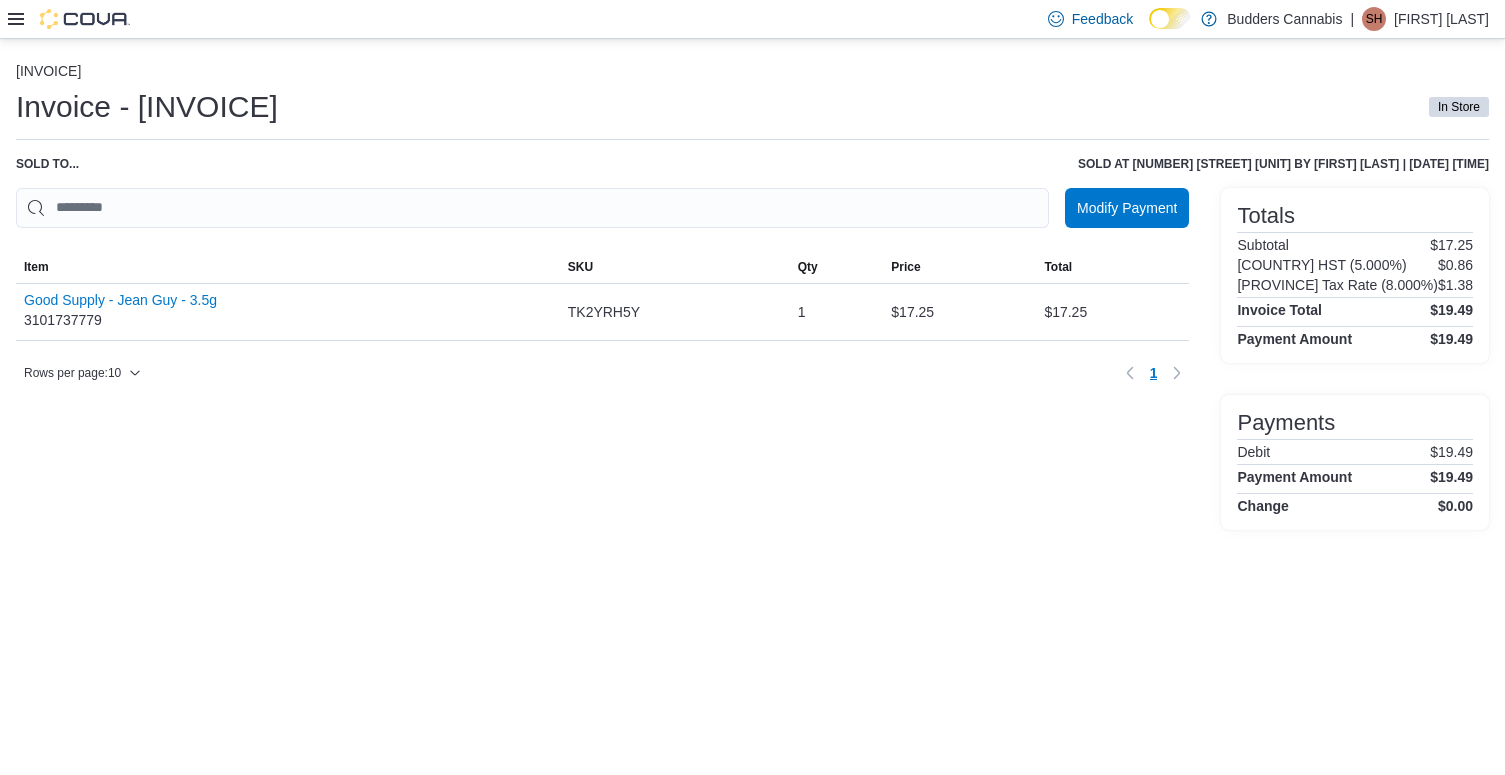 click on "Payments   Debit $19.49 Payment Amount $19.49 Change $0.00" at bounding box center [1355, 462] 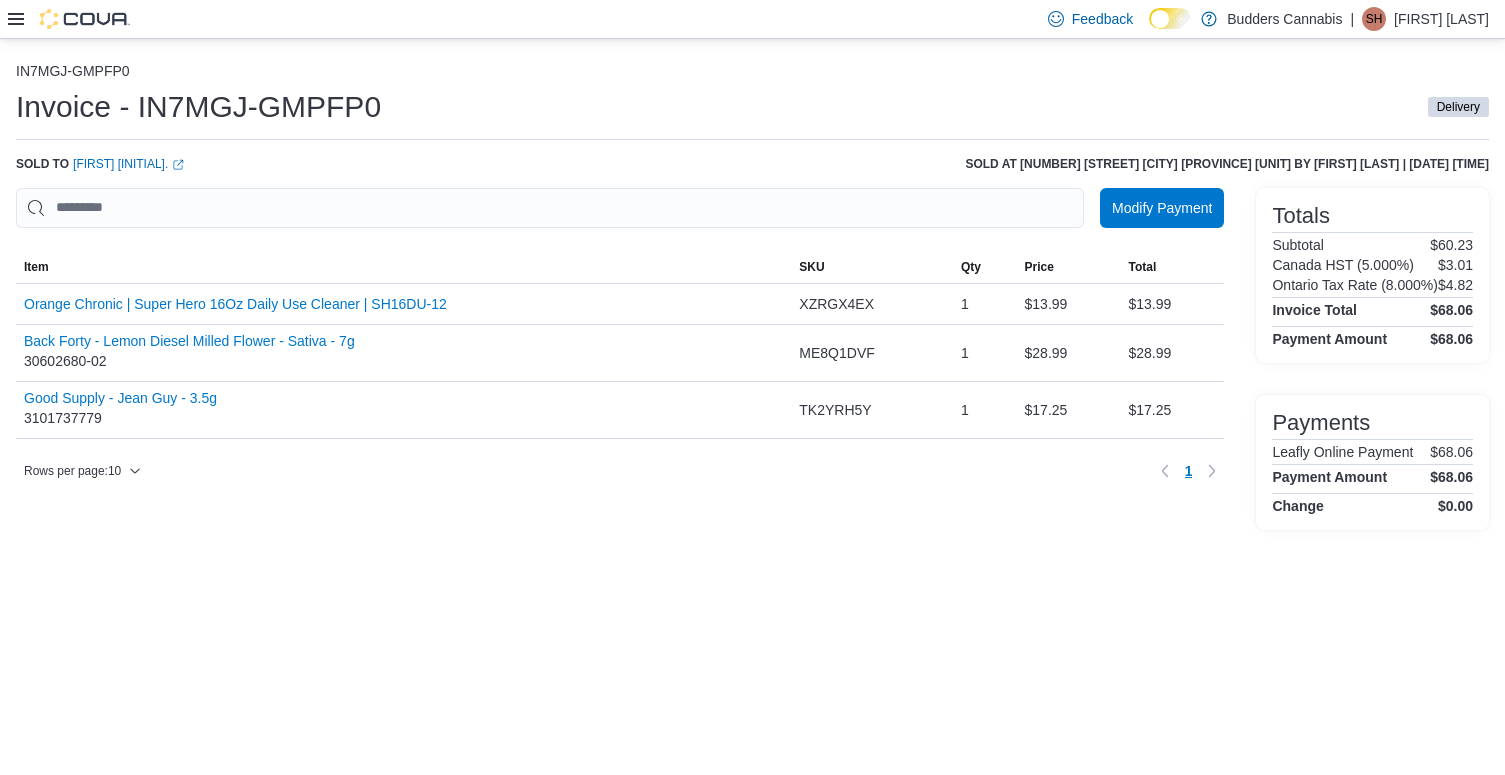 scroll, scrollTop: 0, scrollLeft: 0, axis: both 